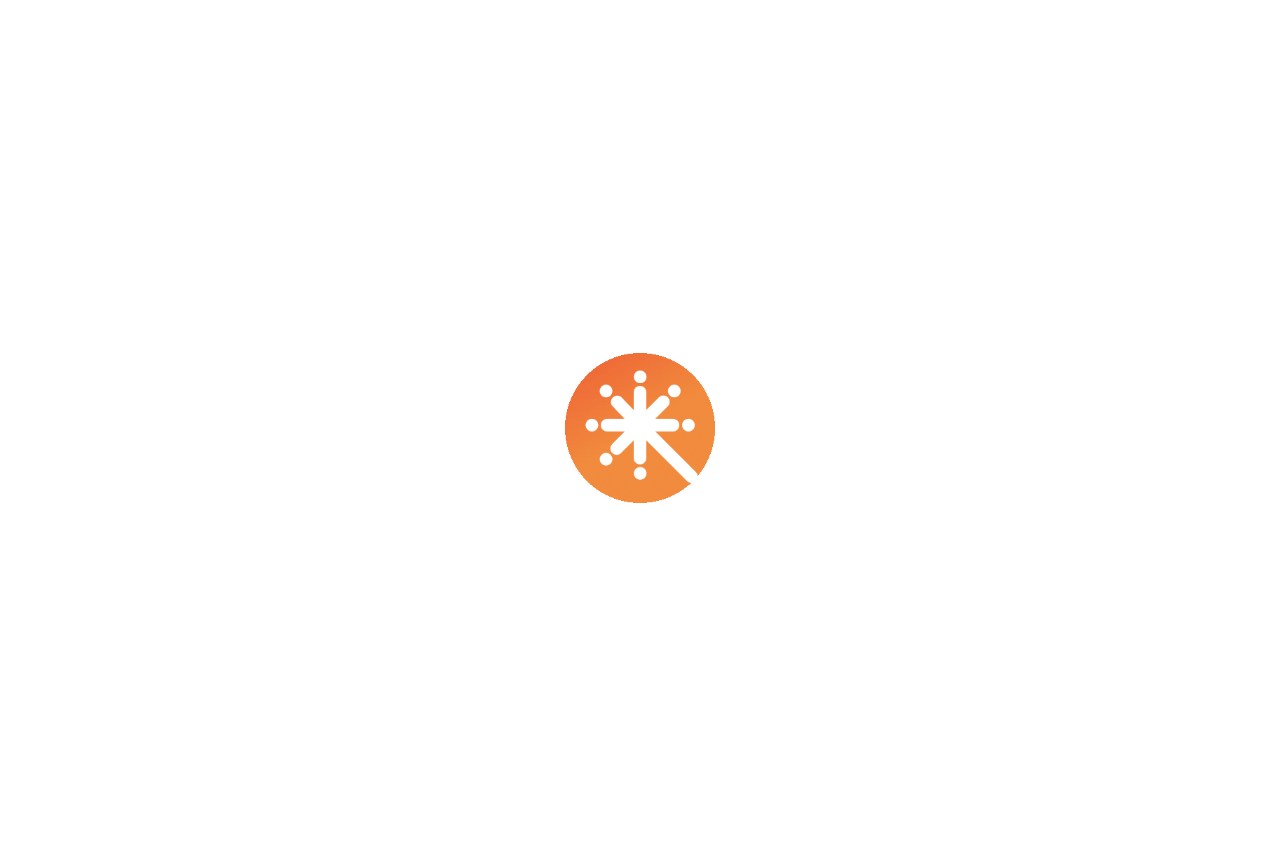 scroll, scrollTop: 0, scrollLeft: 0, axis: both 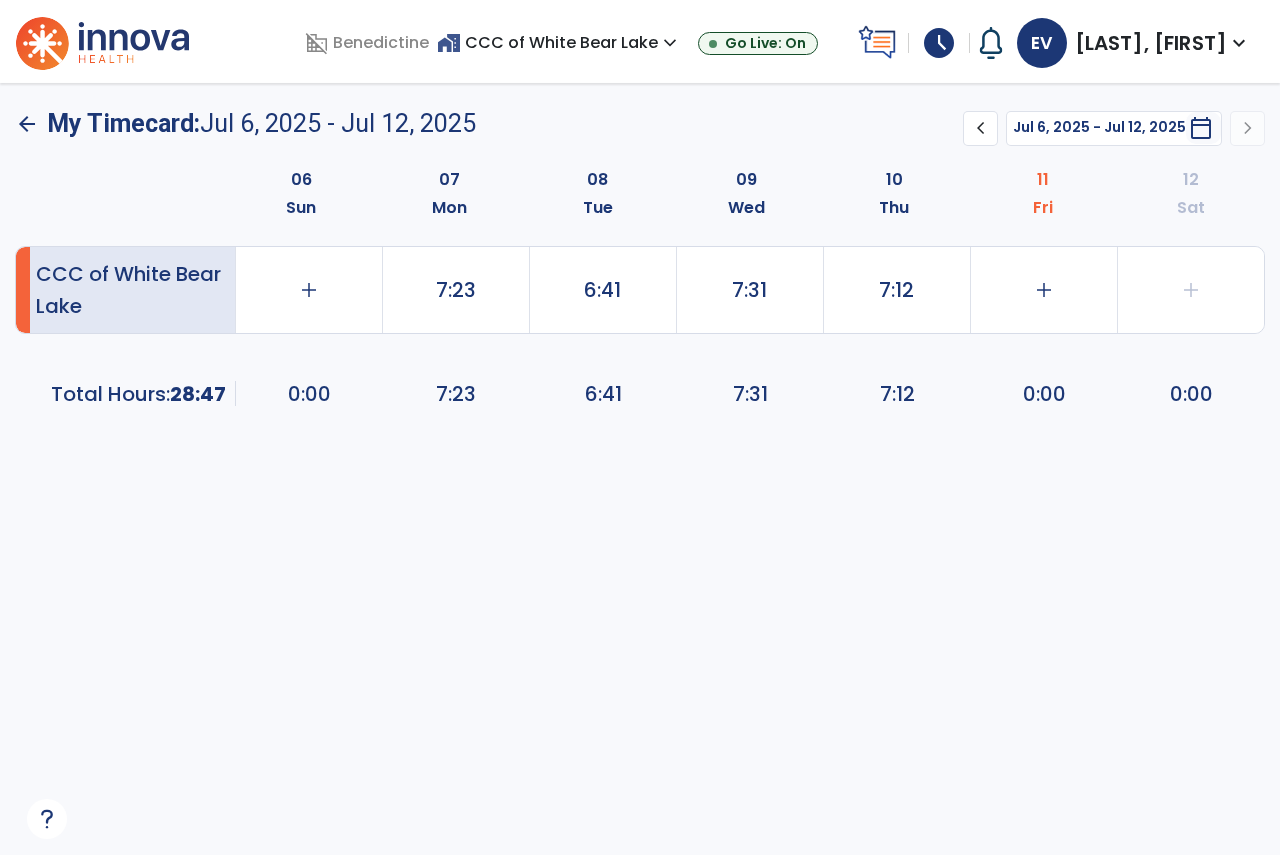 click on "schedule" at bounding box center (939, 43) 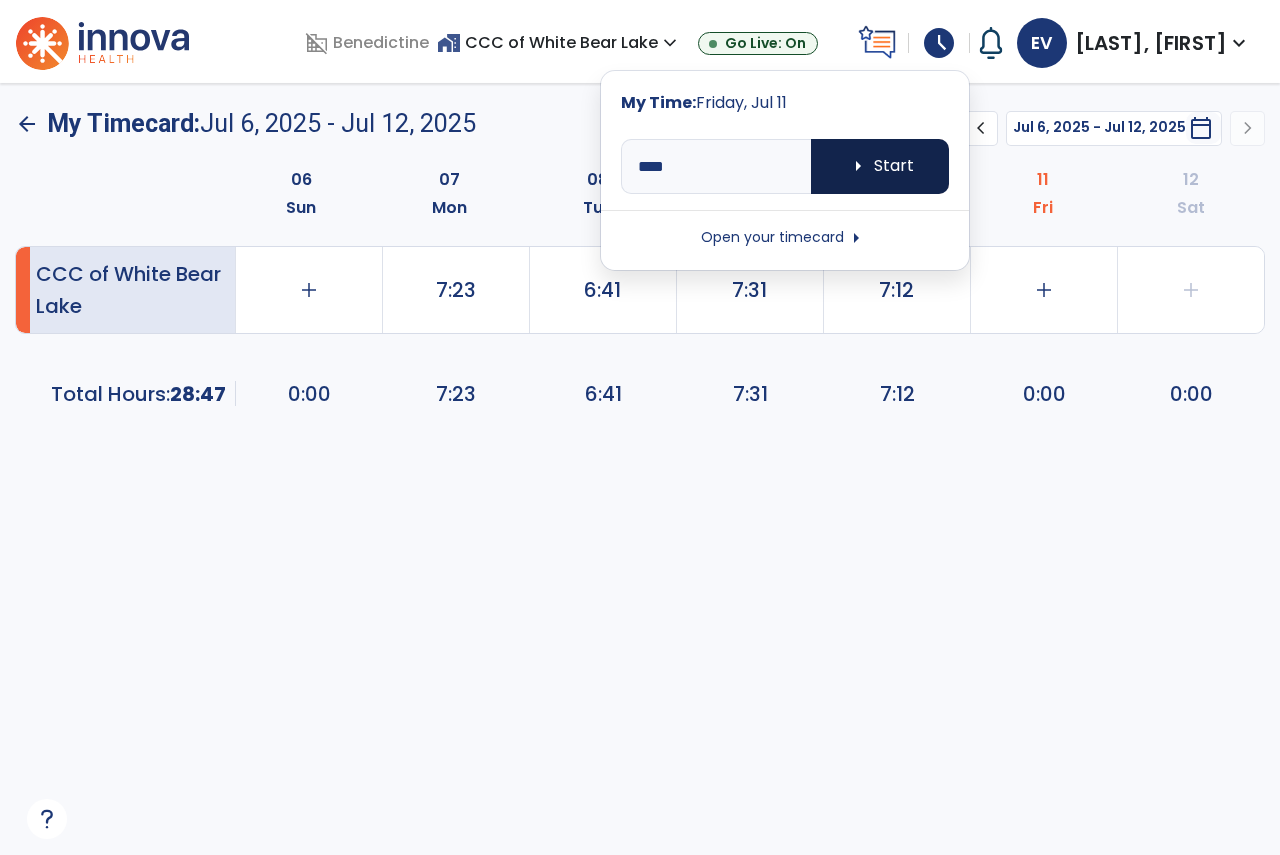 click on "arrow_right  Start" at bounding box center (880, 166) 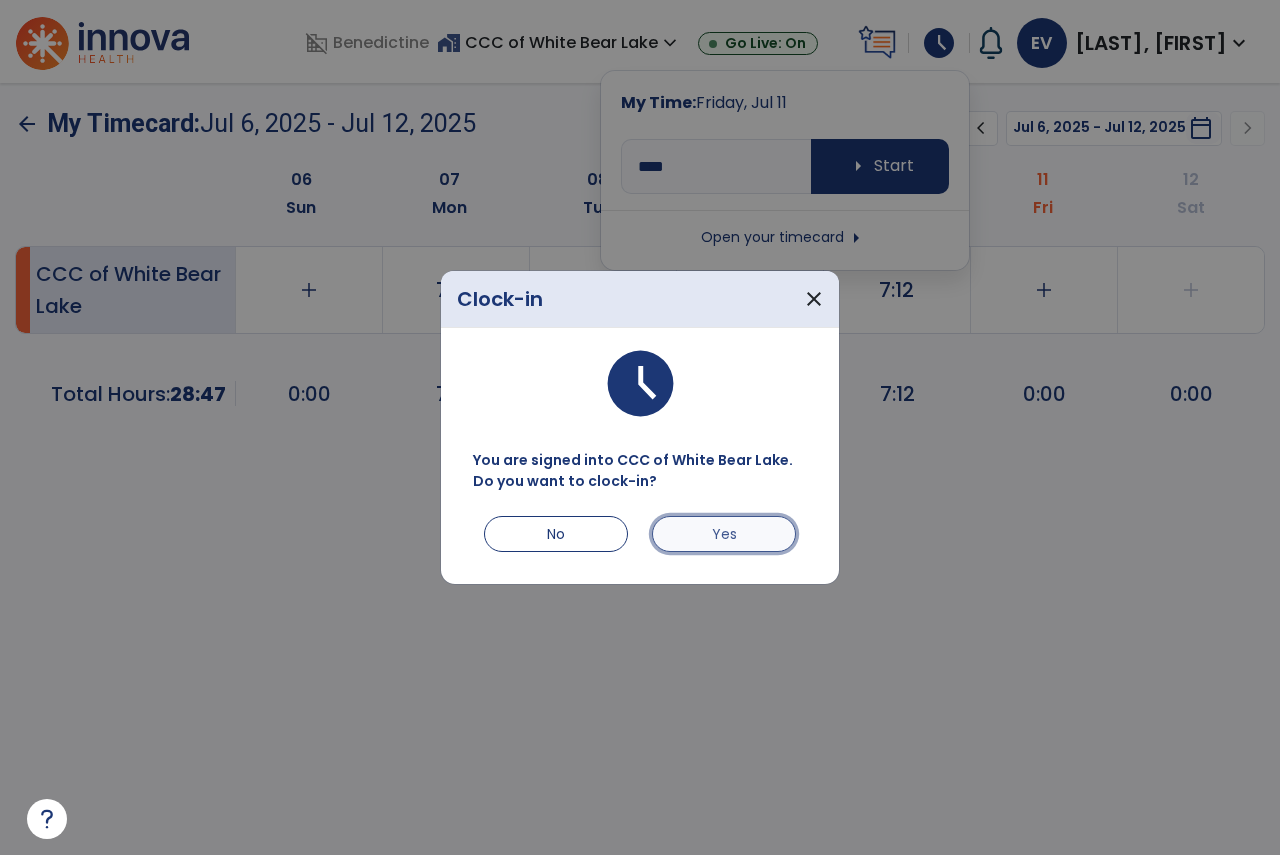 click on "Yes" at bounding box center [724, 534] 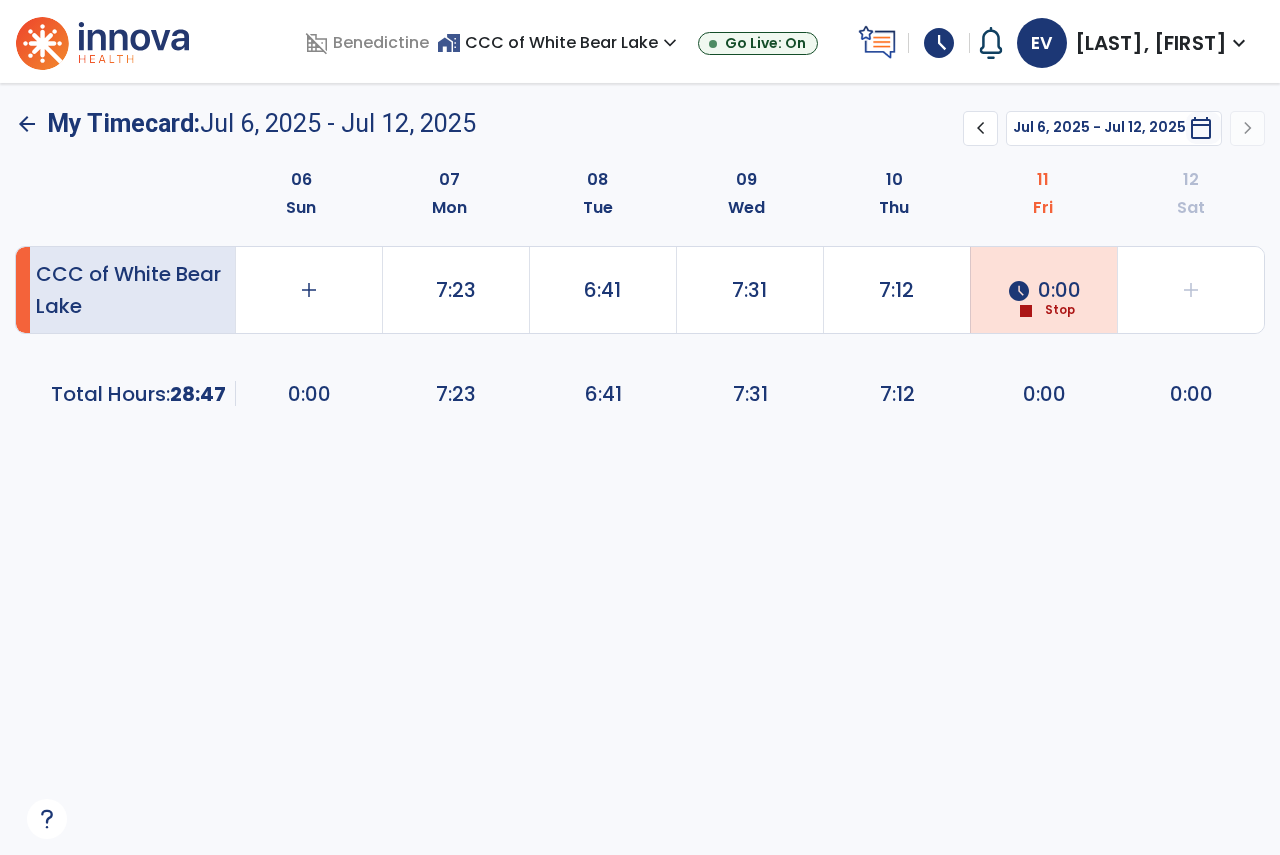 click at bounding box center (102, 41) 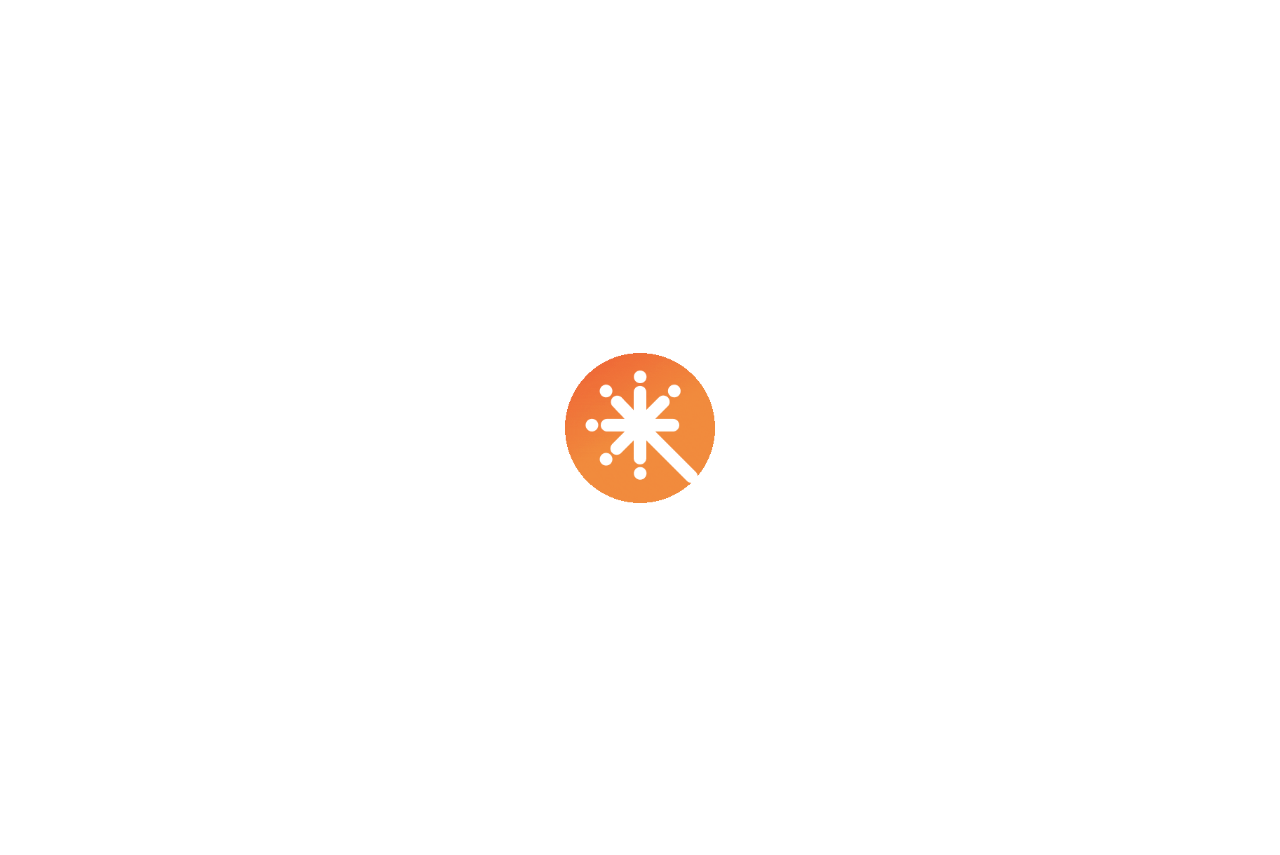 scroll, scrollTop: 0, scrollLeft: 0, axis: both 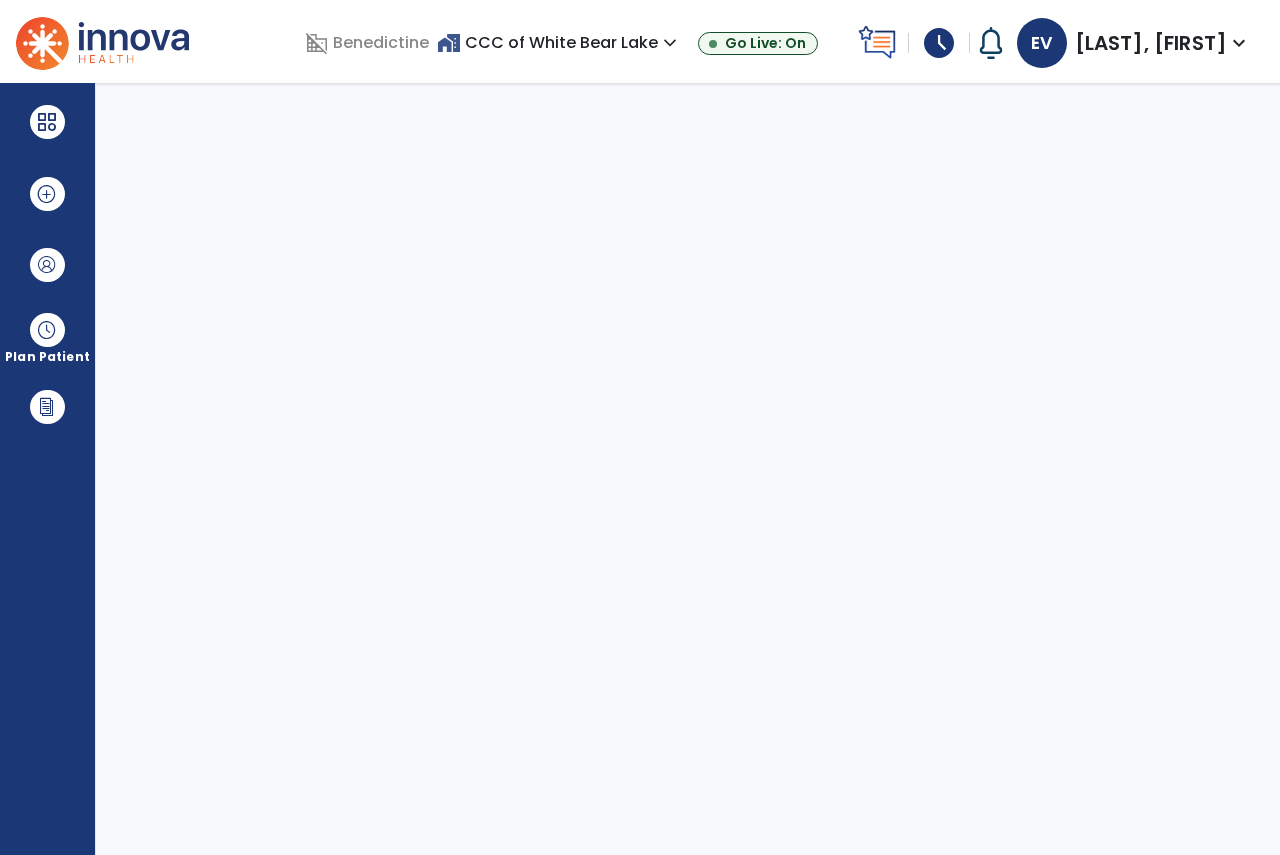 select on "****" 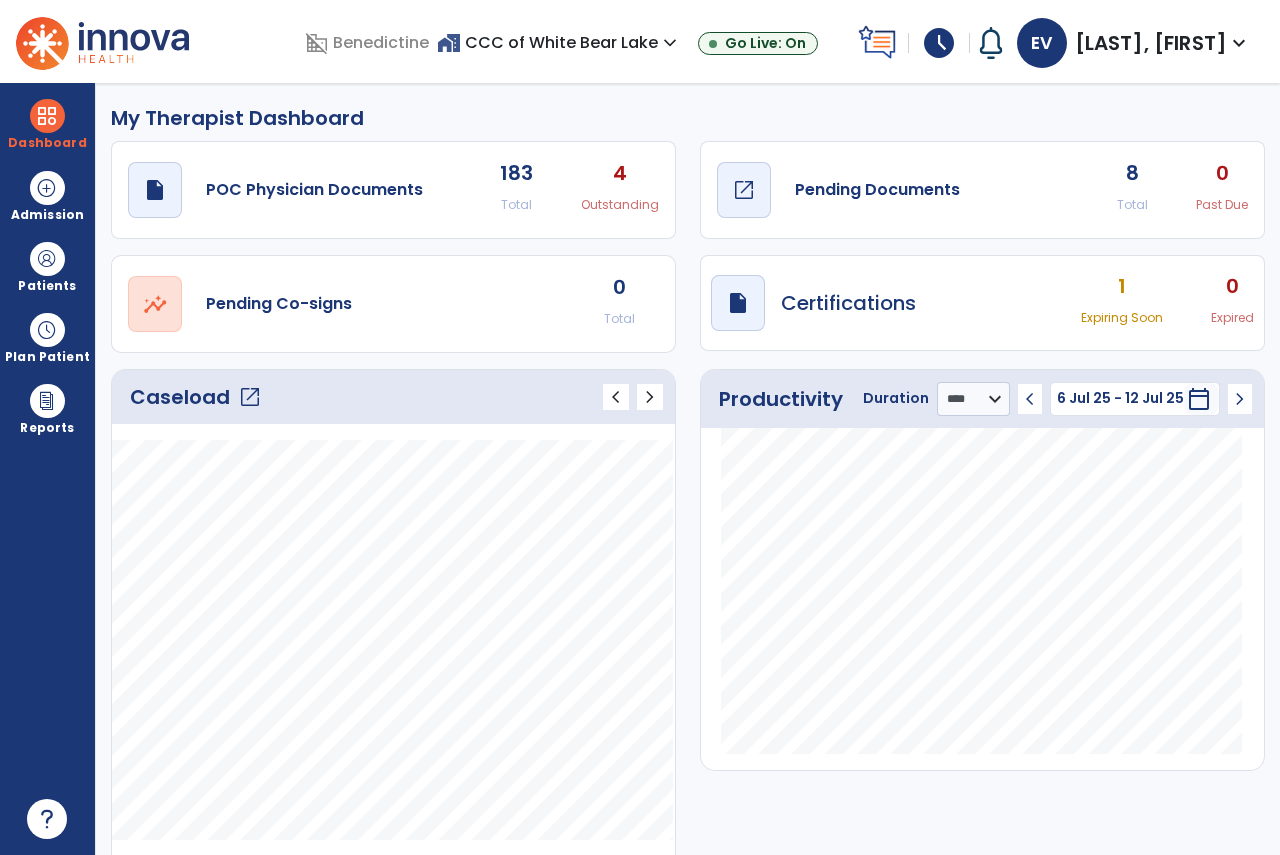 click on "Pending Documents" 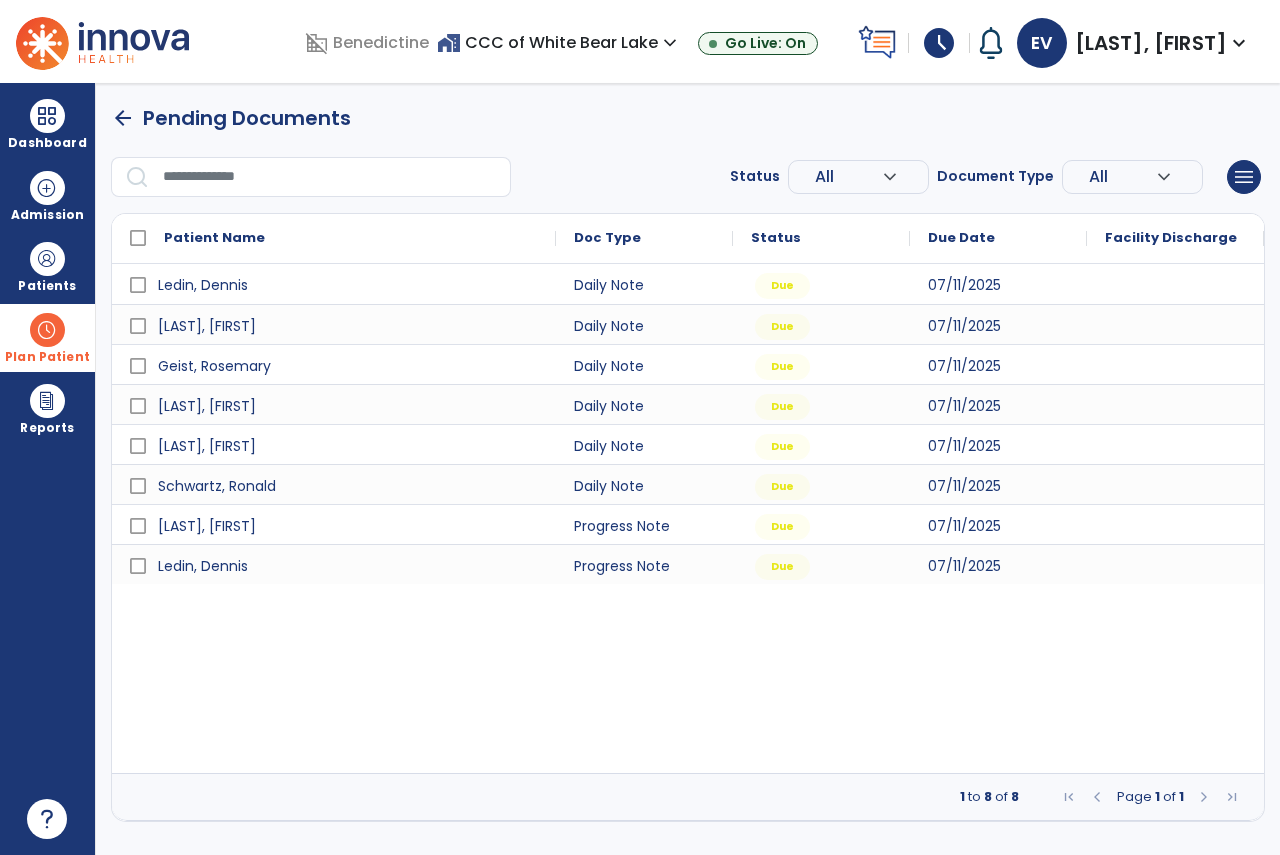 click on "Plan Patient" at bounding box center [47, 266] 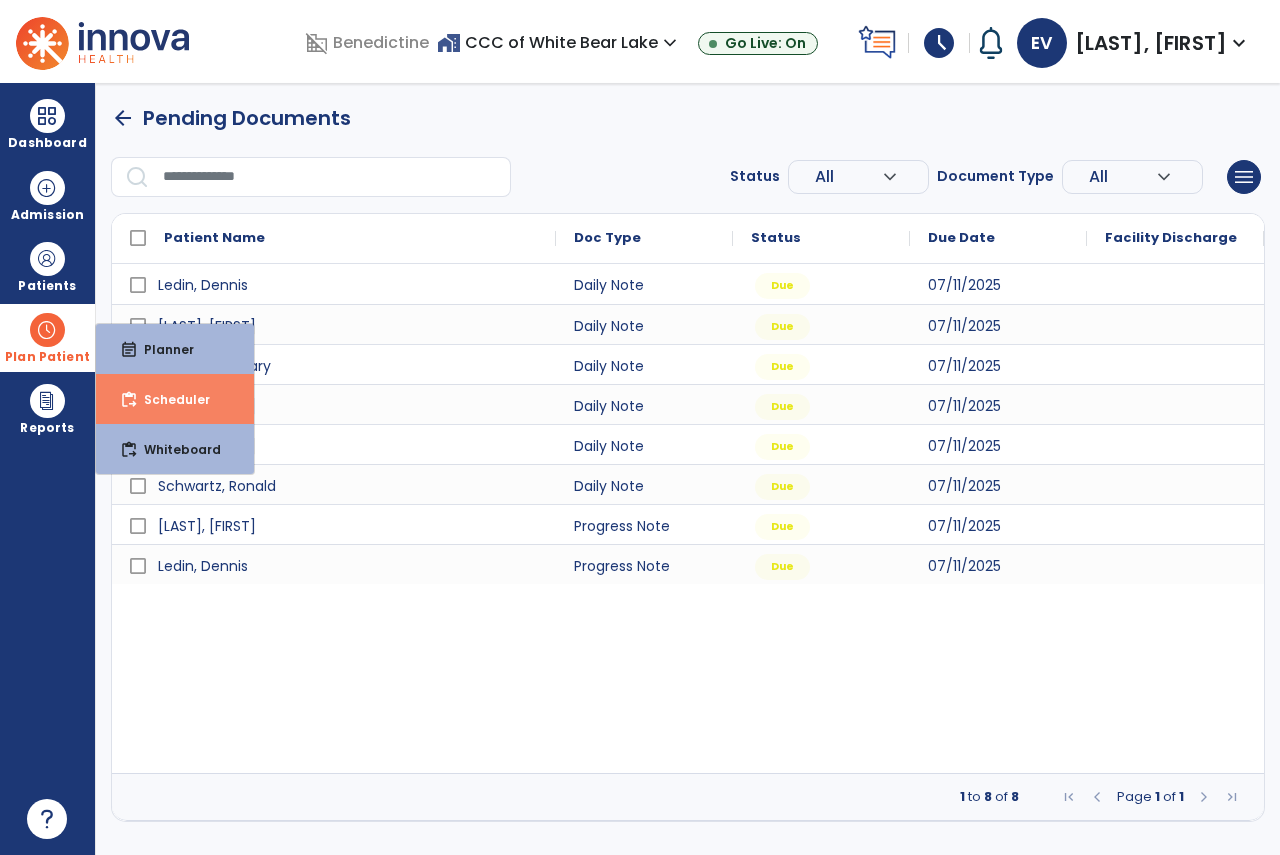 click on "content_paste_go  Scheduler" at bounding box center (175, 399) 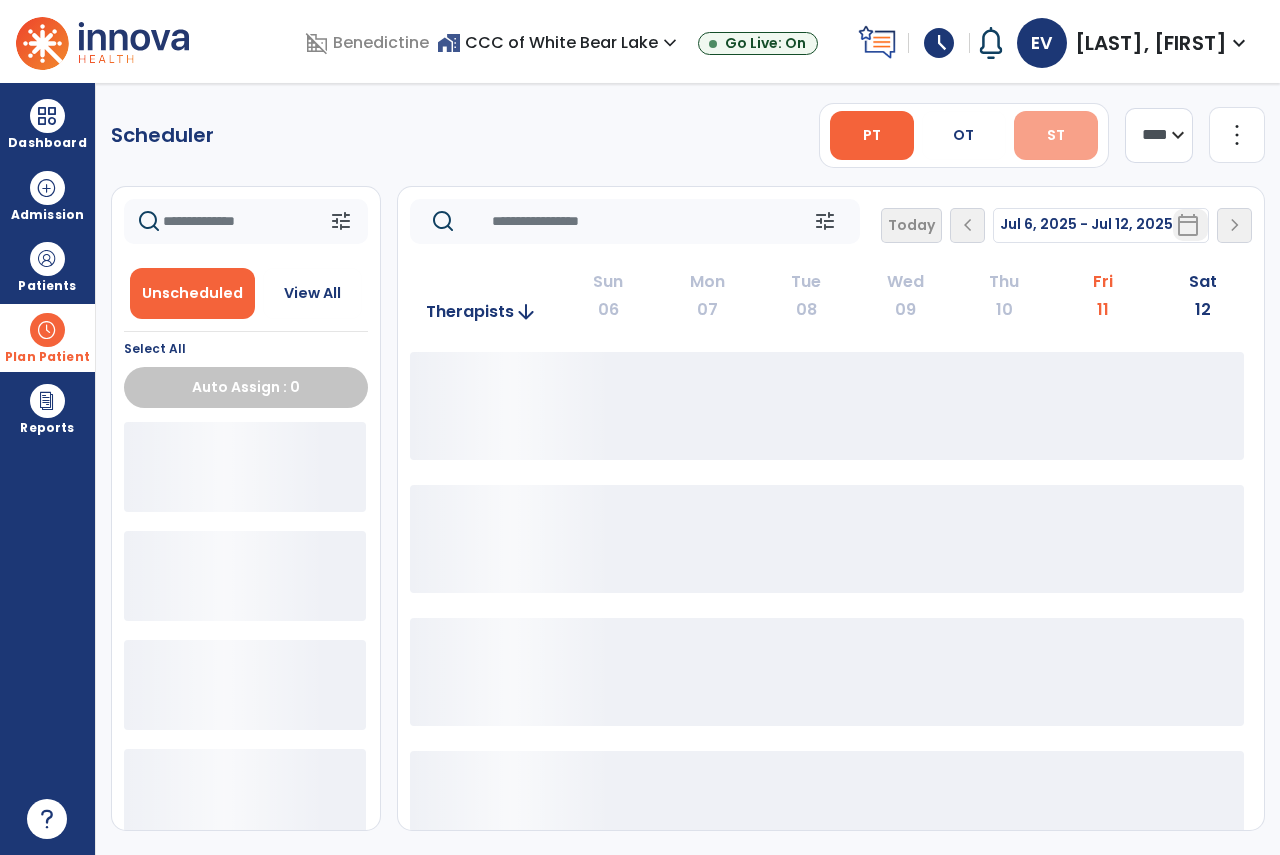 click on "ST" at bounding box center [1056, 135] 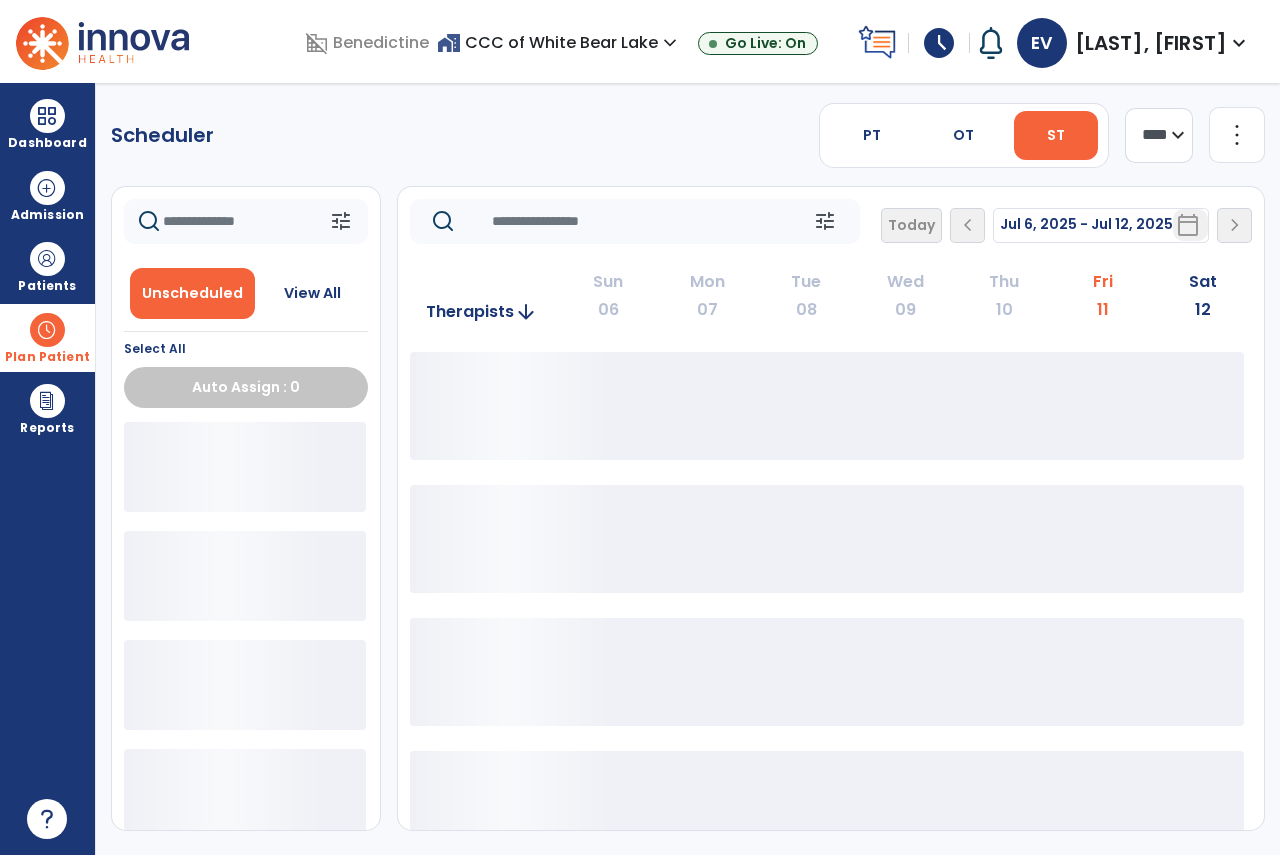 drag, startPoint x: 1163, startPoint y: 147, endPoint x: 1164, endPoint y: 158, distance: 11.045361 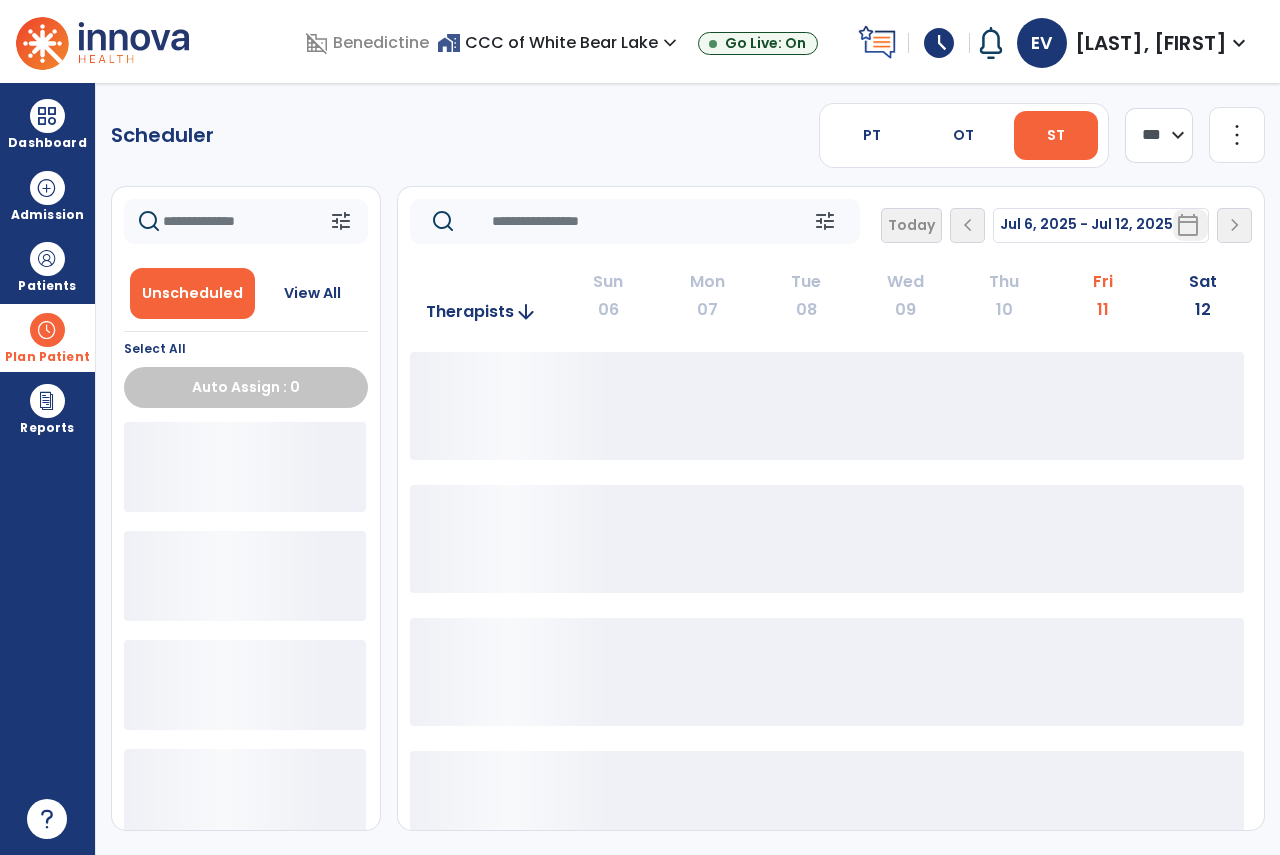 click on "**** ***" 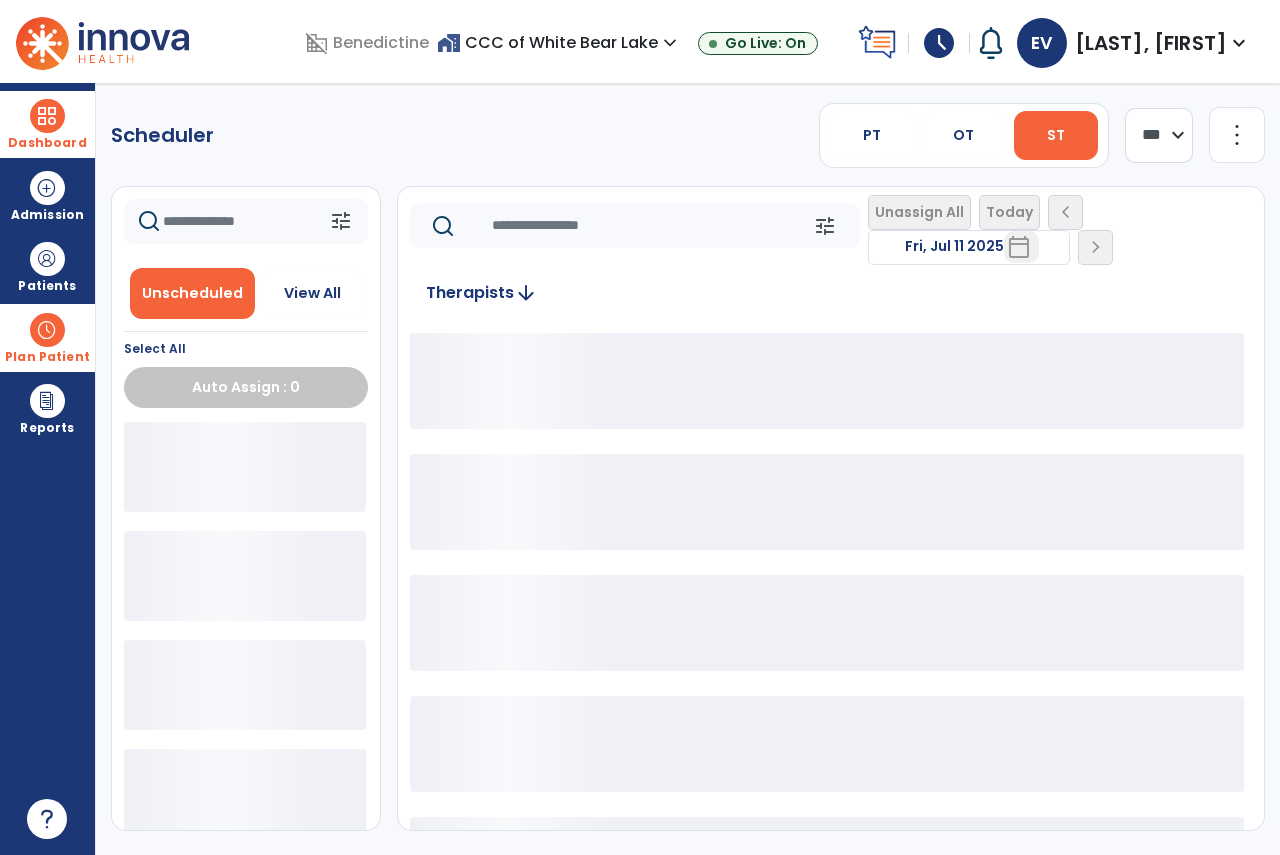 click on "Dashboard" at bounding box center (47, 143) 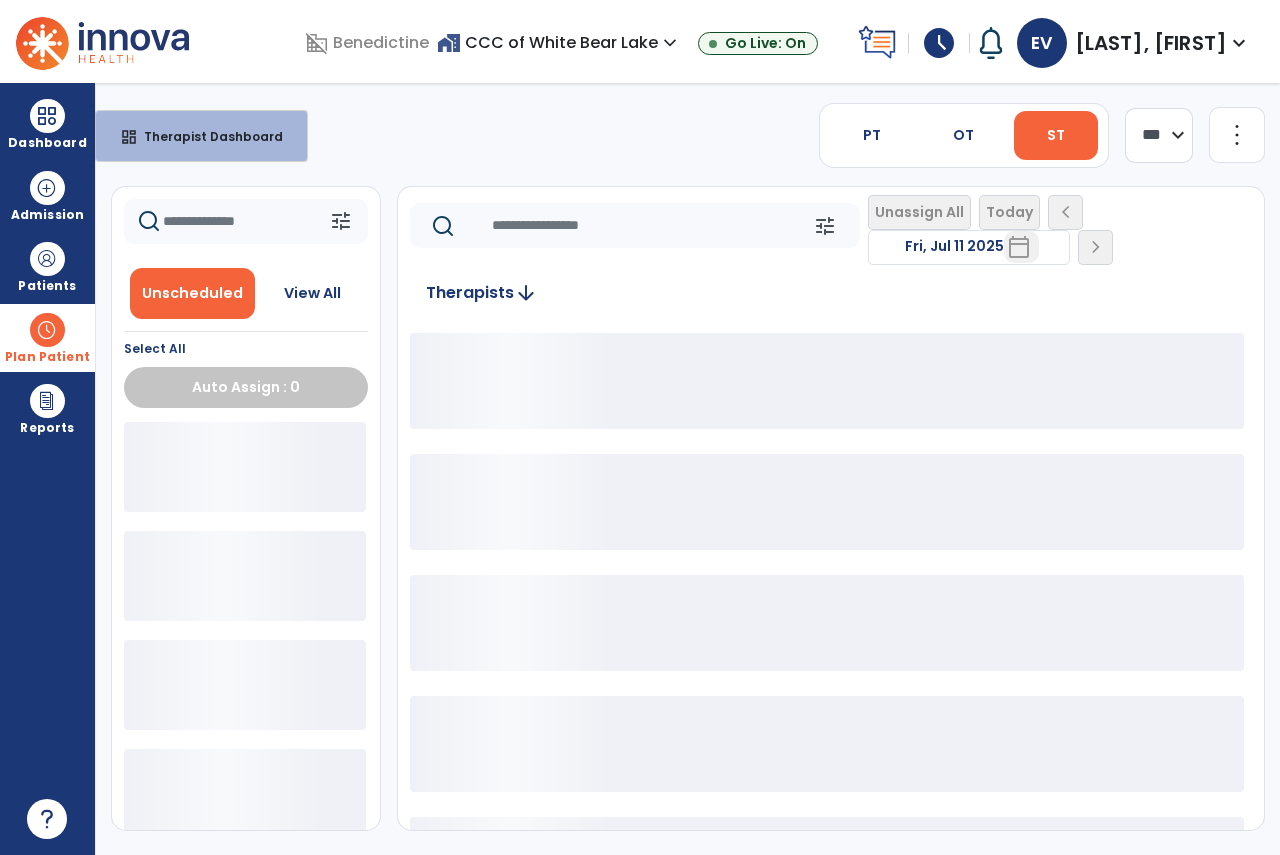 click at bounding box center (47, 330) 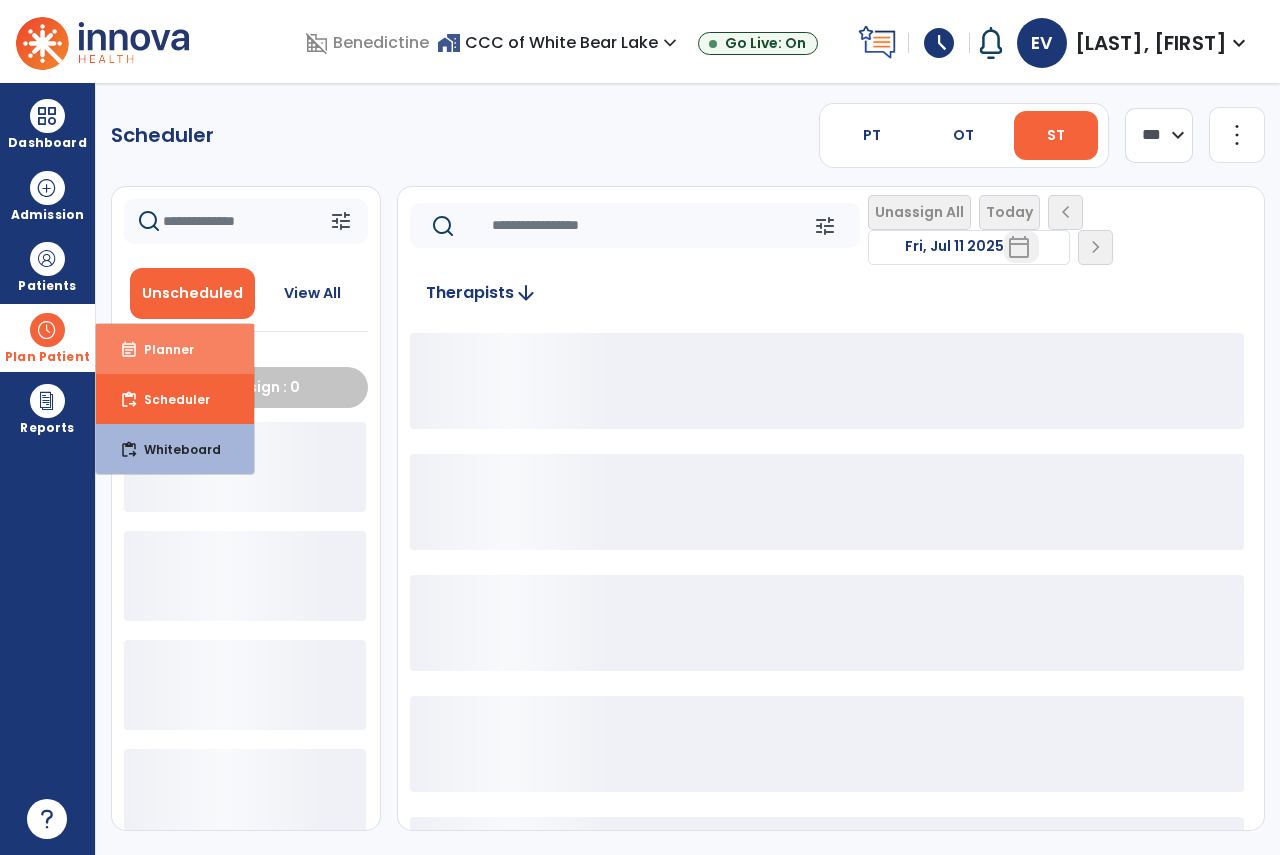 click on "event_note  Planner" at bounding box center (175, 349) 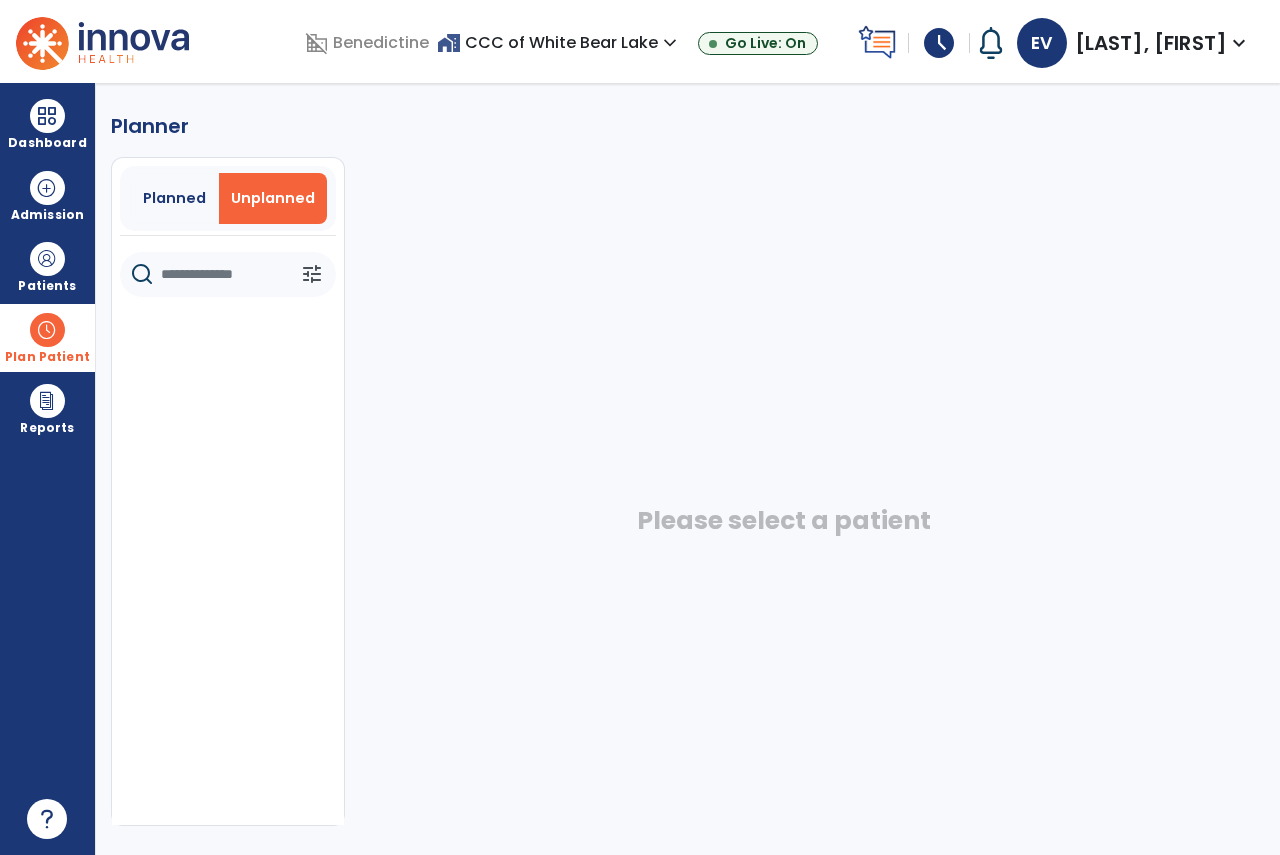 click 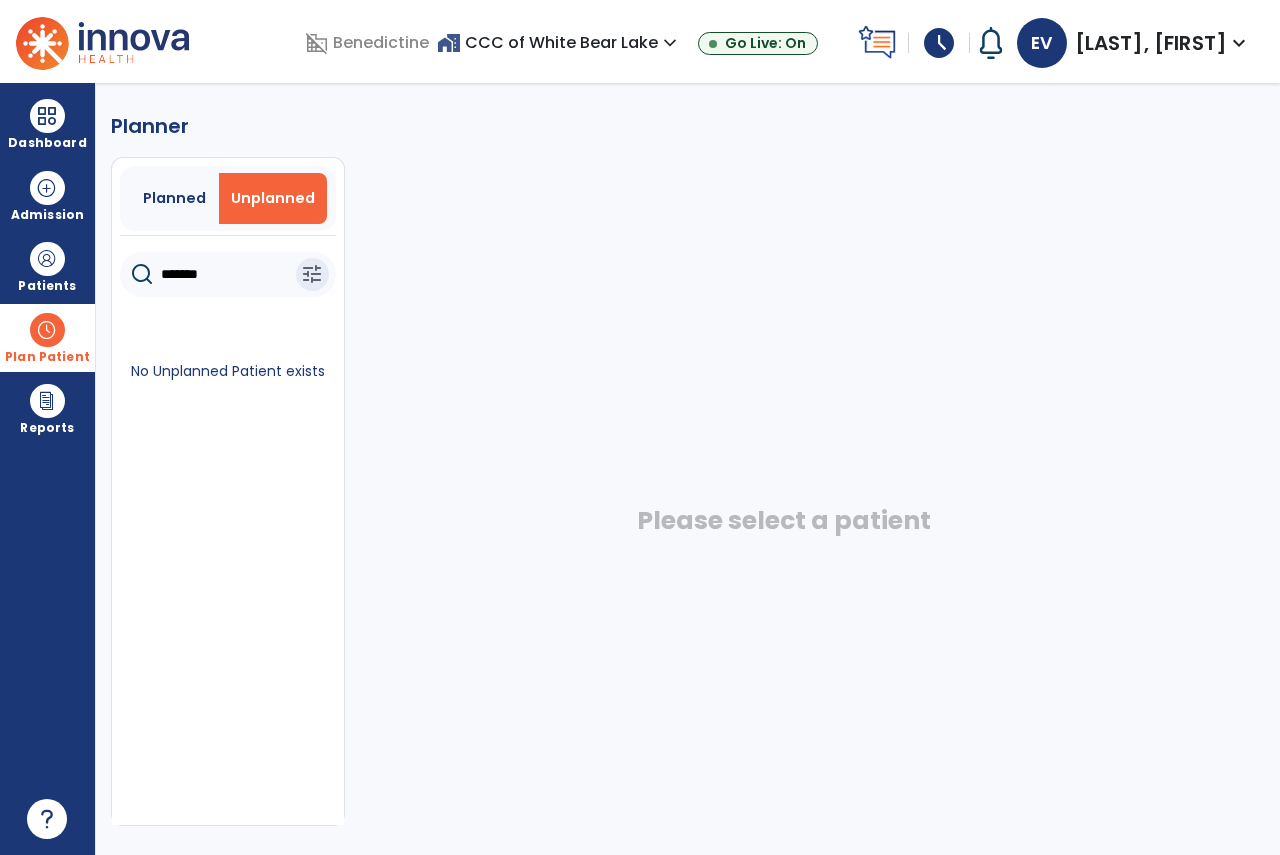 type on "*******" 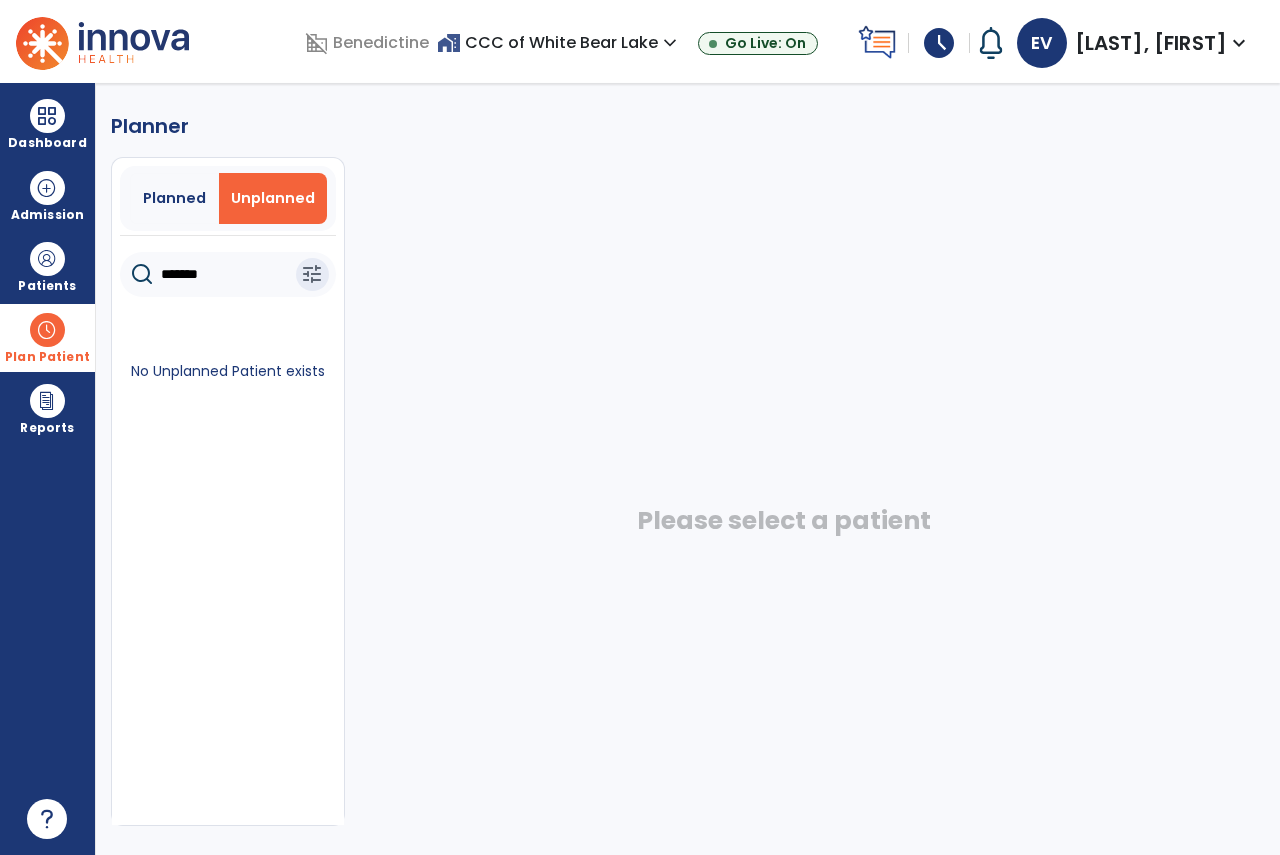 click on "Planned   Unplanned" at bounding box center [228, 198] 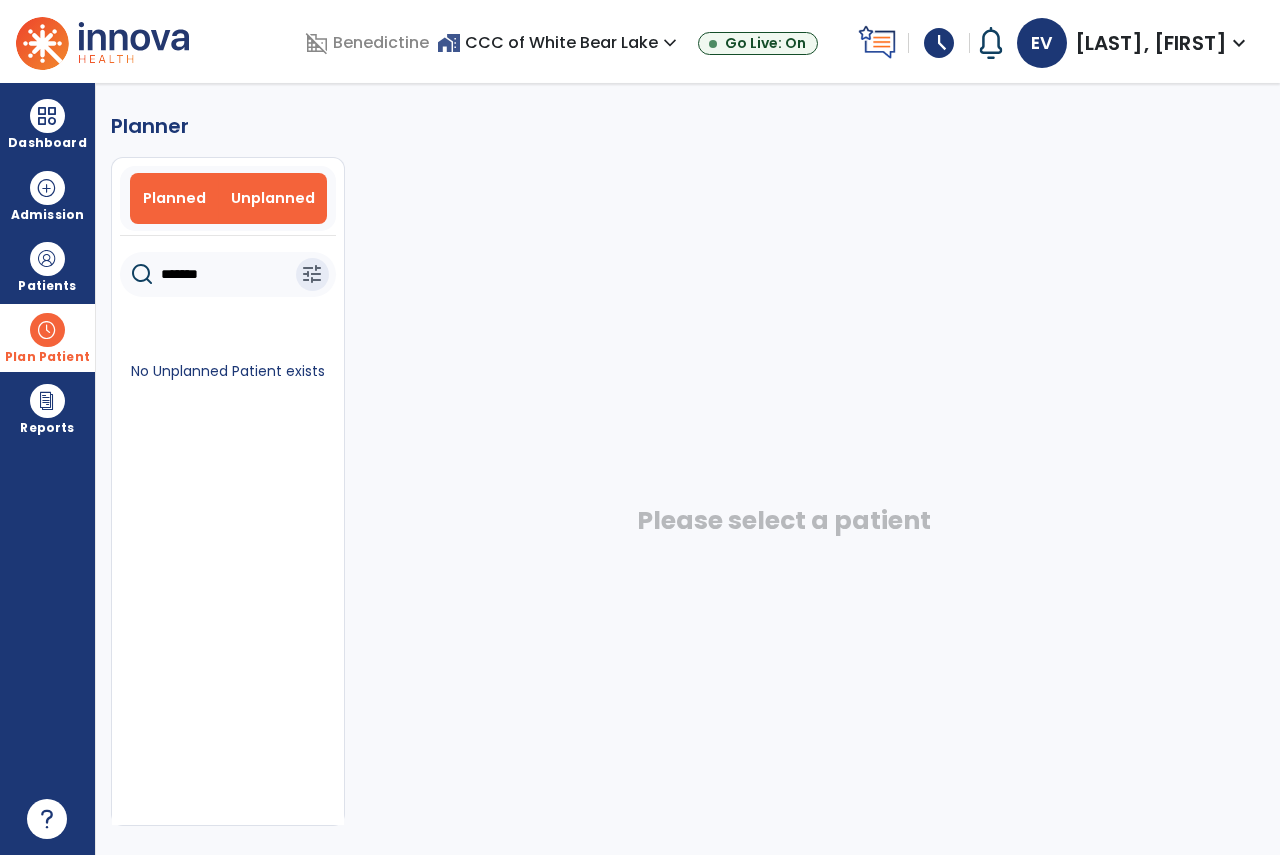 click on "Planned" at bounding box center [174, 198] 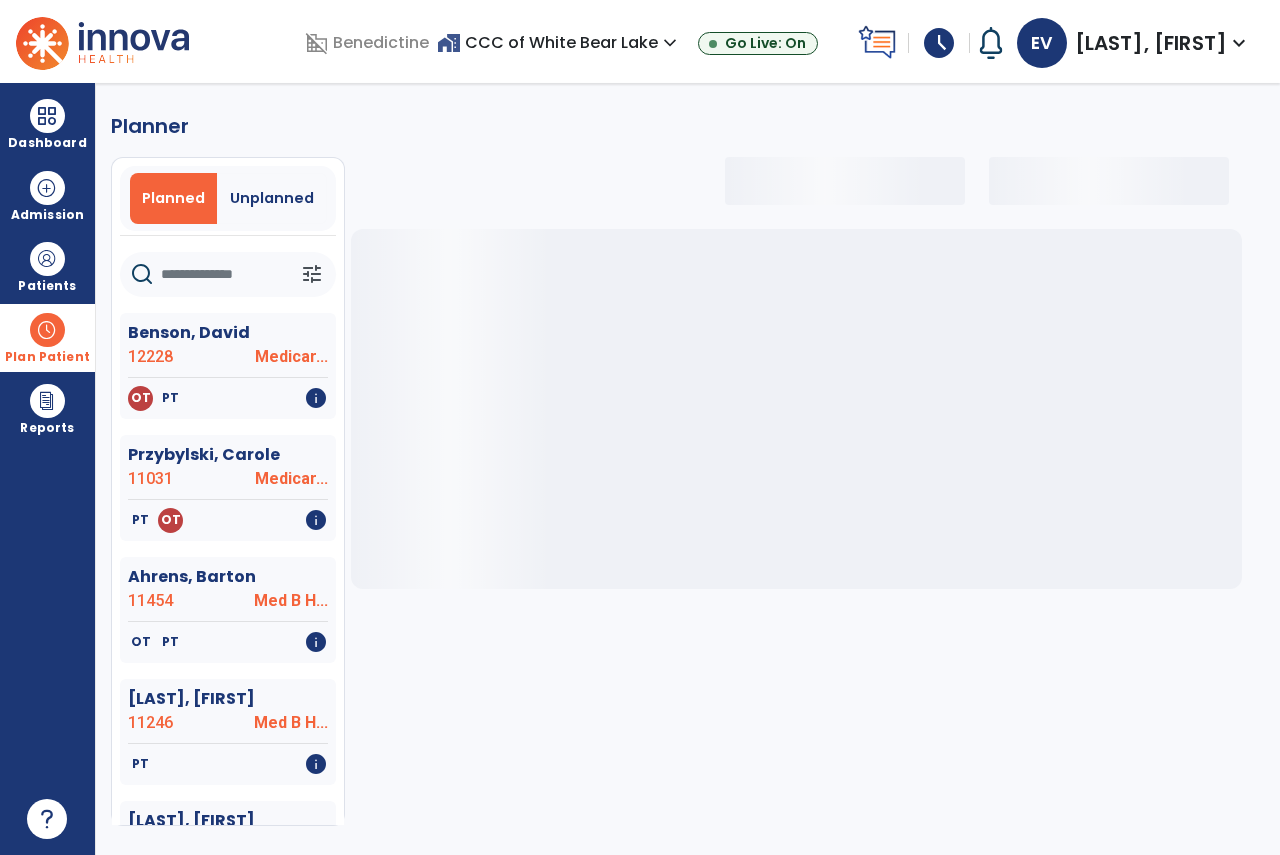 click 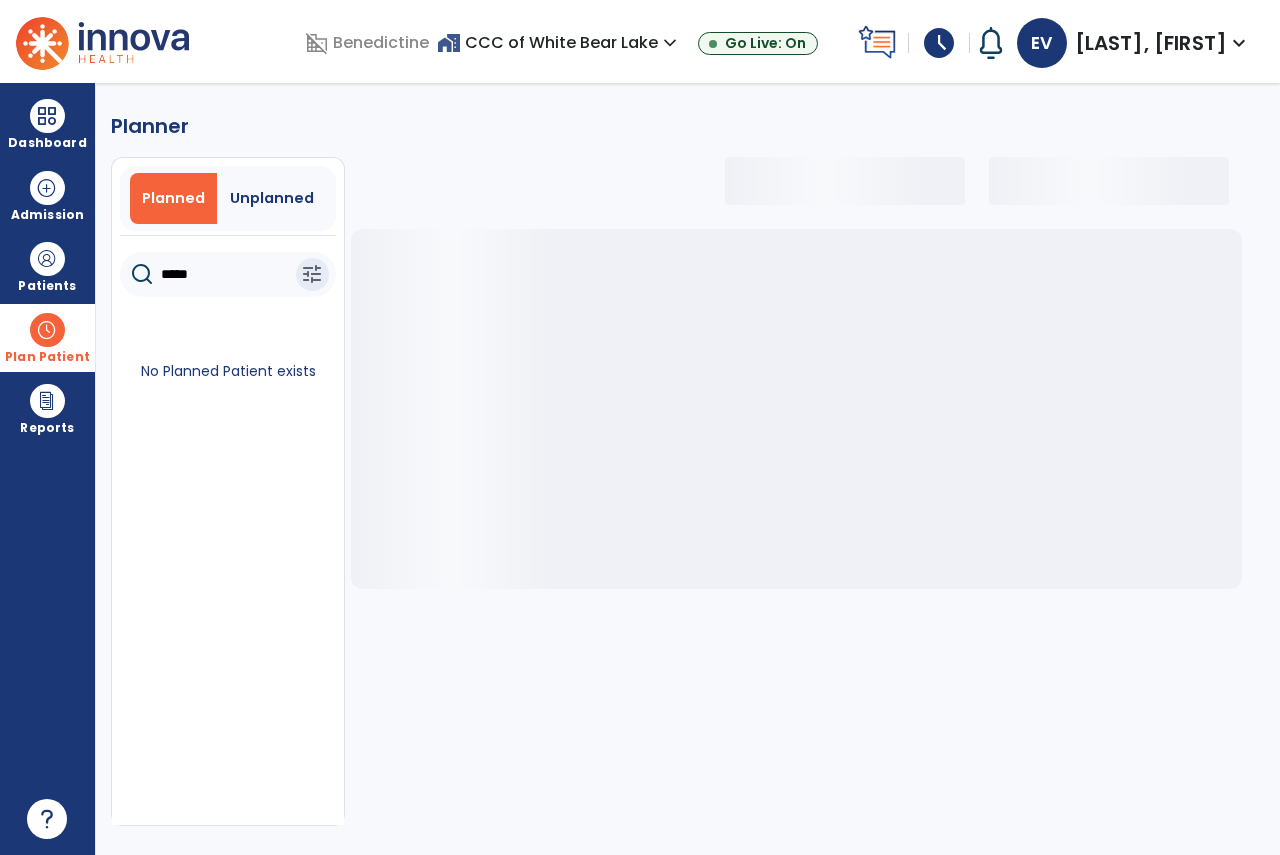 type on "****" 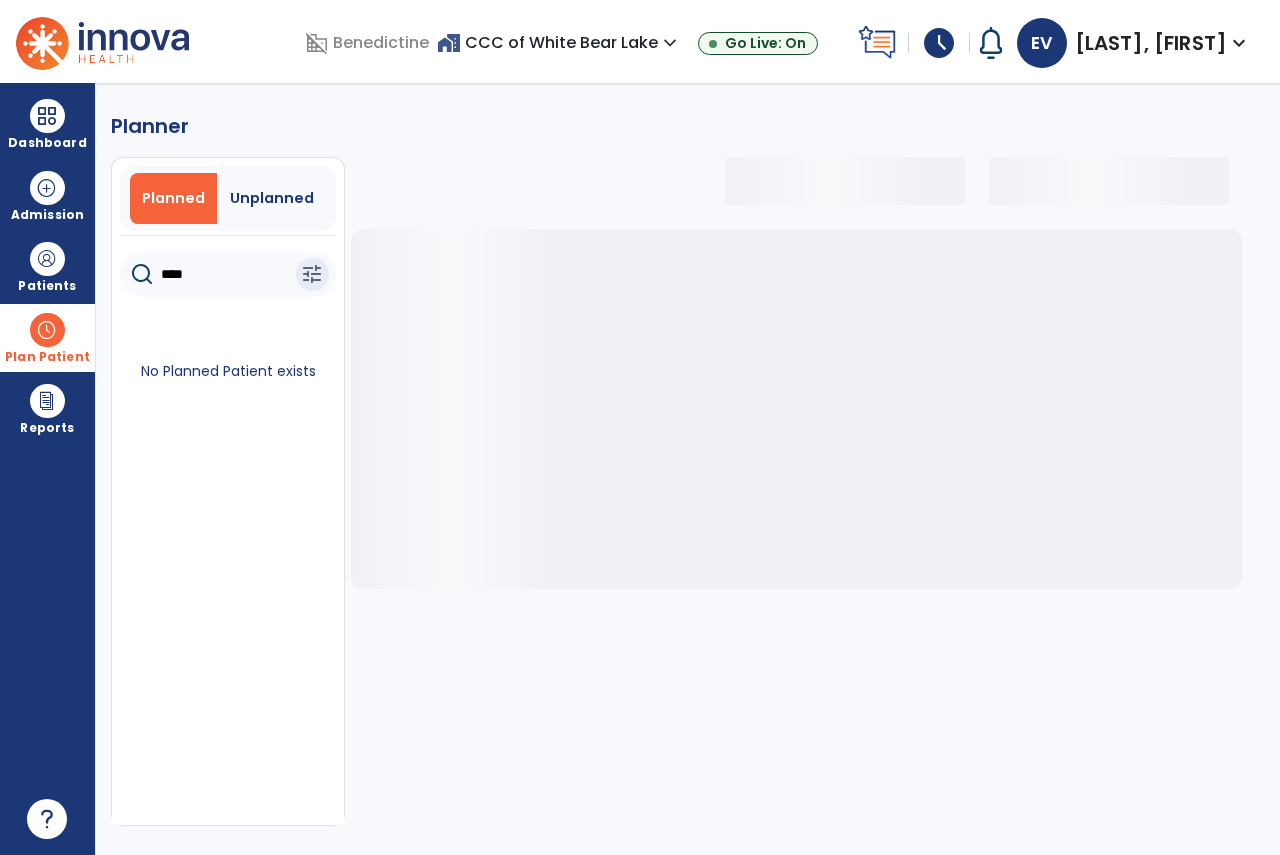 select on "***" 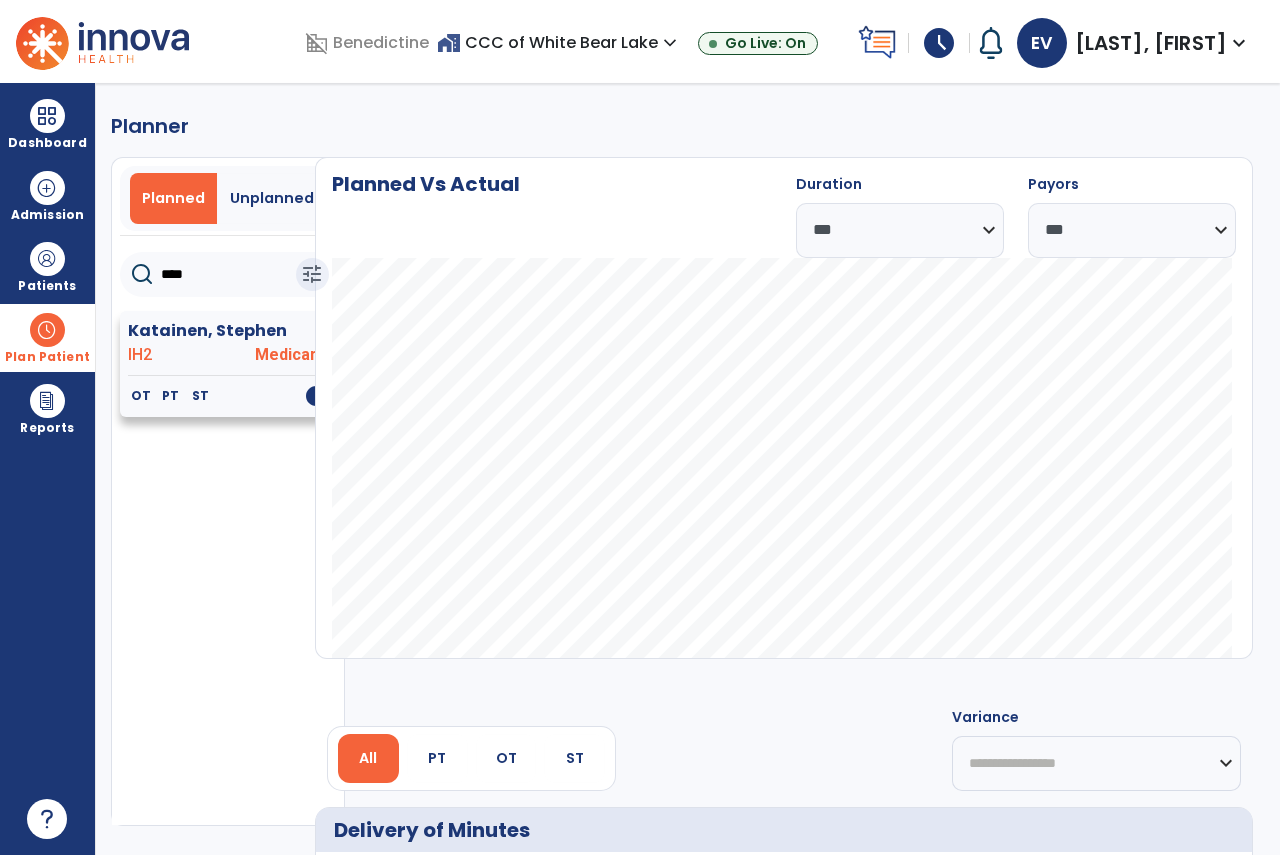 type on "****" 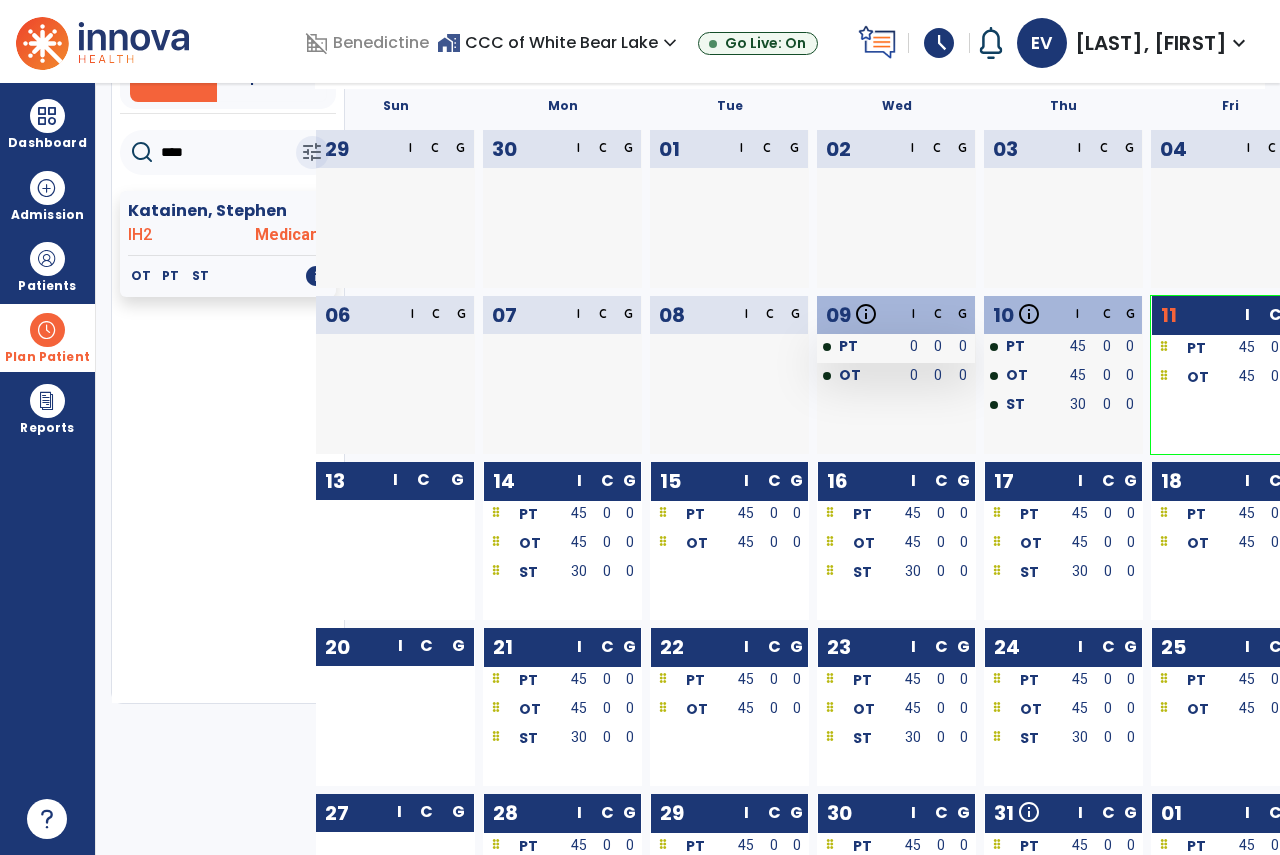scroll, scrollTop: 220, scrollLeft: 0, axis: vertical 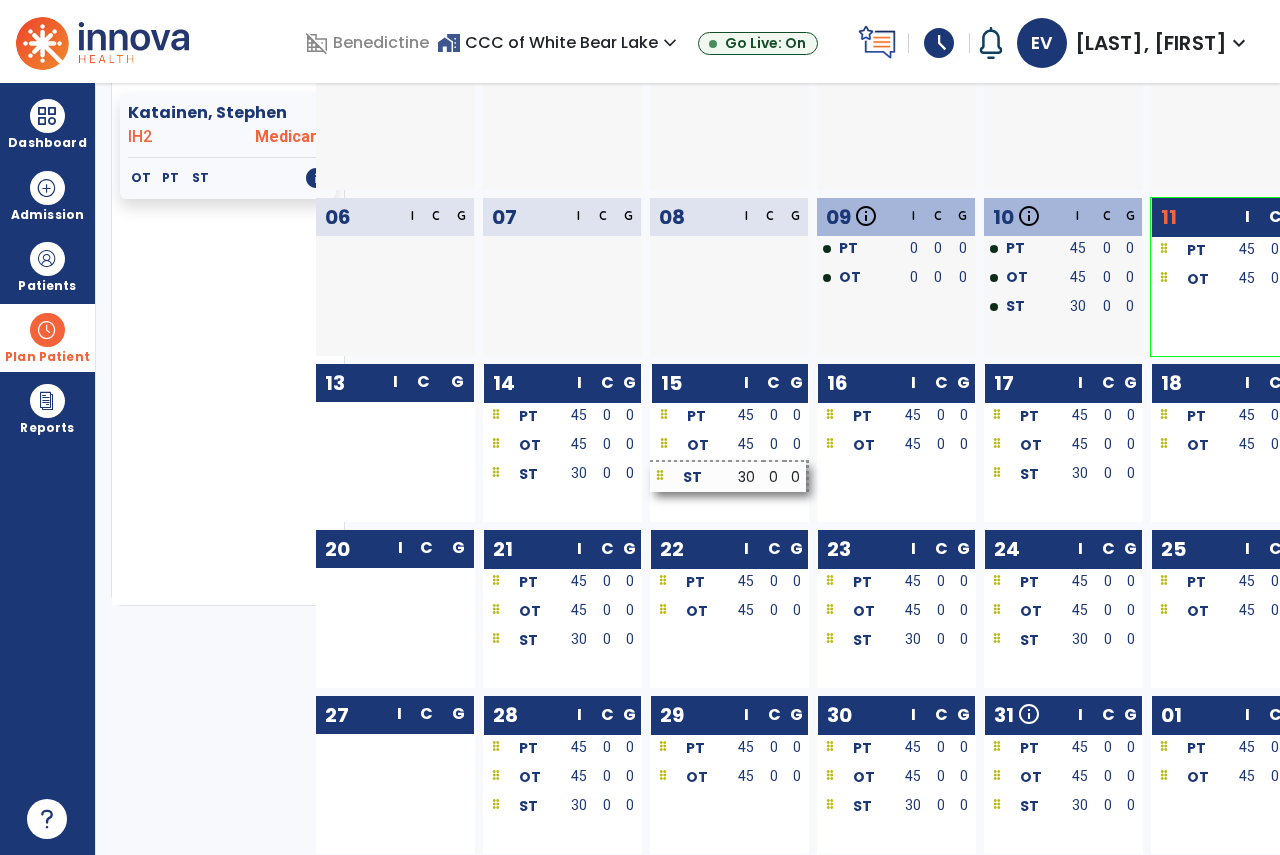 drag, startPoint x: 840, startPoint y: 500, endPoint x: 736, endPoint y: 484, distance: 105.22357 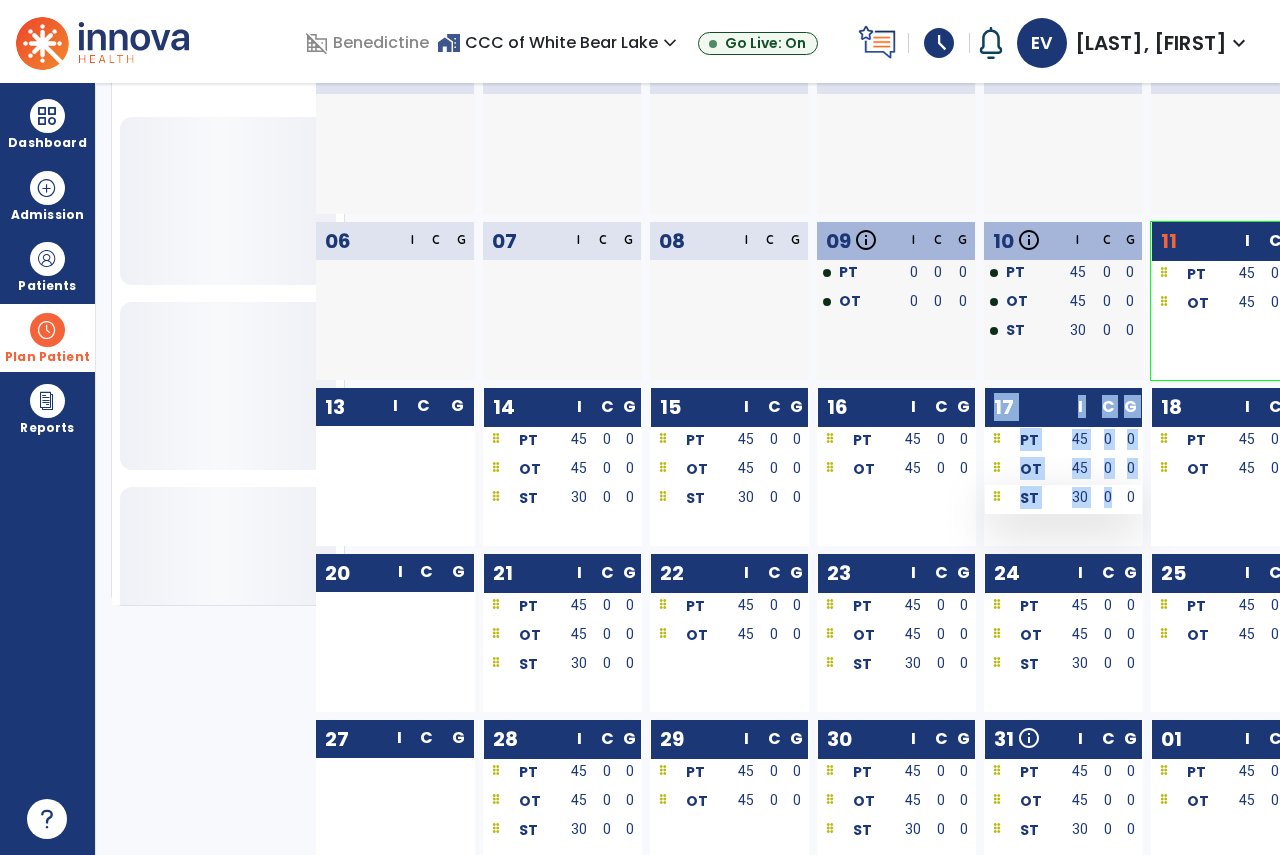 drag, startPoint x: 1043, startPoint y: 509, endPoint x: 989, endPoint y: 499, distance: 54.91812 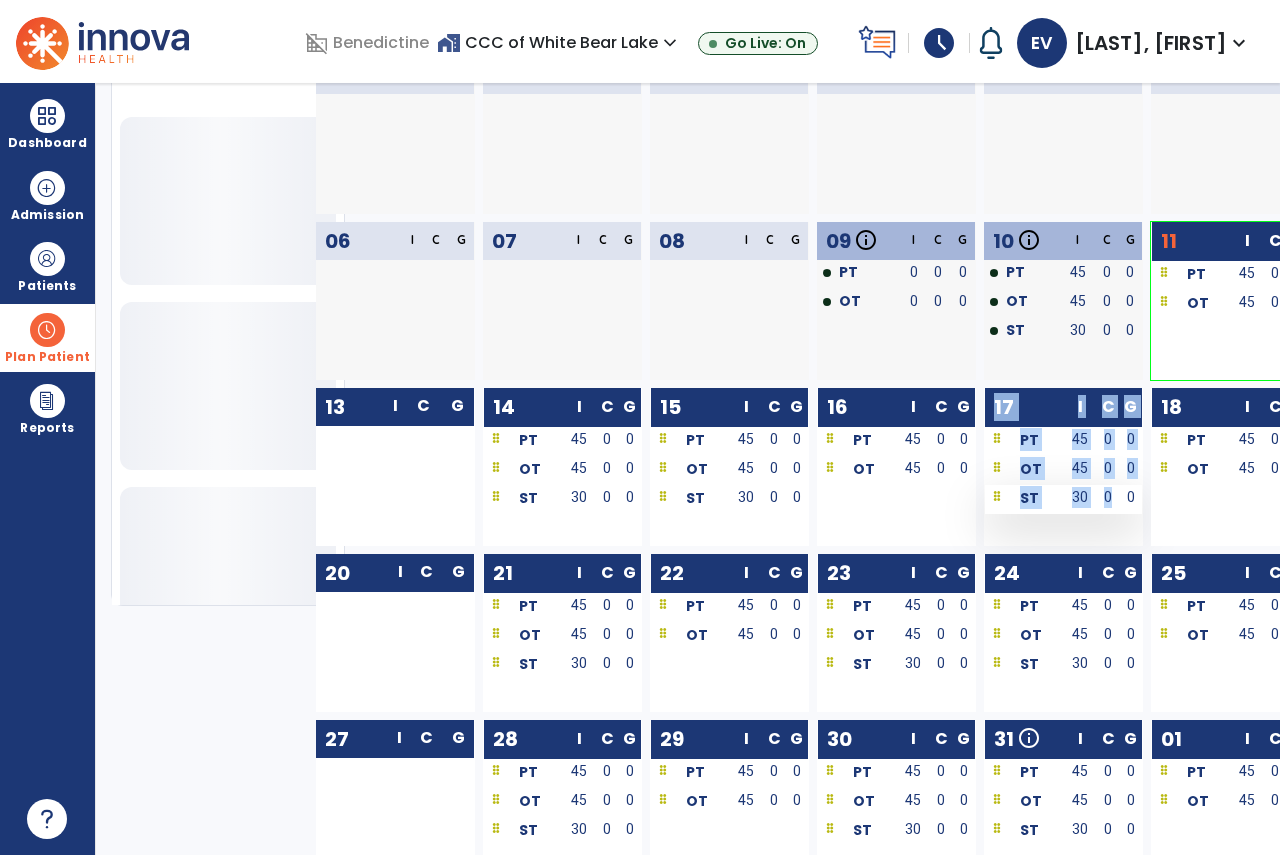 click on "Sun Mon Tue Wed Thu Fri Sat  29  I C G  30  I C G  01  I C G  02  I C G  03  I C G  04  I C G  05  I C G  06  I C G  07  I C G  08  I C G  09  info Certification Evaluation  PT  From Completed  OT  From Completed I C G PT 0 0 0 OT 0 0 0  10  info Certification Evaluation  ST  From Completed I C G PT 45 0 0 OT 45 0 0 ST 30 0 0  11  I C G PT  45 0 0 OT  45 0 0    12  I C G PT  25 0 0 OT  25 0 0    13  I C G        14  I C G PT  45 0 0 OT  45 0 0 ST  30 0 0  15  I C G PT  45 0 0 OT  45 0 0 ST  30 0 0  16  I C G PT  45 0 0 OT  45 0 0    17  I C G PT  45 0 0 OT  45 0 0 ST  30 0 0  18  I C G PT  45 0 0 OT  45 0 0    19  info Progress Note  PT  Upcoming  OT  Upcoming I C G PT  25 0 0 OT  25 0 0    20  I C G        21  I C G PT  45 0 0 OT  45 0 0 ST  30 0 0  22  I C G PT  45 0 0 OT  45 0 0    23  I C G PT  45 0 0 OT  45 0 0 ST  30 0 0  24  I C G PT  45 0 0 OT  45 0 0 ST  30 0 0  25  I C G PT  45 0 0 OT  45 0 0    26  I C G PT  25 0 0 OT  25 0 0    27  I C G        28  I C G PT  45 0 0 OT  45 0 0 ST  30 0 0  29  I C G" 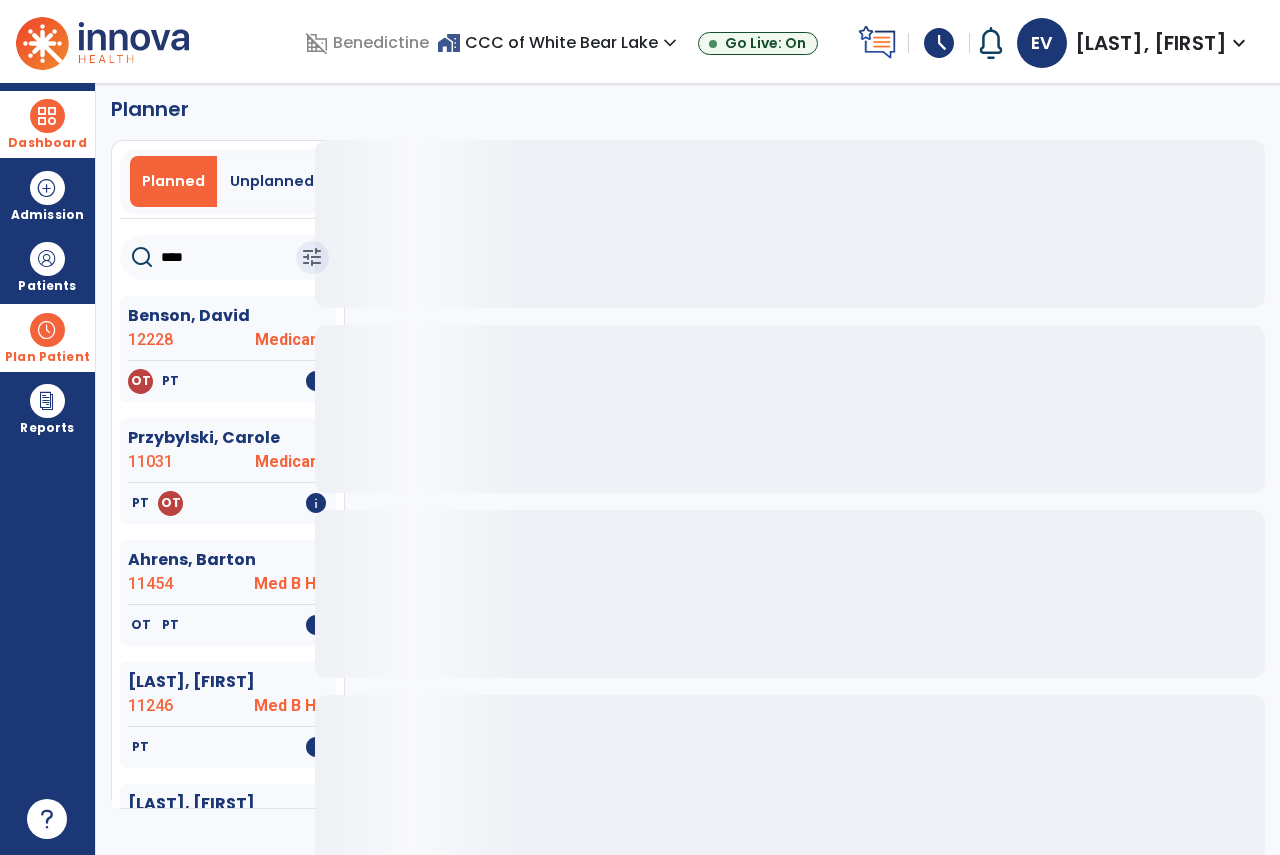 scroll, scrollTop: 0, scrollLeft: 0, axis: both 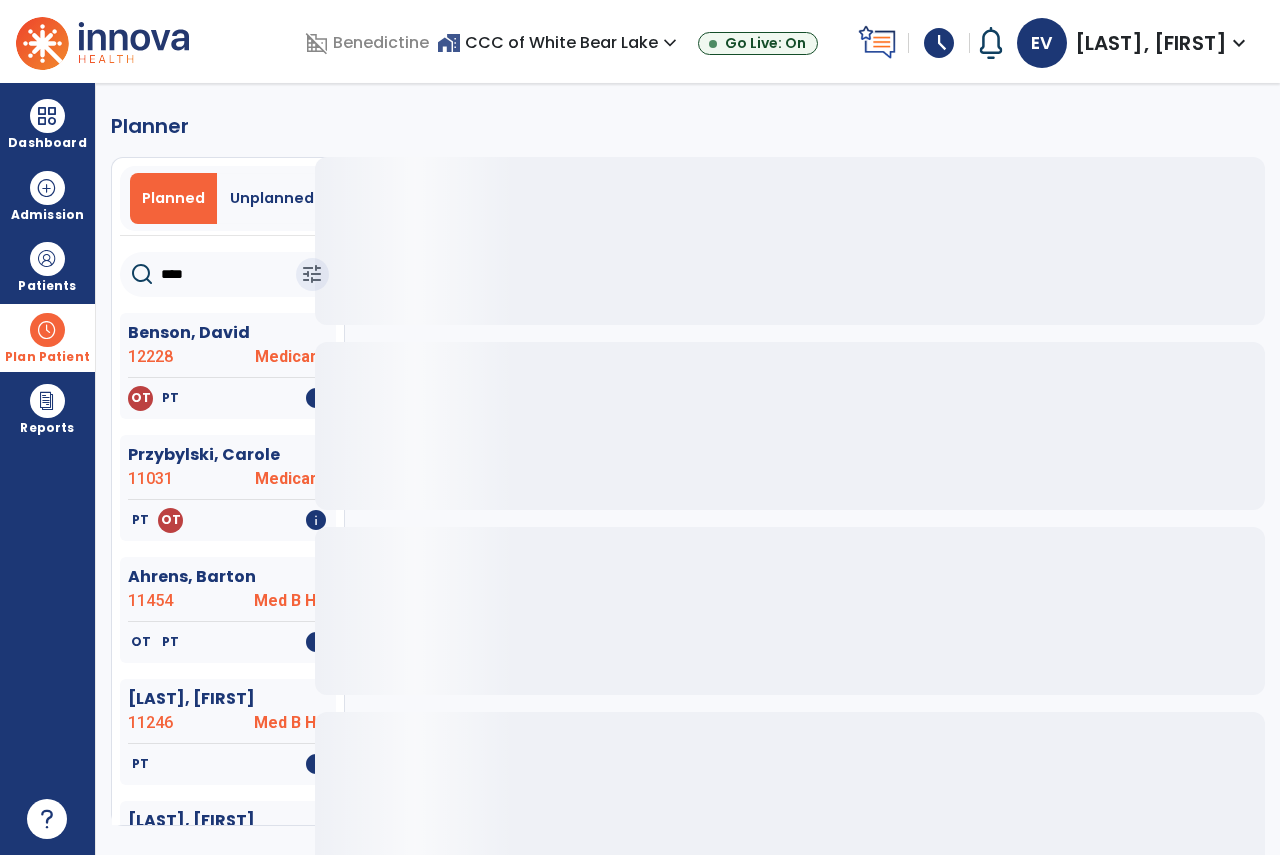 click on "Plan Patient" at bounding box center (47, 357) 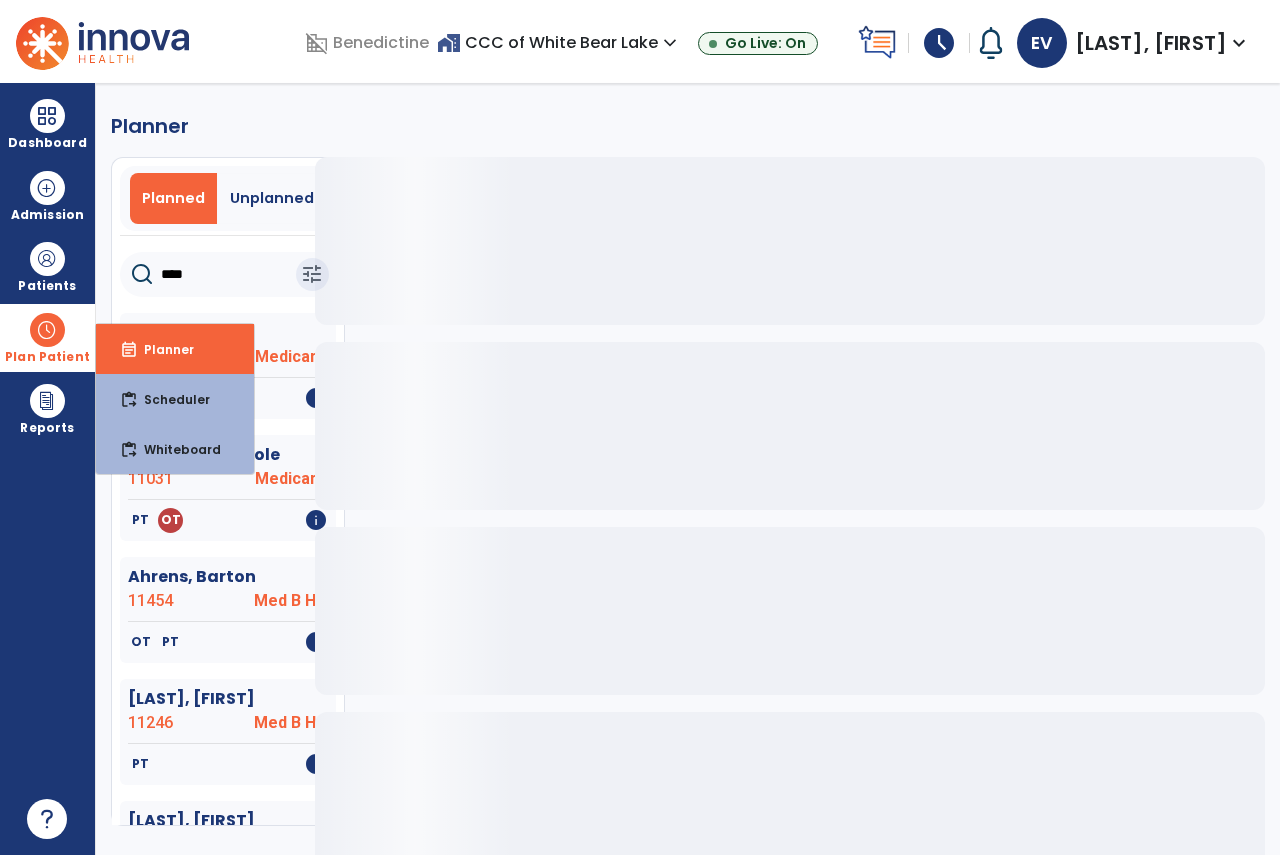 click on "event_note" at bounding box center [129, 350] 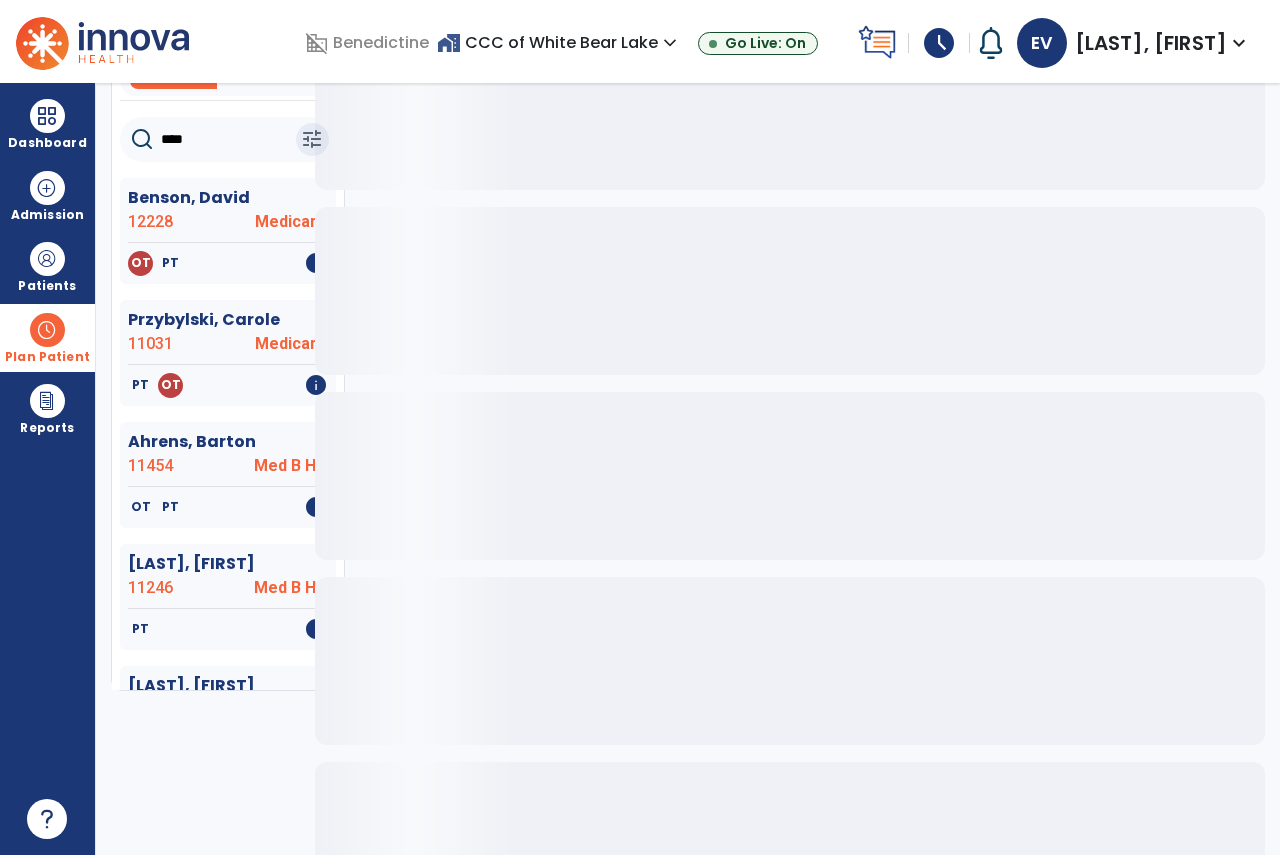 scroll, scrollTop: 100, scrollLeft: 0, axis: vertical 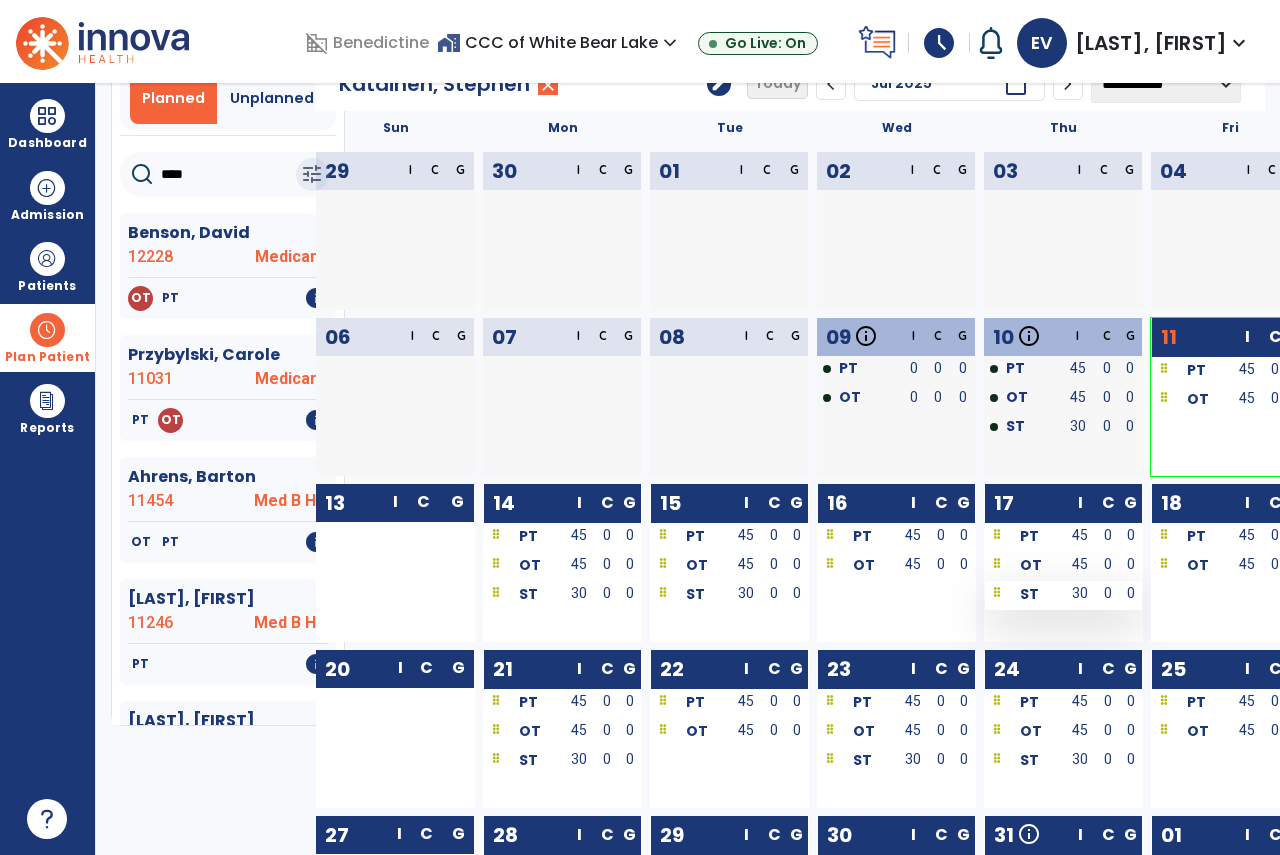 click on "ST" at bounding box center (1024, 593) 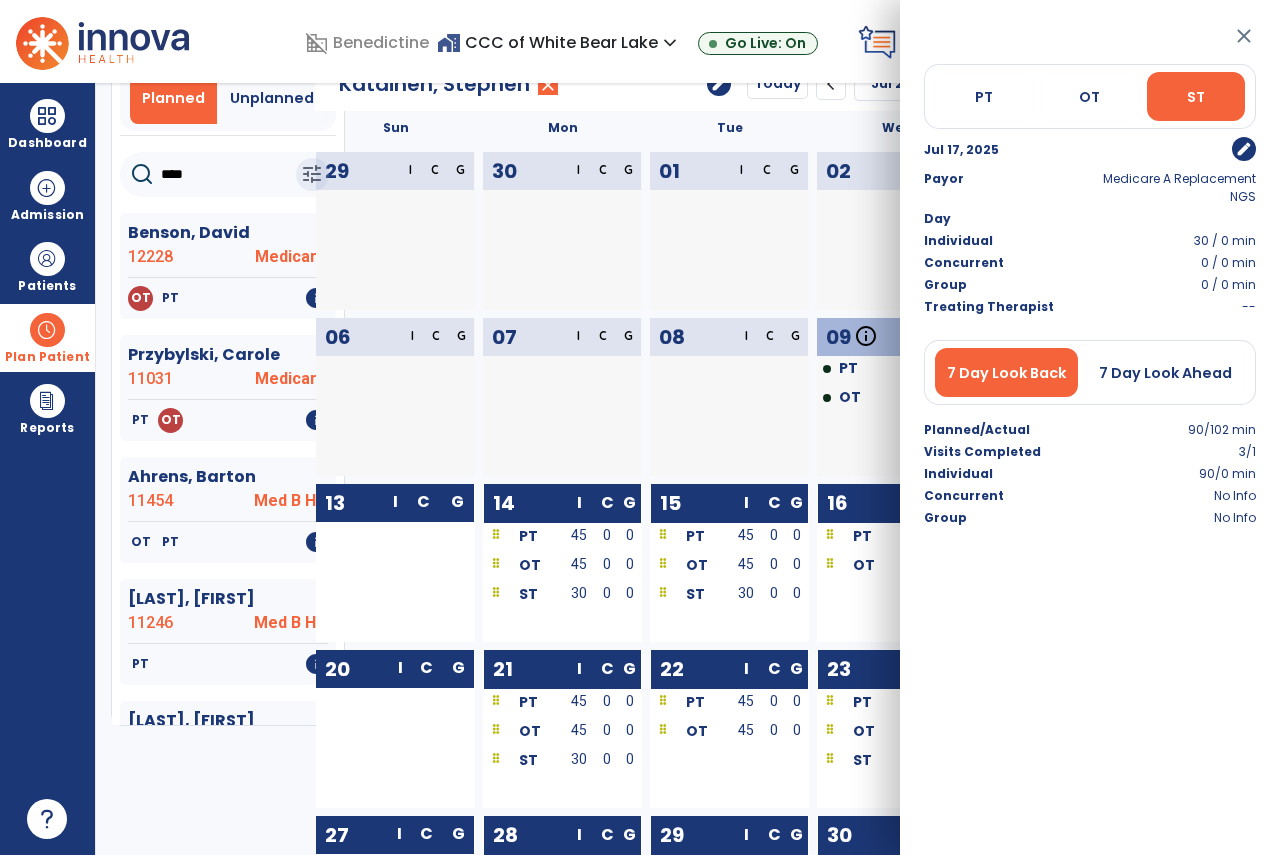 click on "close" at bounding box center [1244, 36] 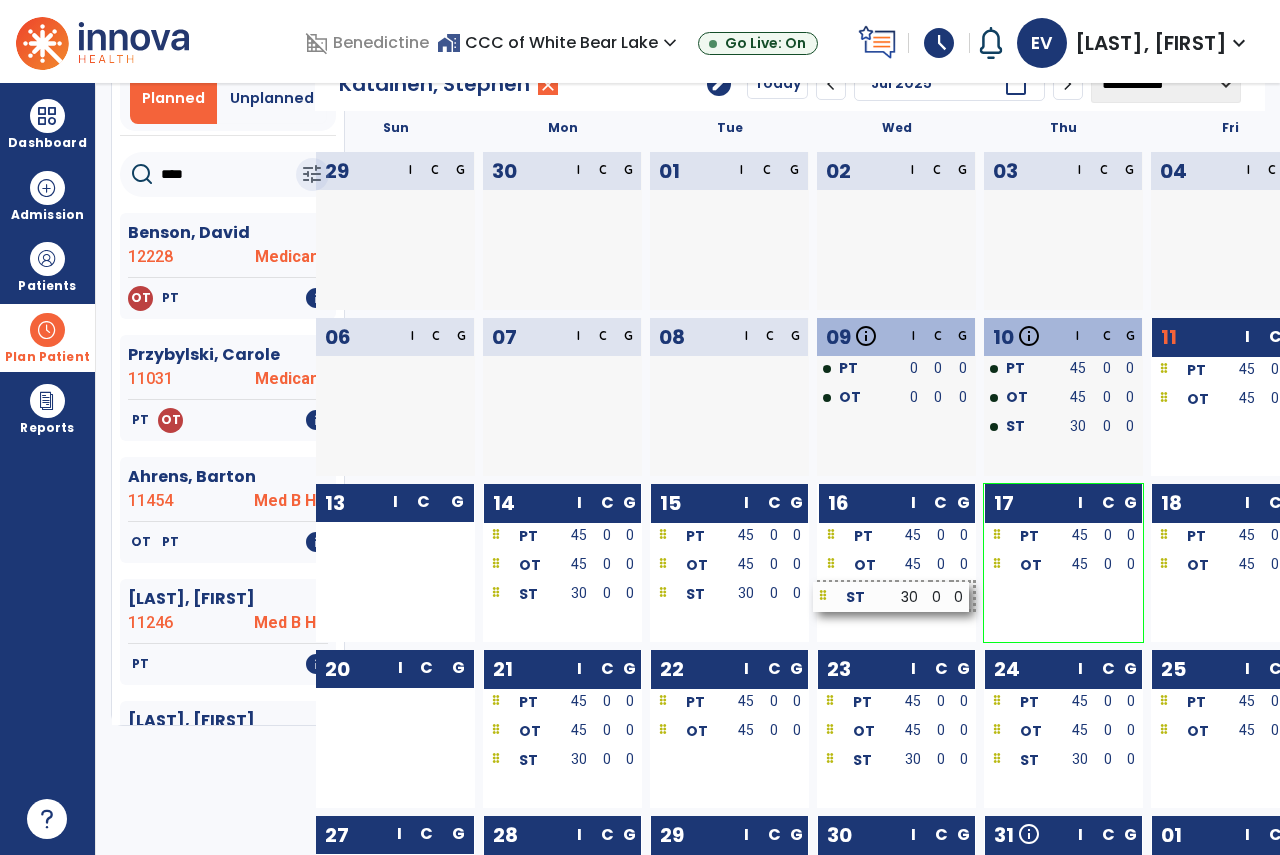 drag, startPoint x: 1087, startPoint y: 596, endPoint x: 998, endPoint y: 621, distance: 92.44458 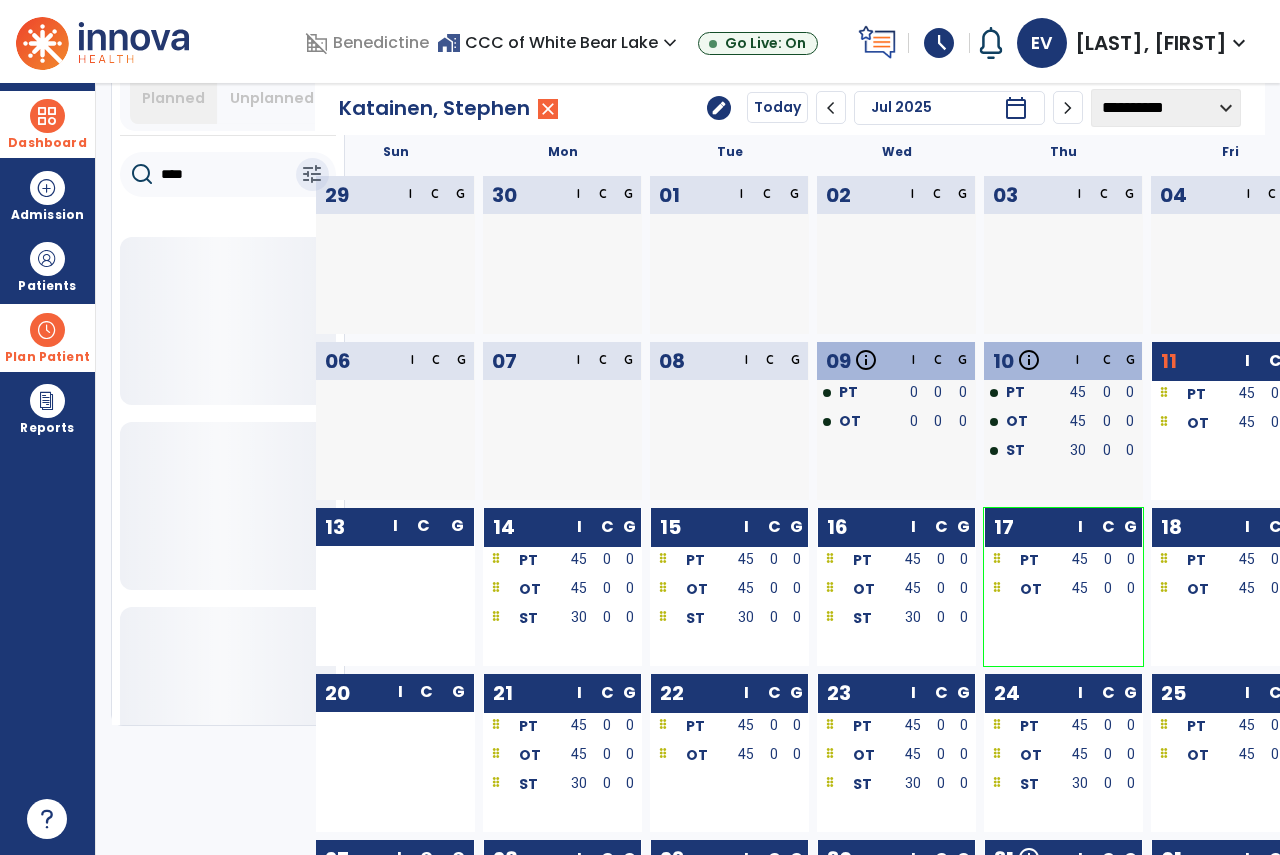 click at bounding box center (47, 116) 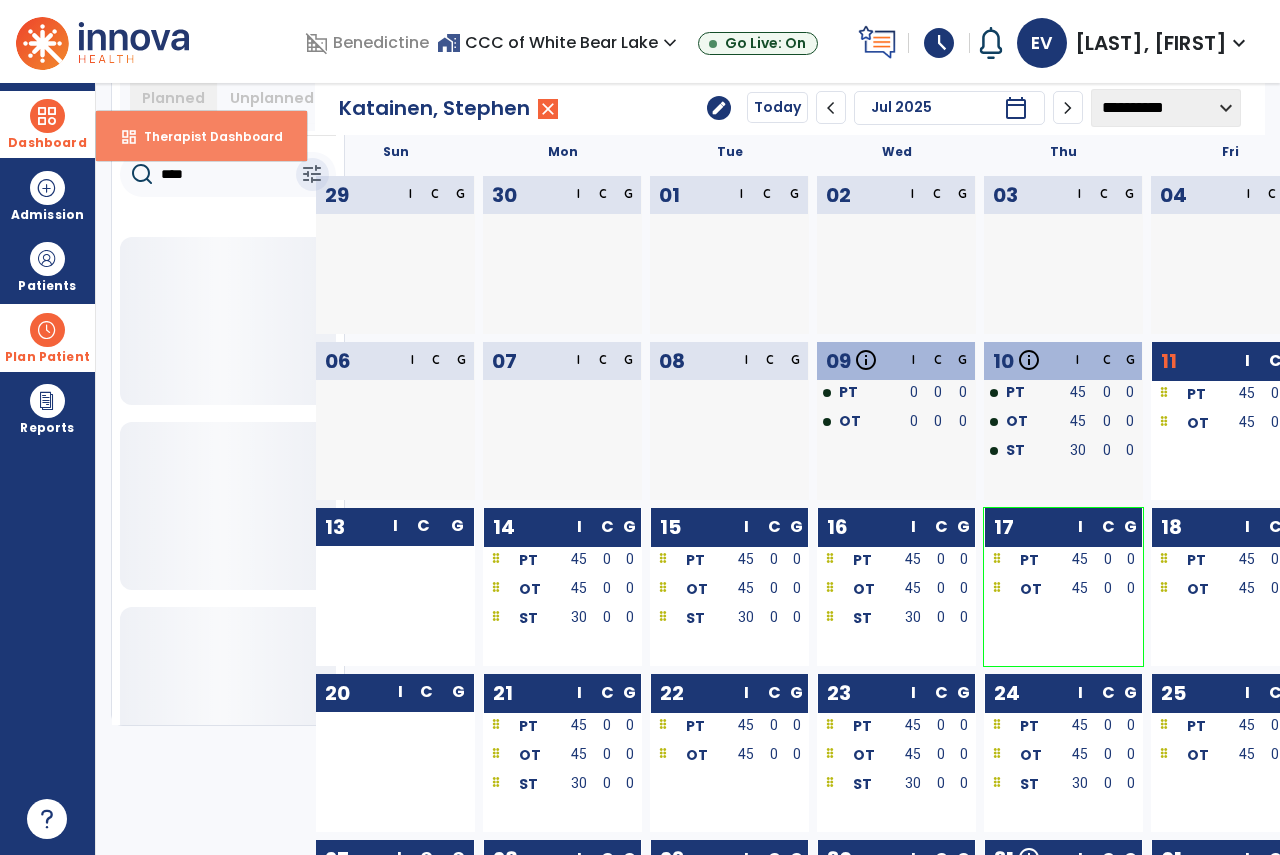 click on "Therapist Dashboard" at bounding box center [205, 136] 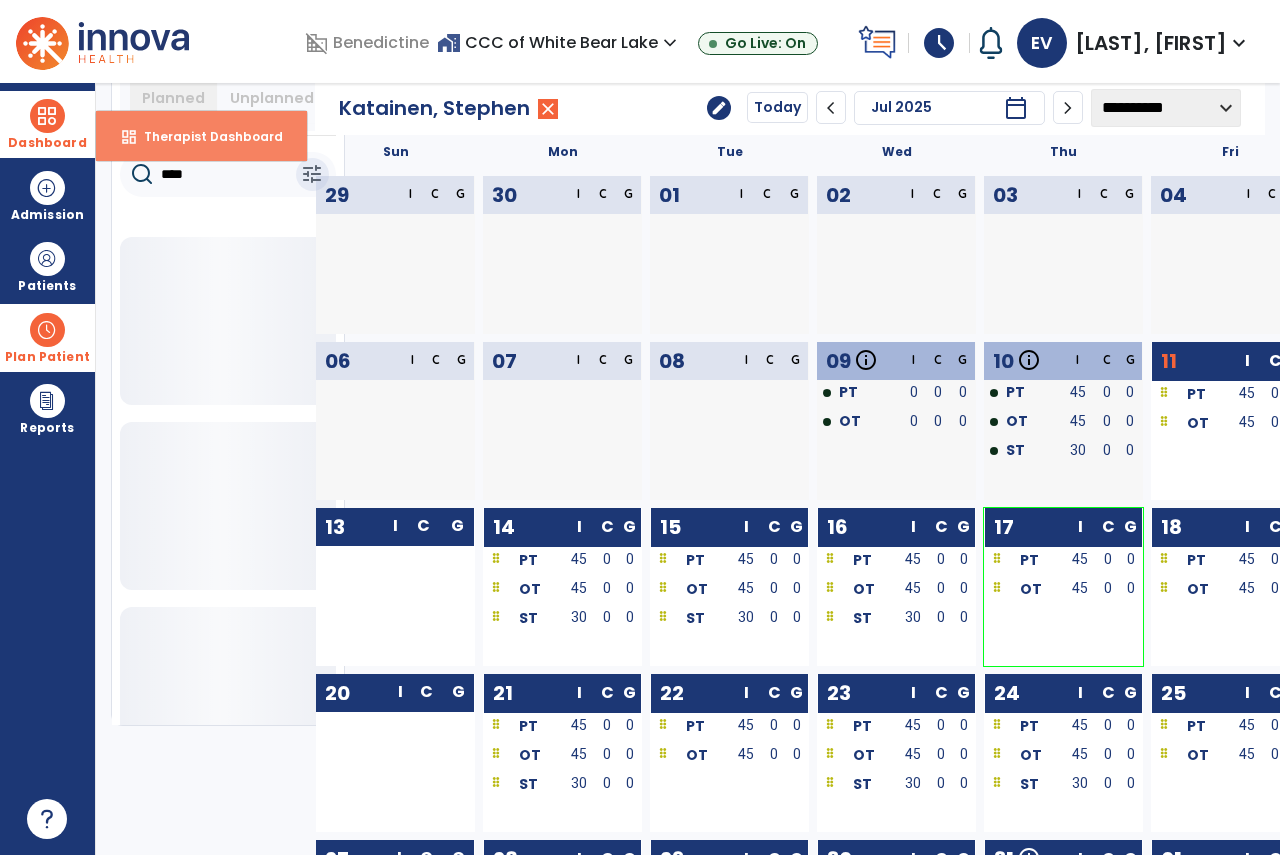scroll, scrollTop: 21, scrollLeft: 0, axis: vertical 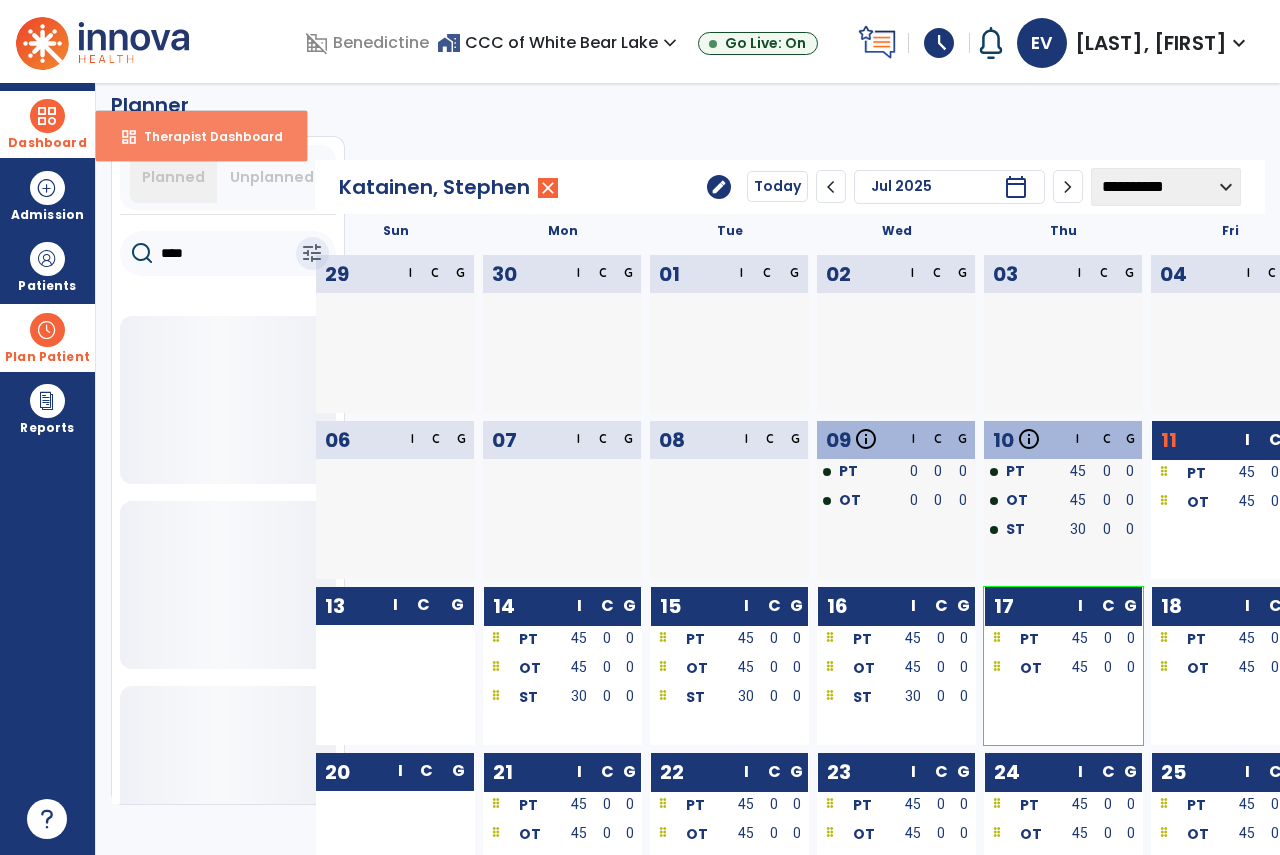 select on "****" 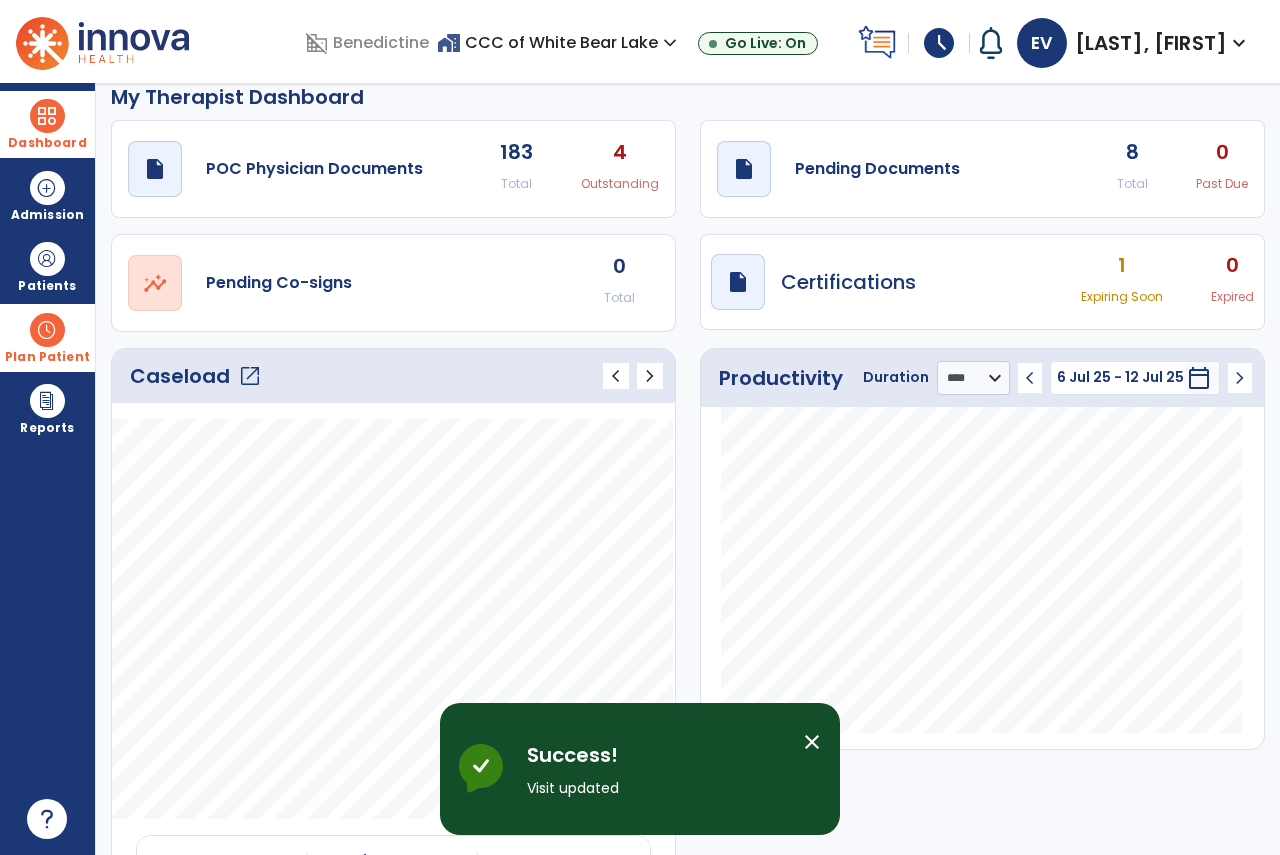 click on "Plan Patient" at bounding box center (47, 286) 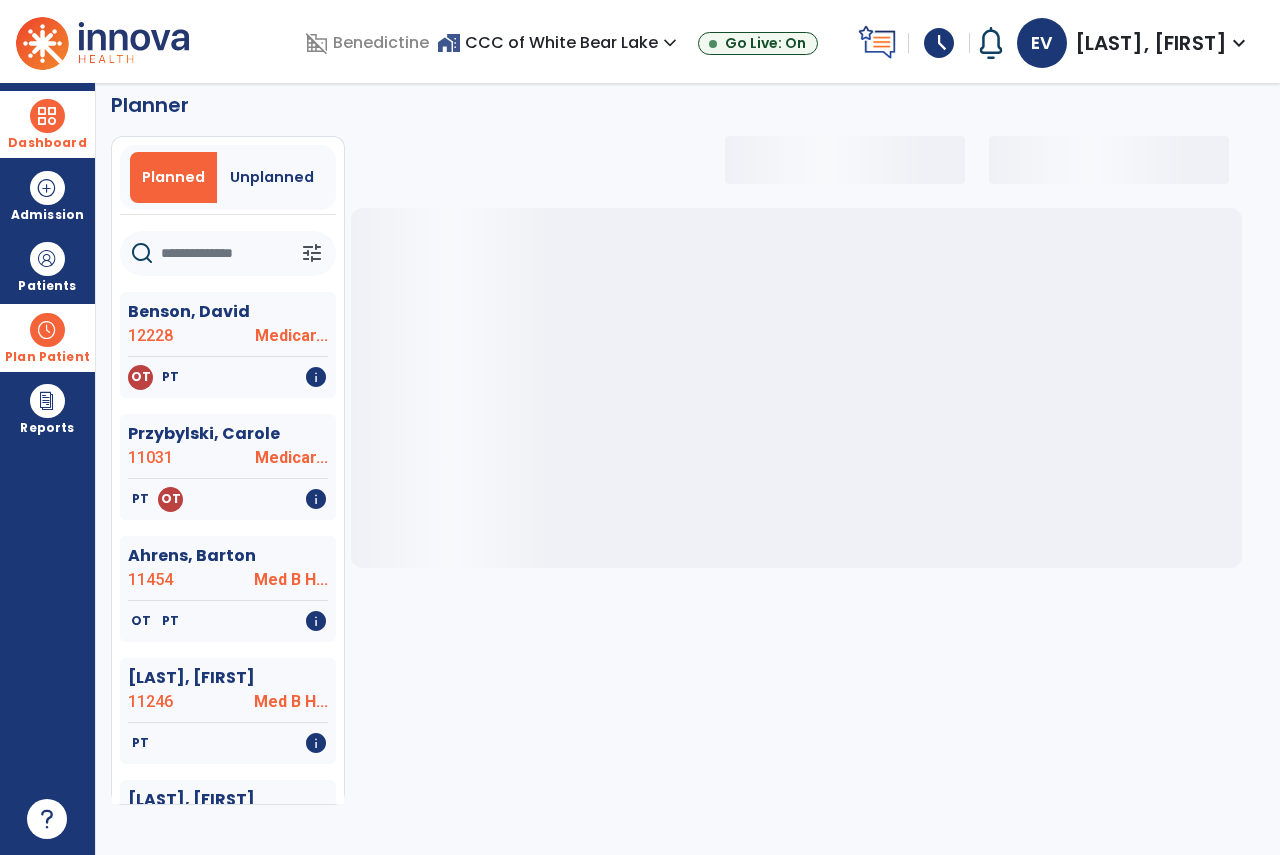 click 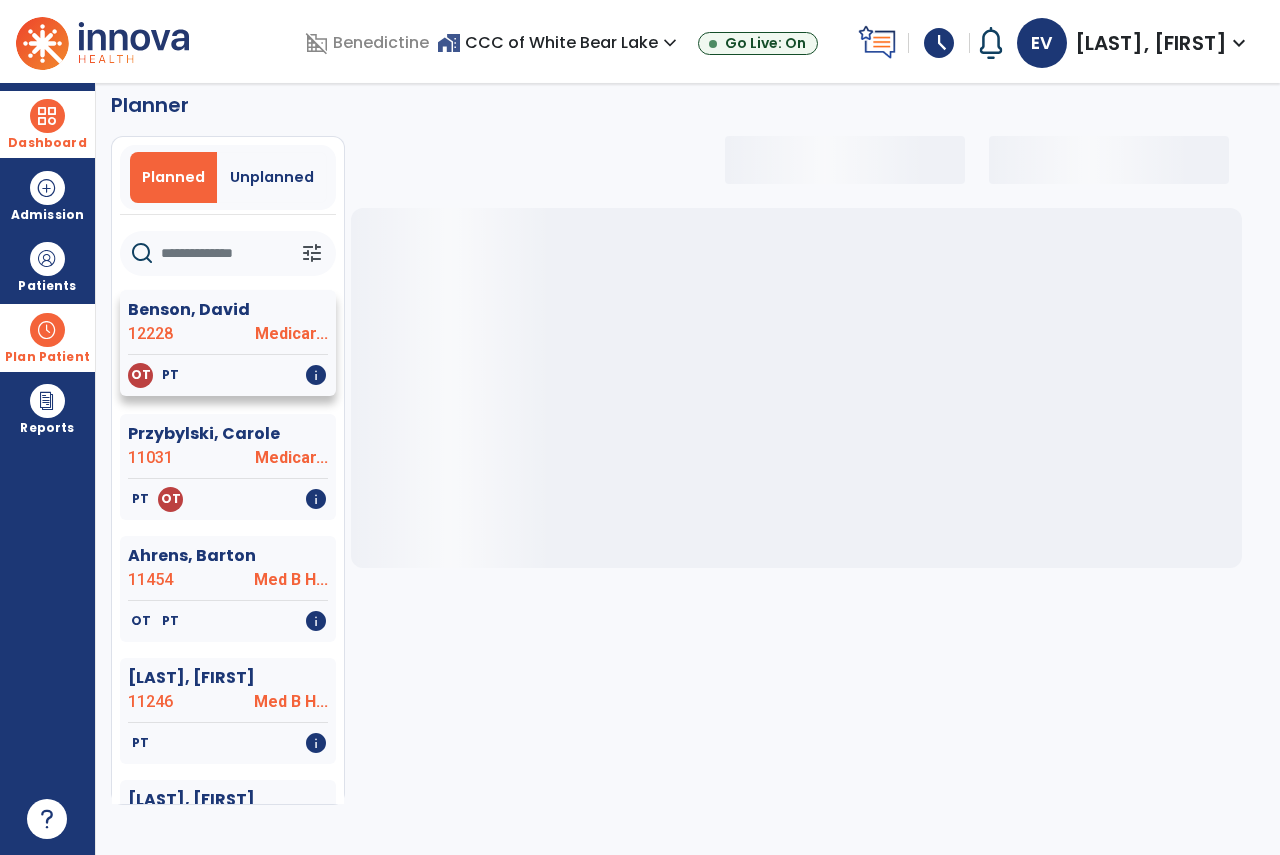 select on "***" 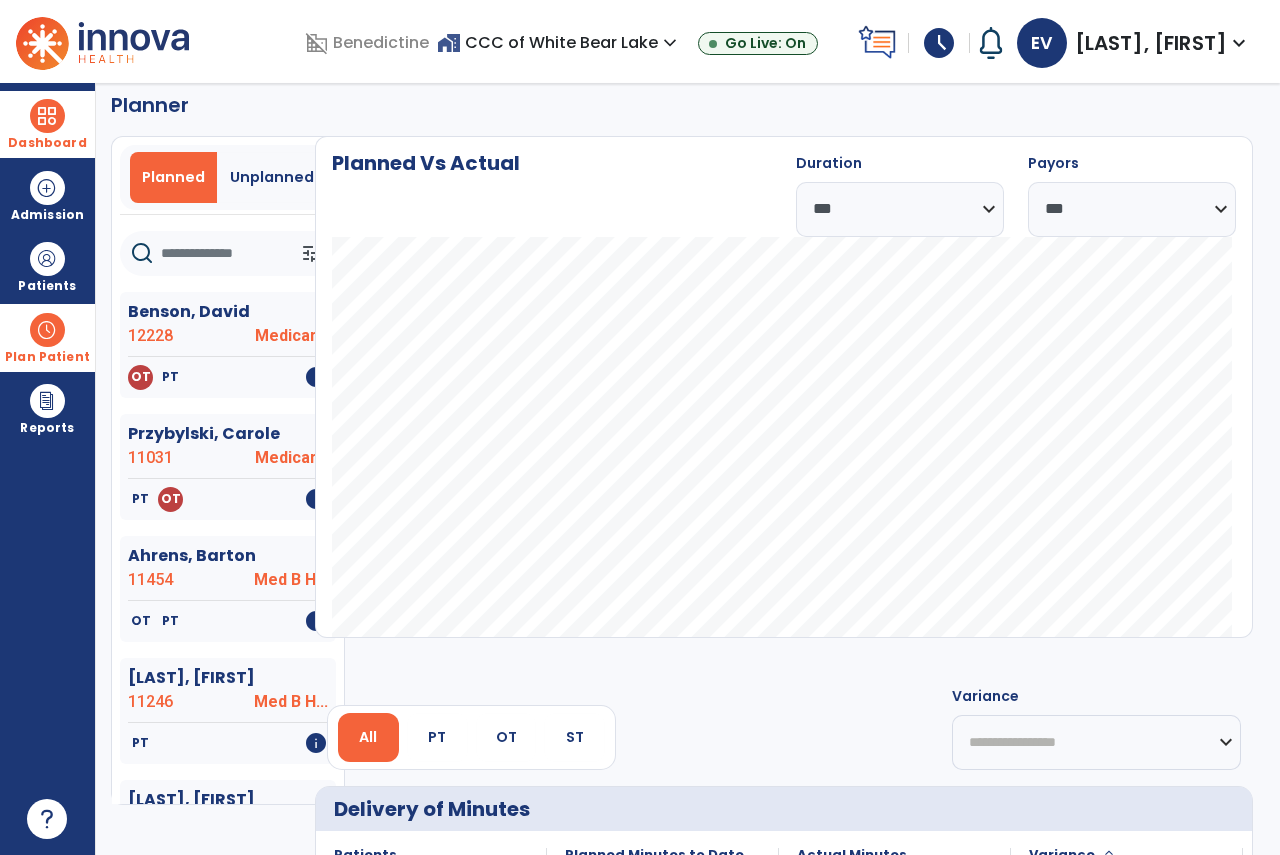click at bounding box center (47, 116) 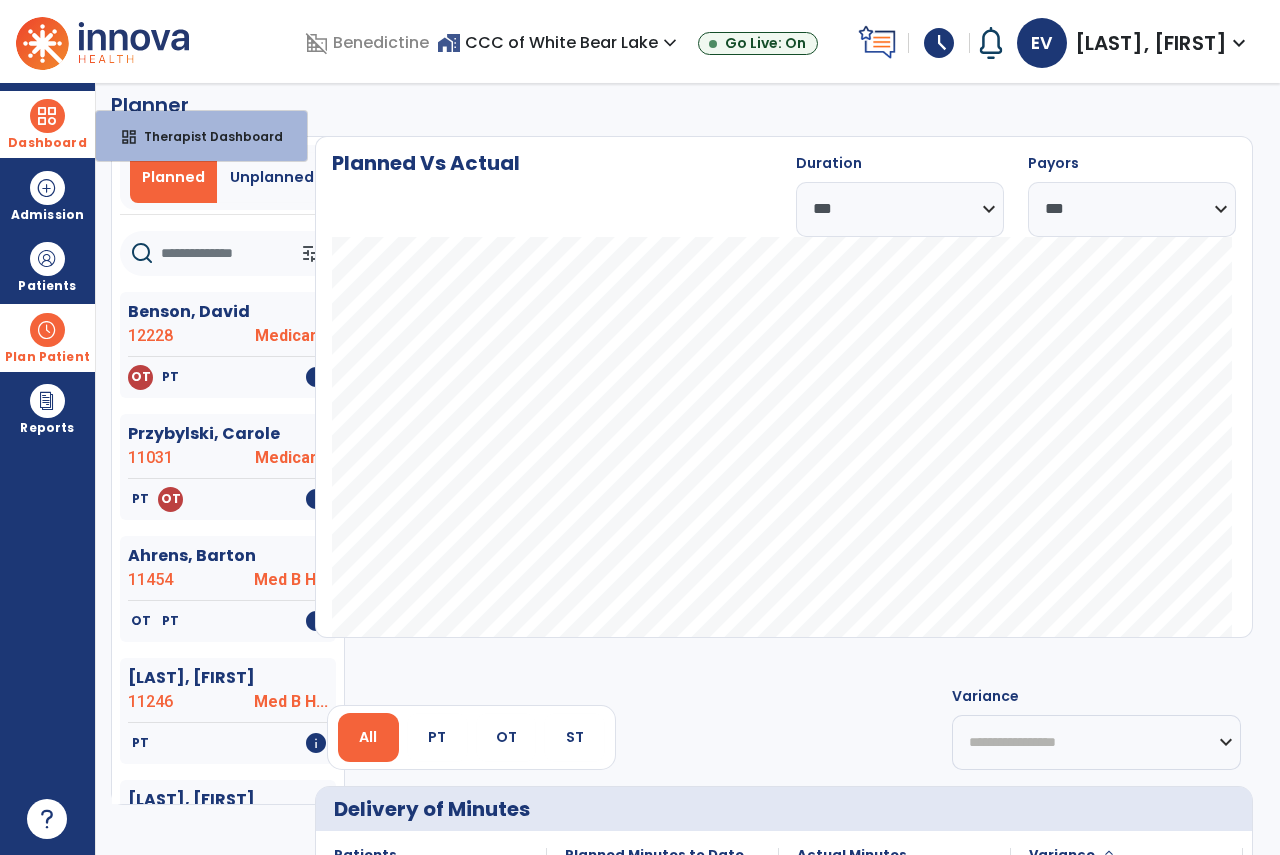 click on "dashboard  Therapist Dashboard" at bounding box center [201, 136] 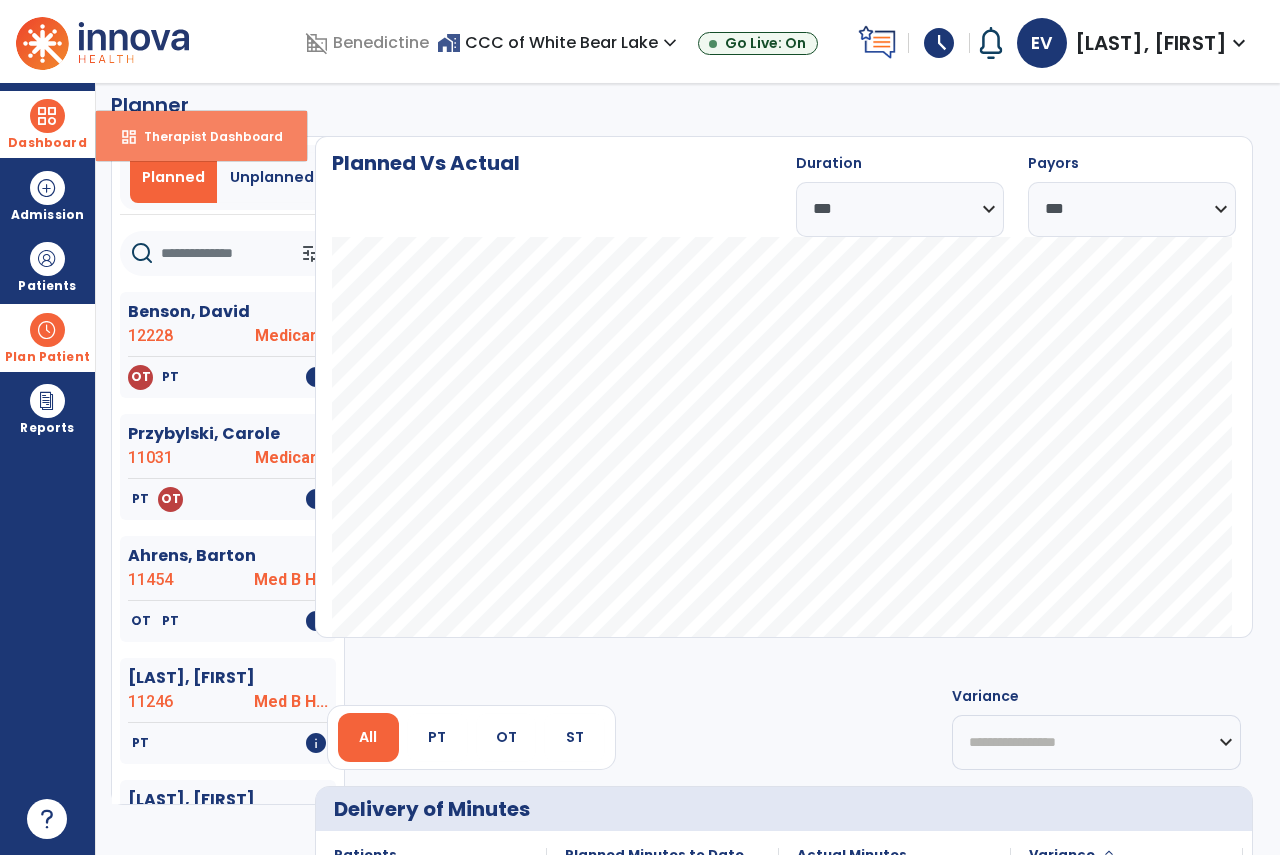 select on "****" 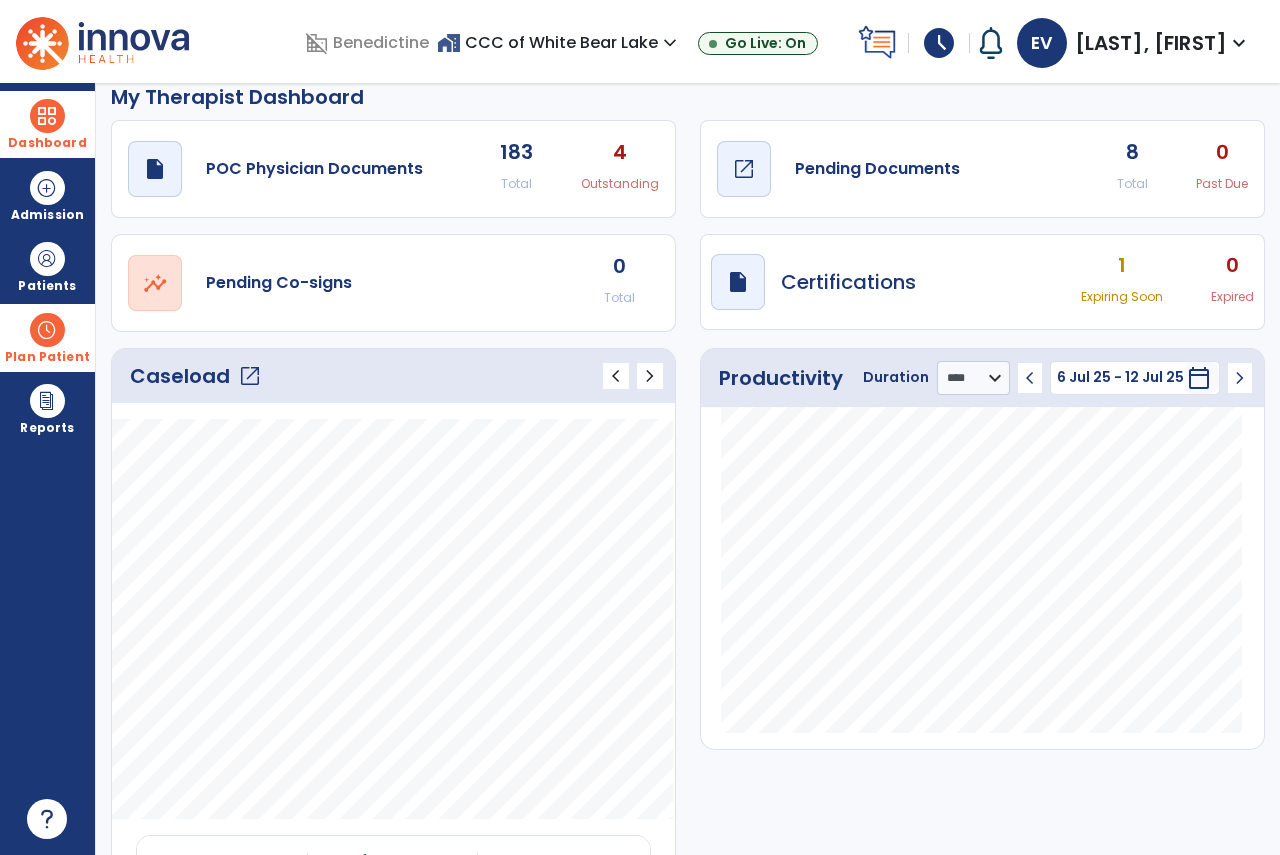 click on "Pending Documents" 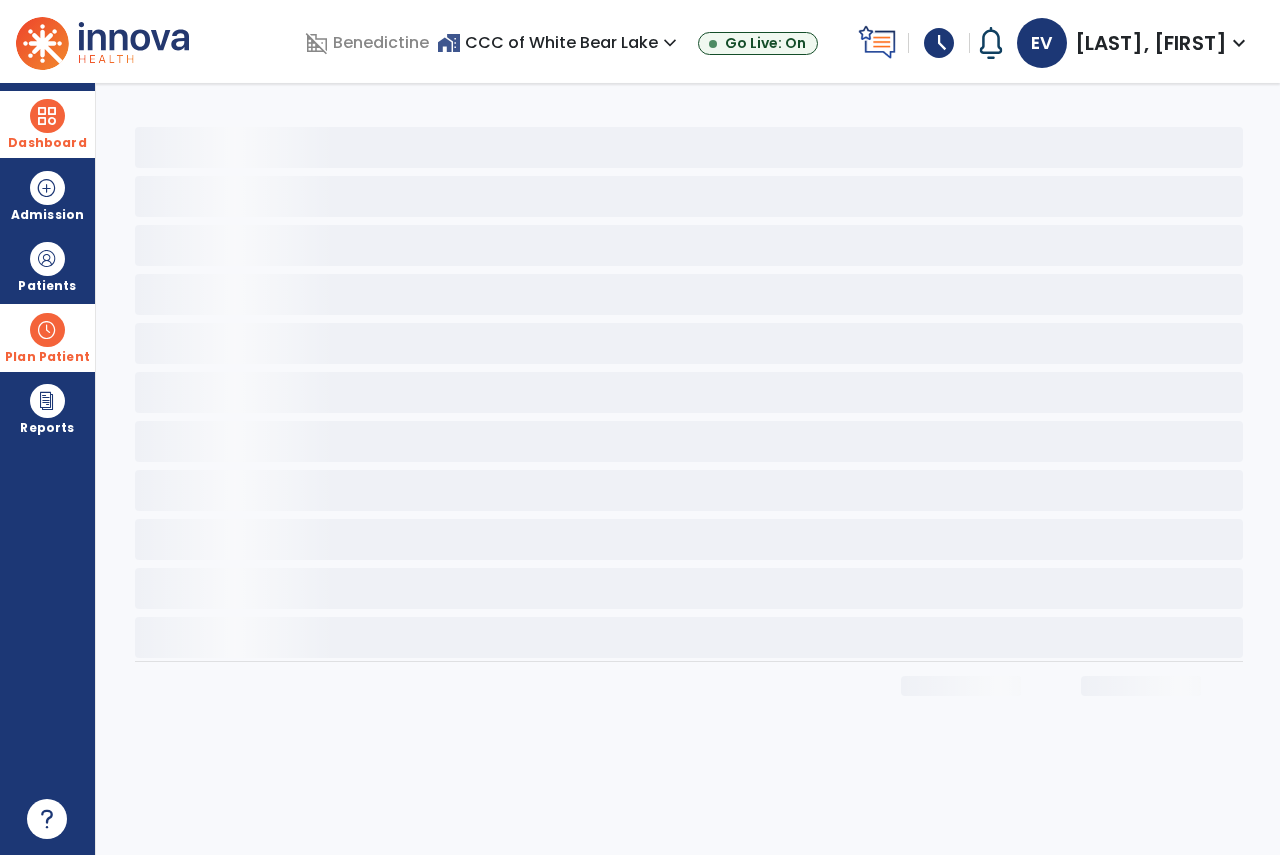 scroll, scrollTop: 0, scrollLeft: 0, axis: both 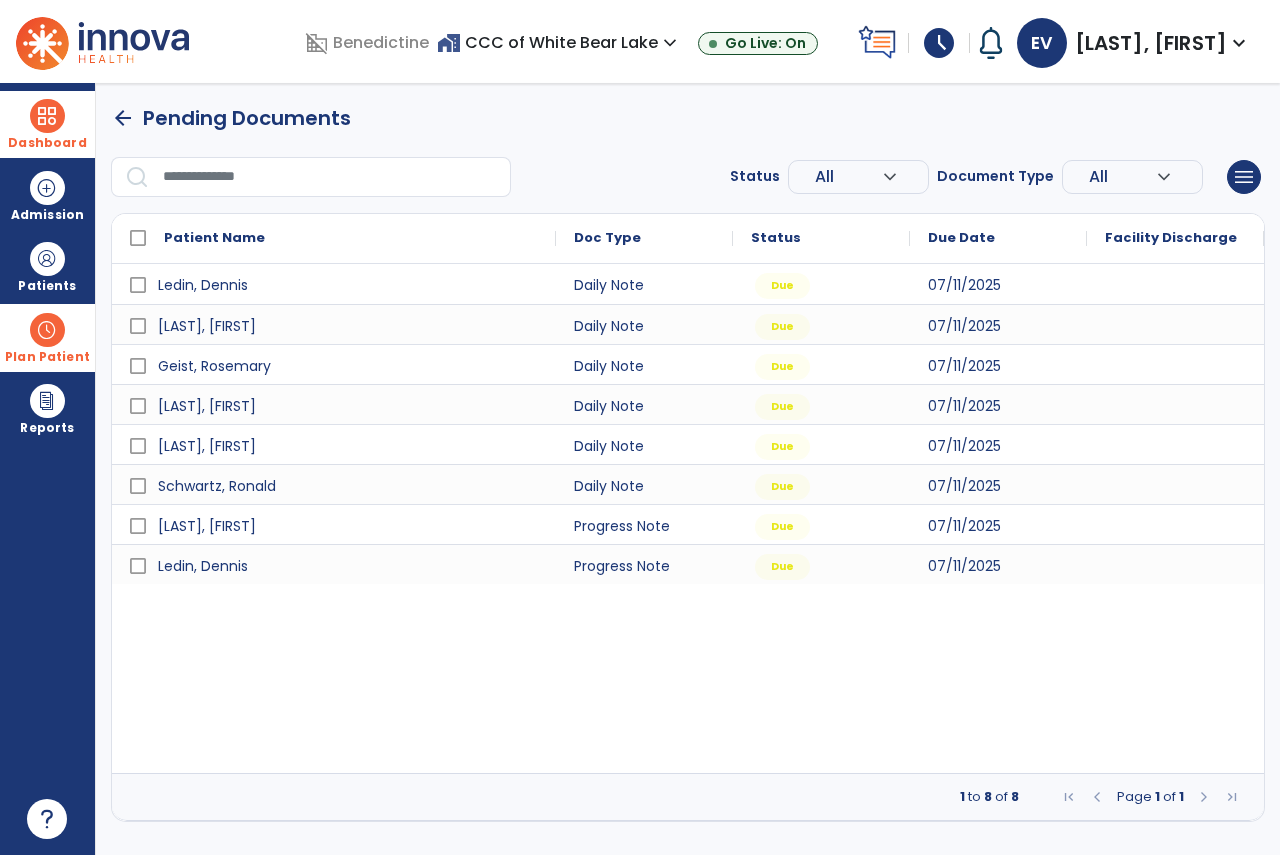 click on "Plan Patient" at bounding box center [47, 286] 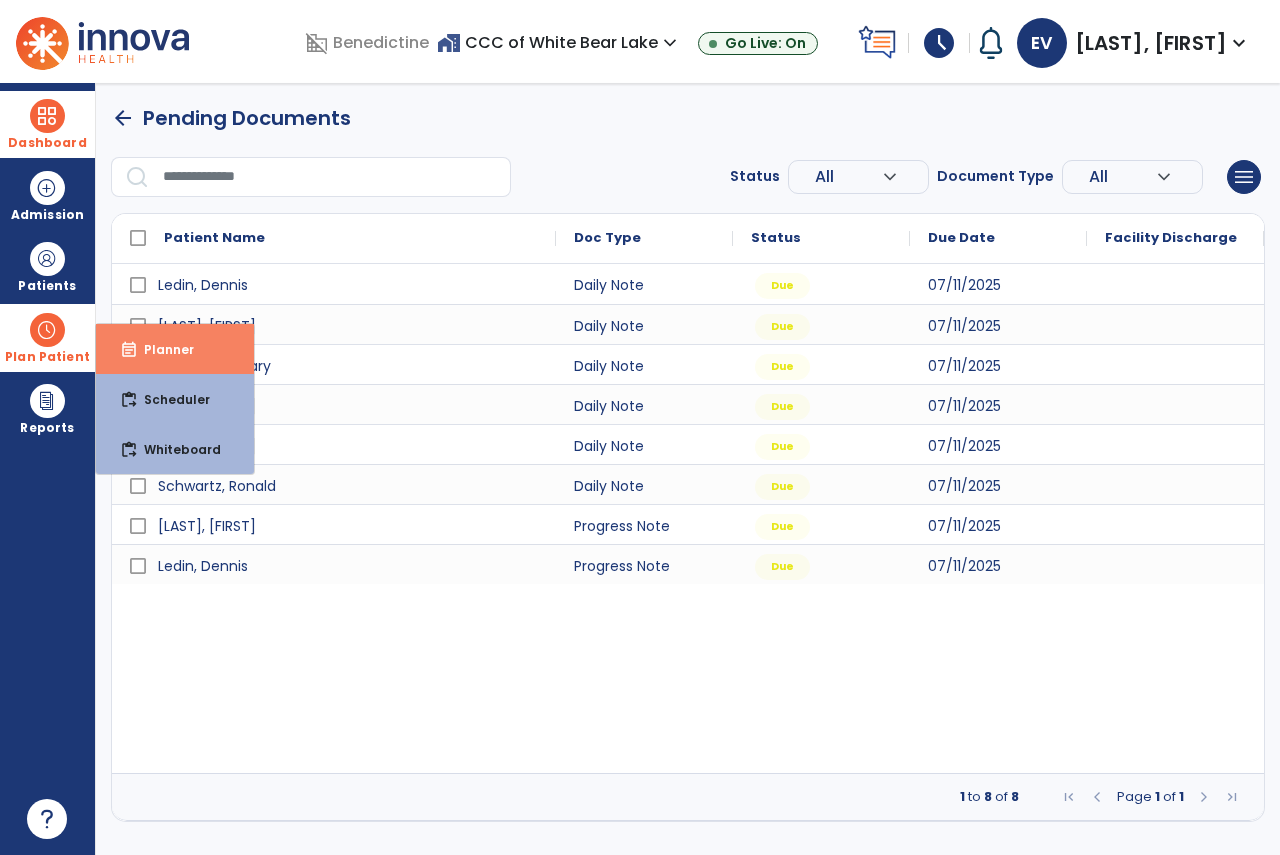 click on "event_note  Planner" at bounding box center (175, 349) 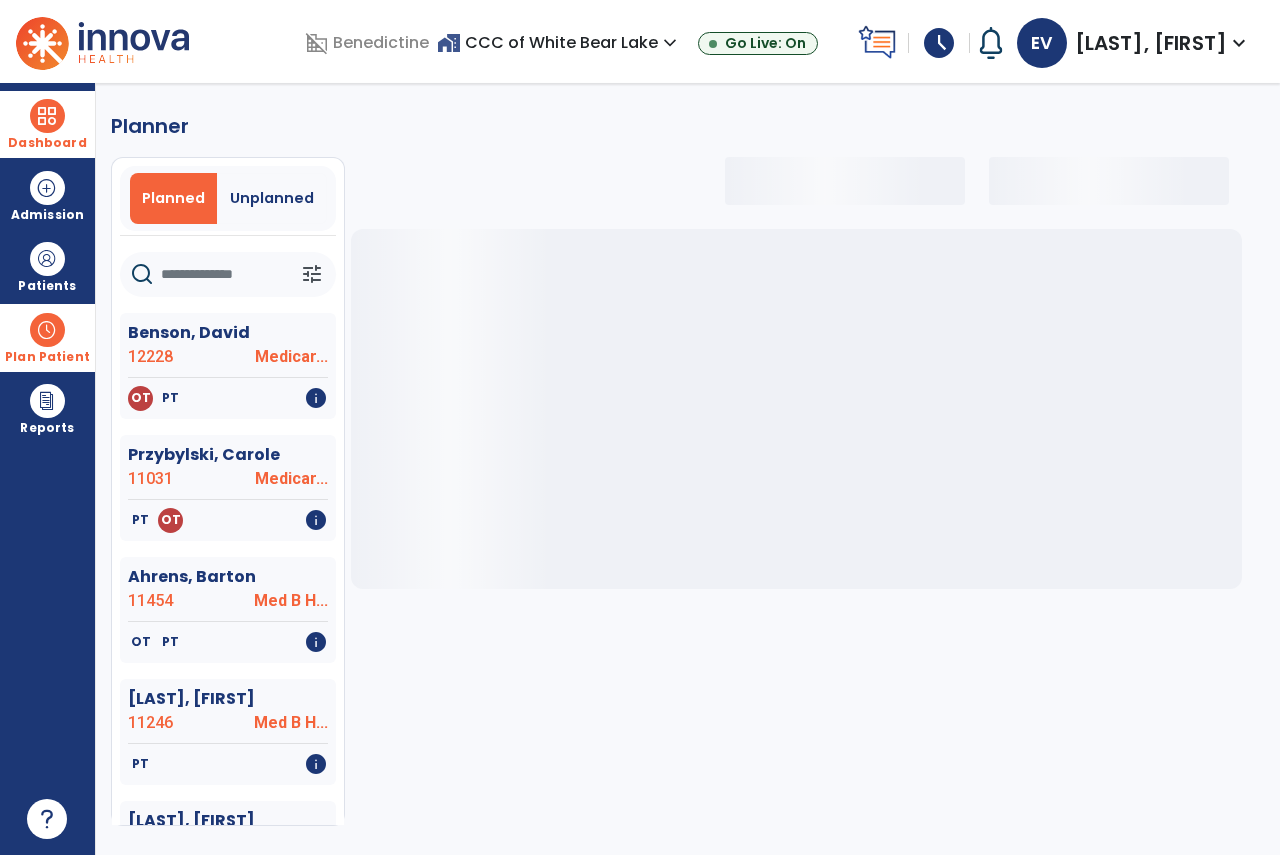 click on "Plan Patient" at bounding box center (47, 337) 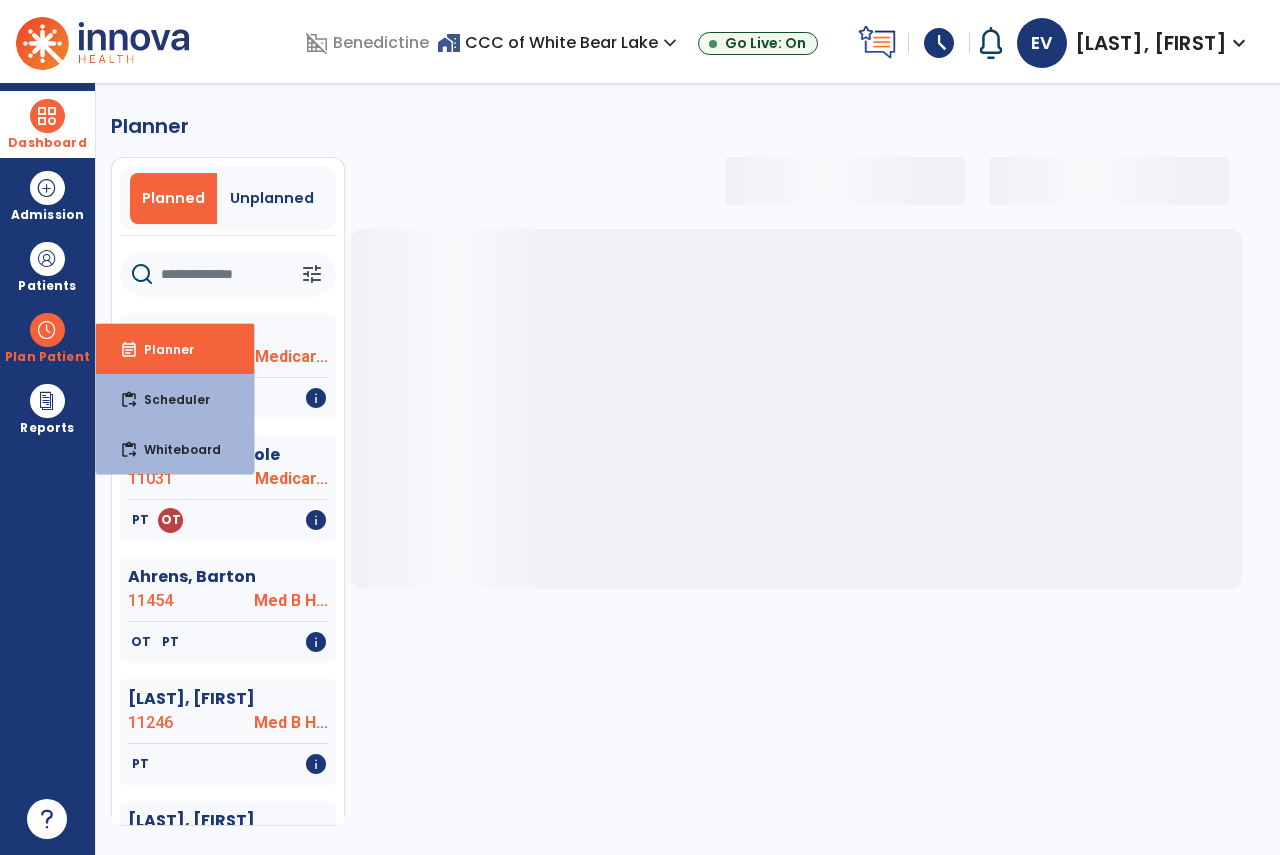 click on "Dashboard" at bounding box center [47, 124] 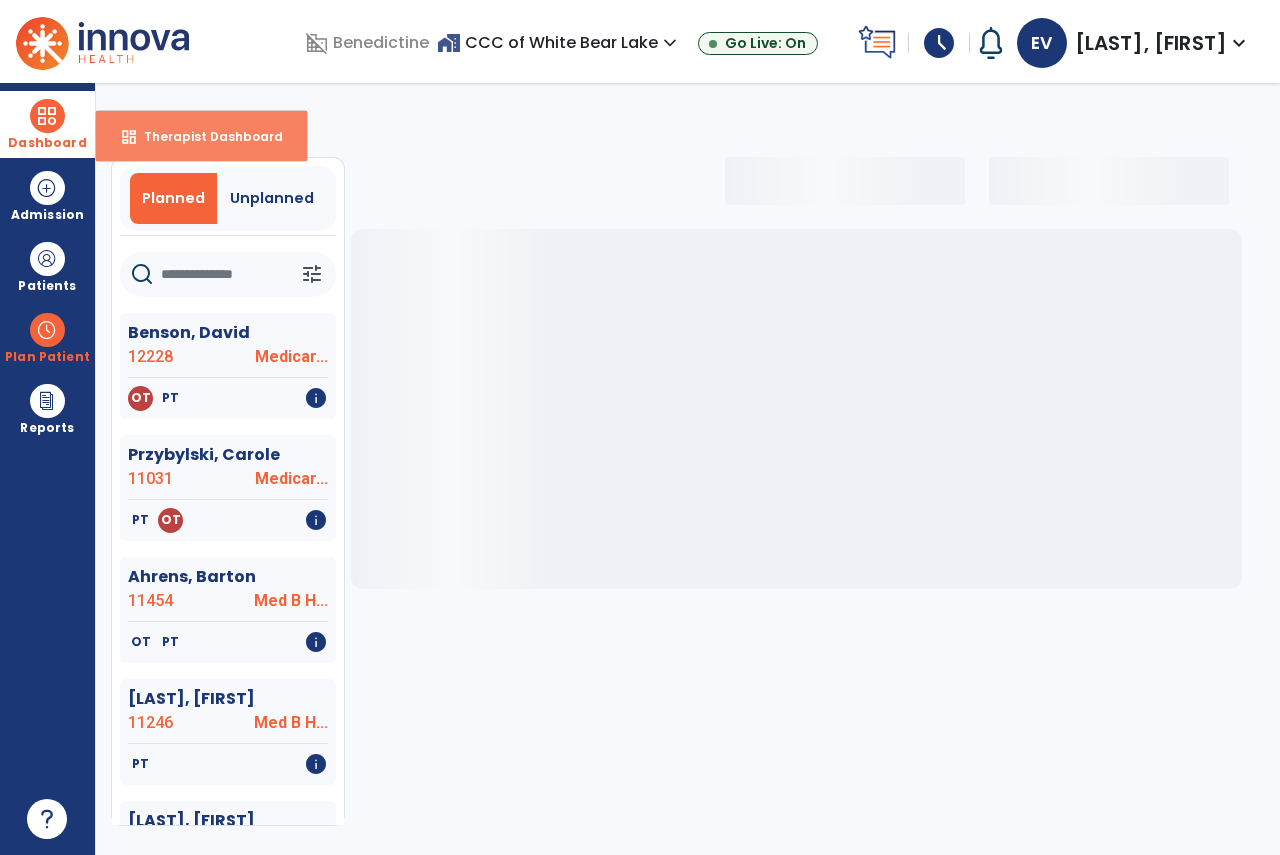 click on "dashboard" at bounding box center (129, 137) 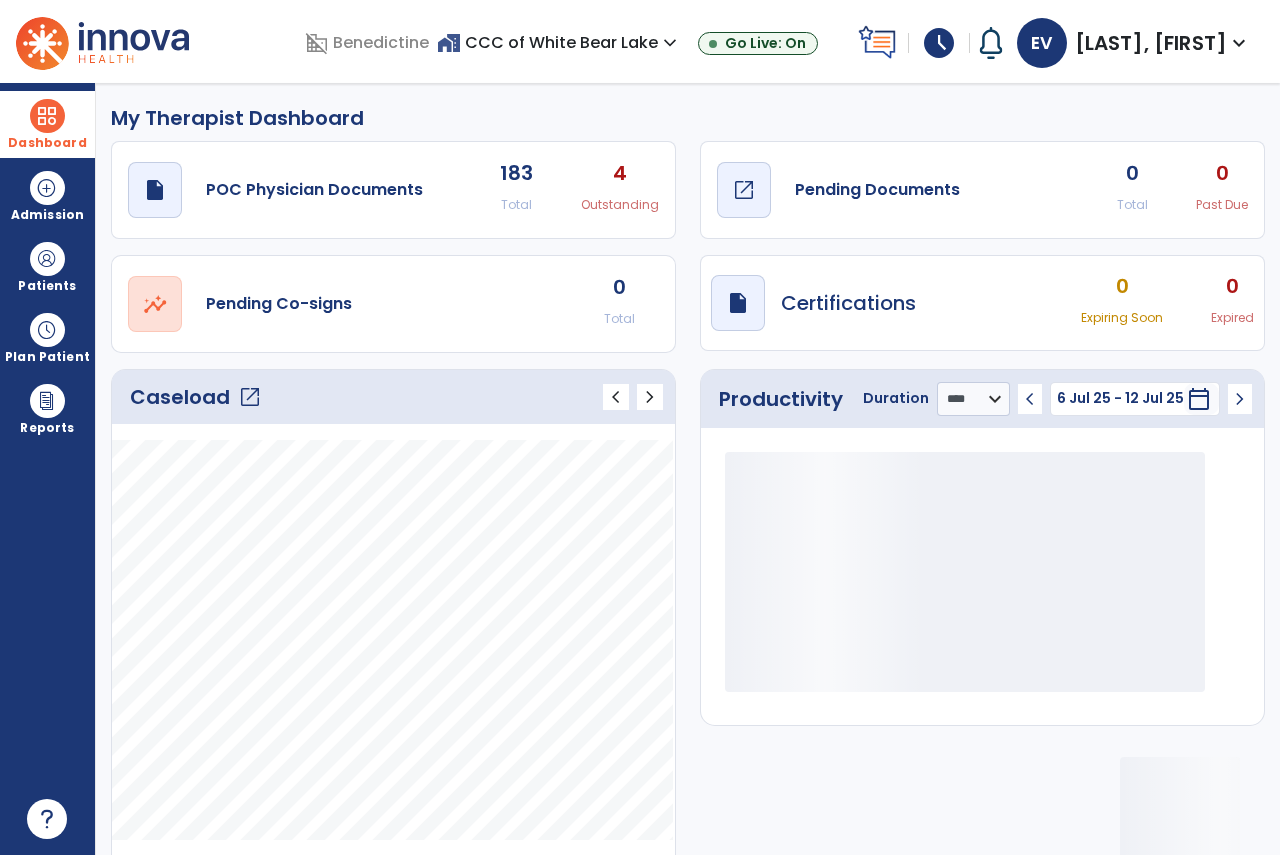 click on "draft   open_in_new  Pending Documents" 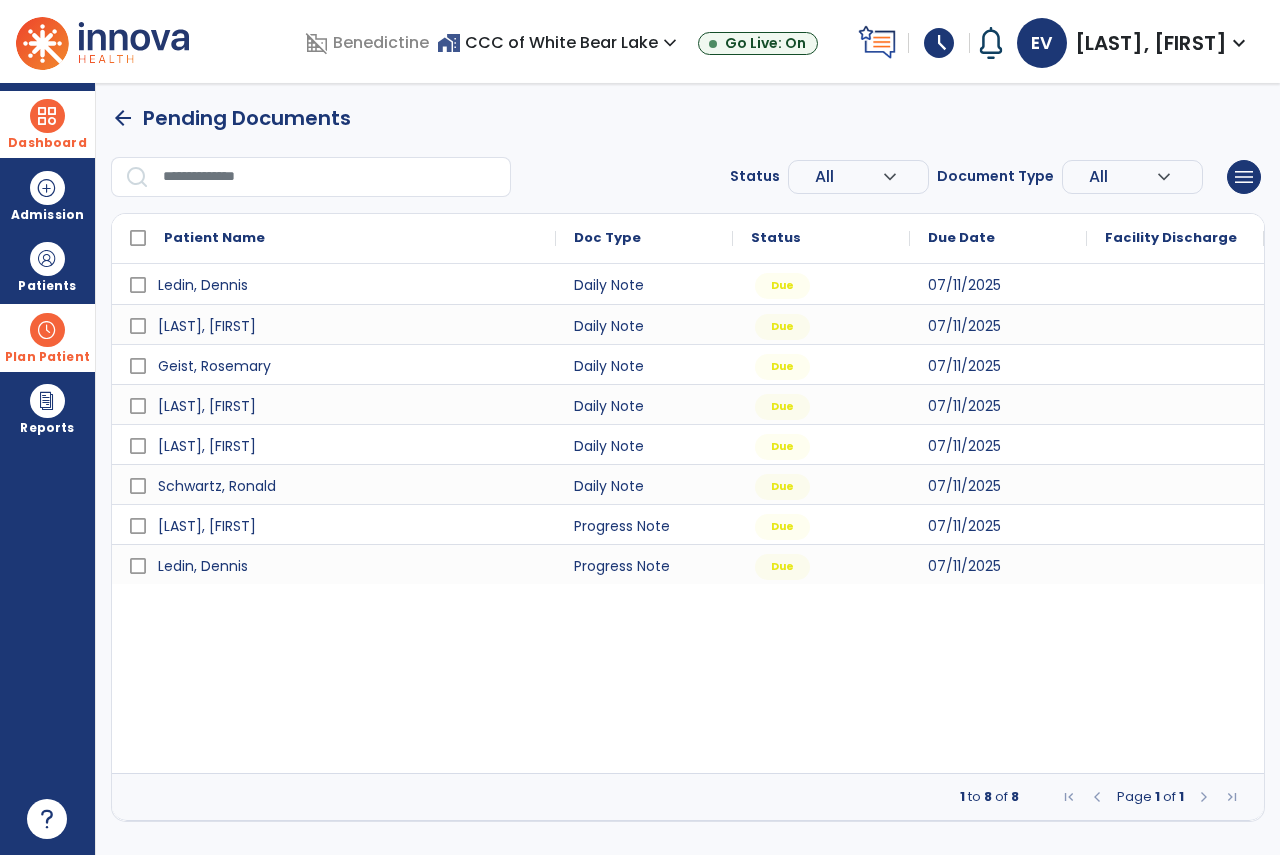 click at bounding box center (47, 330) 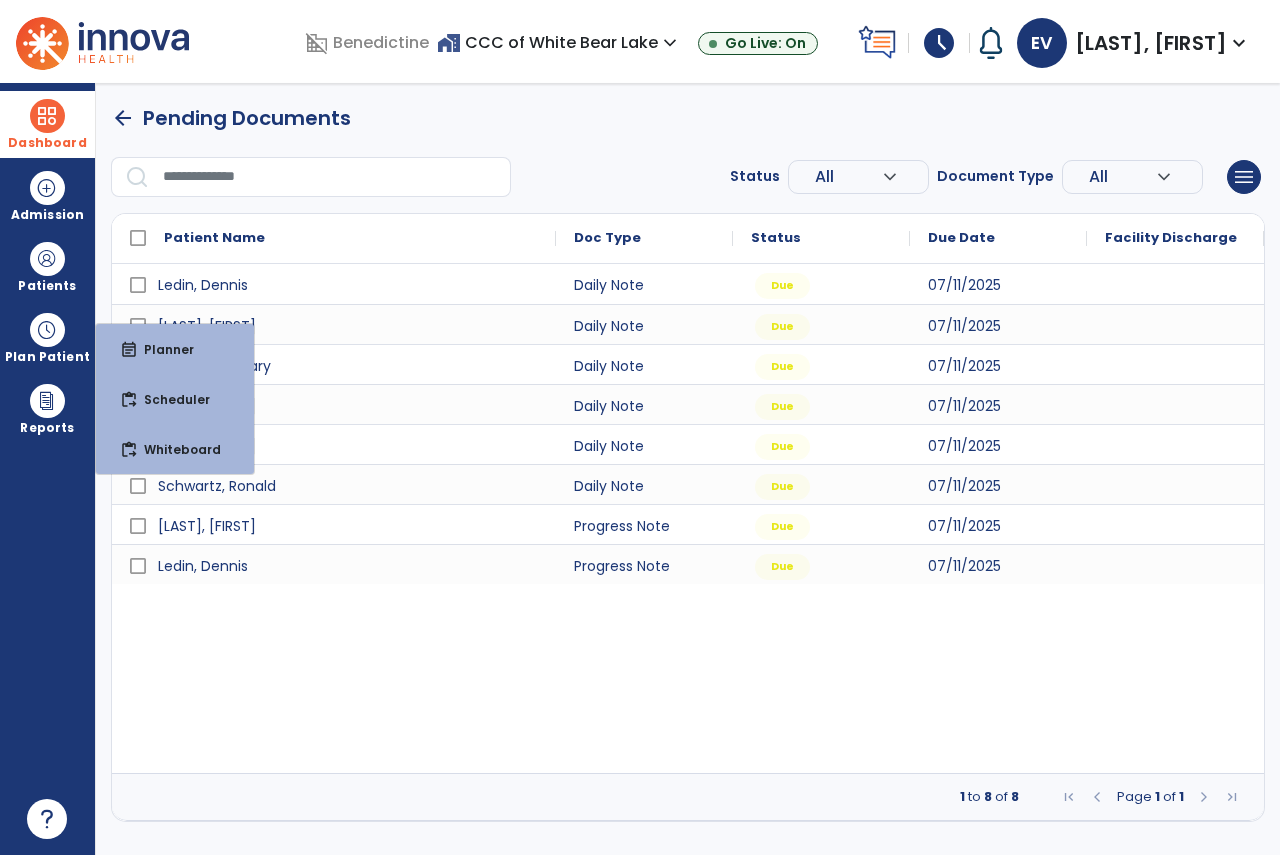 click on "Pending Documents" at bounding box center [247, 118] 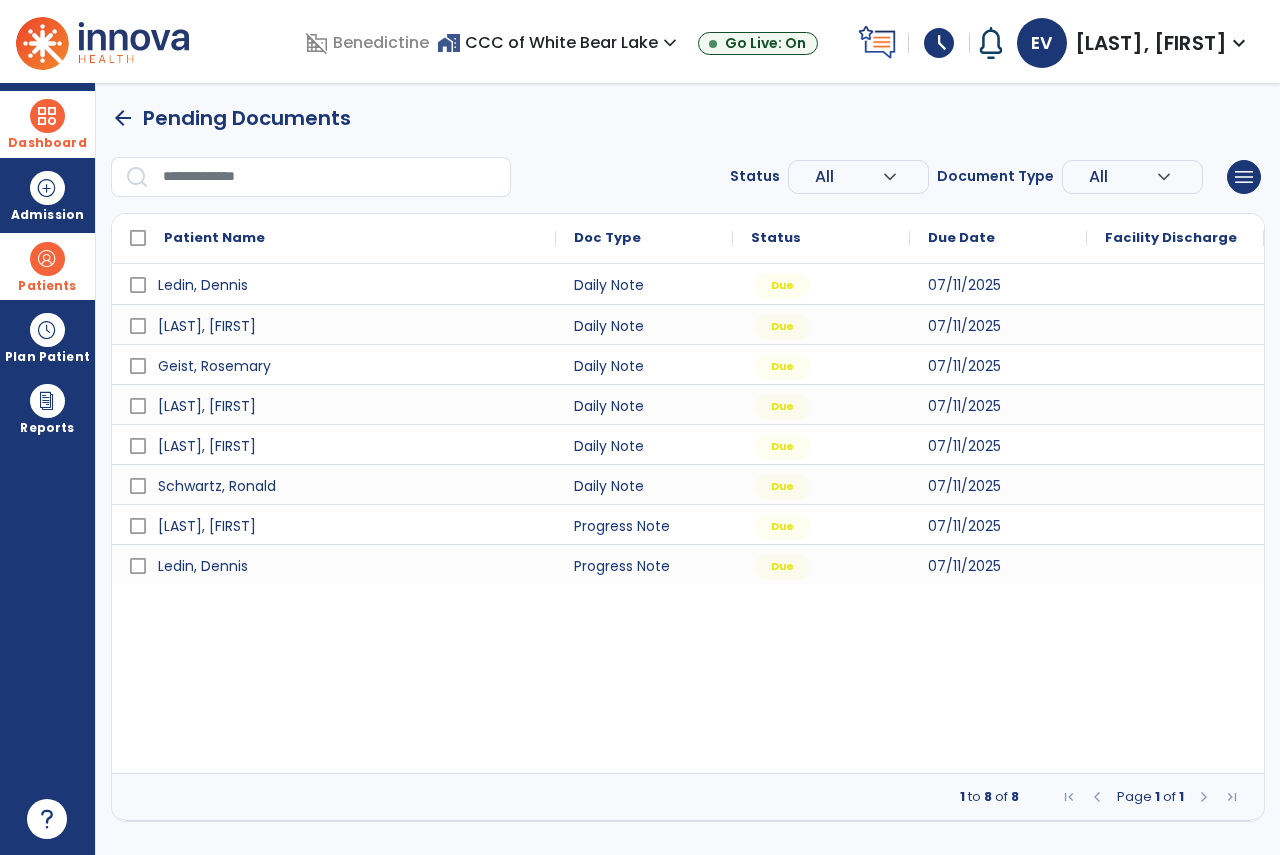 click at bounding box center (47, 259) 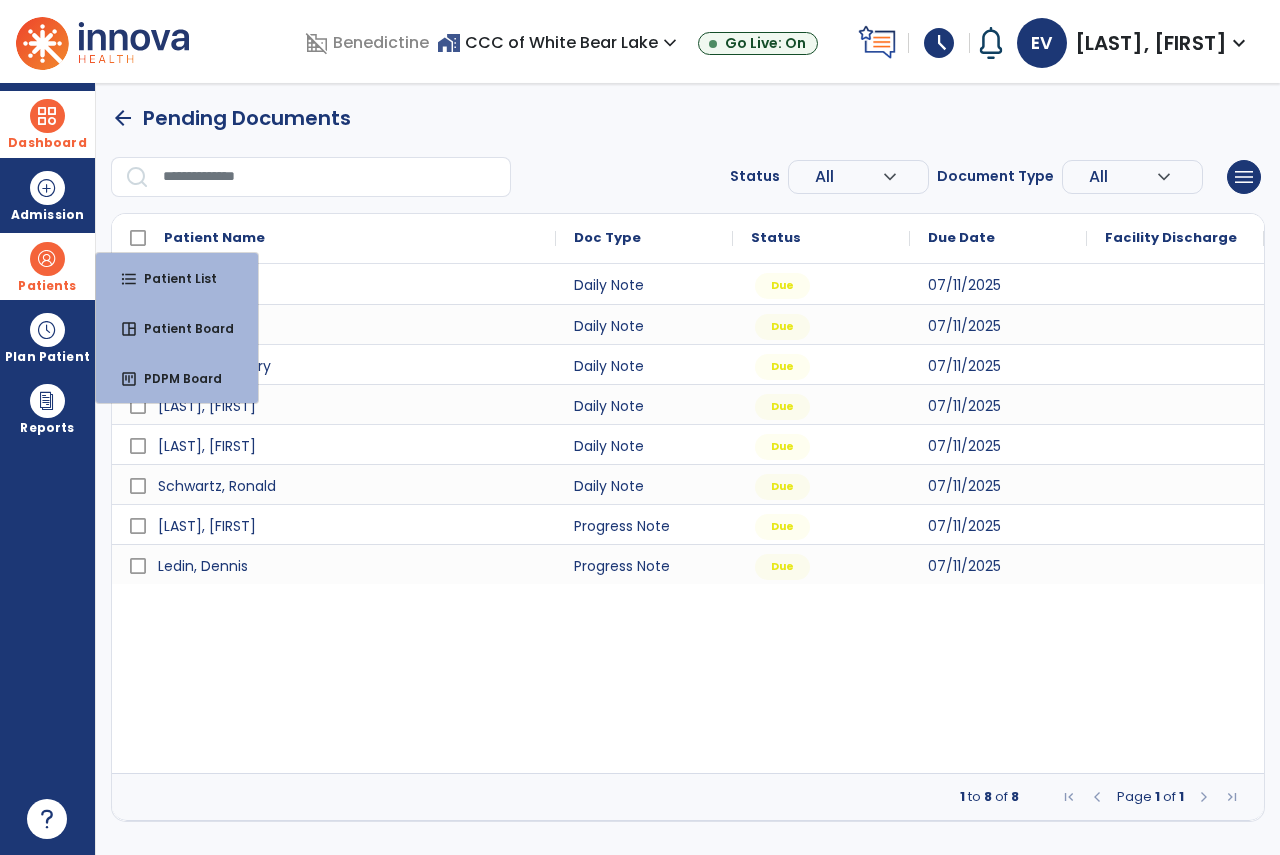click on "Patient List" at bounding box center (172, 278) 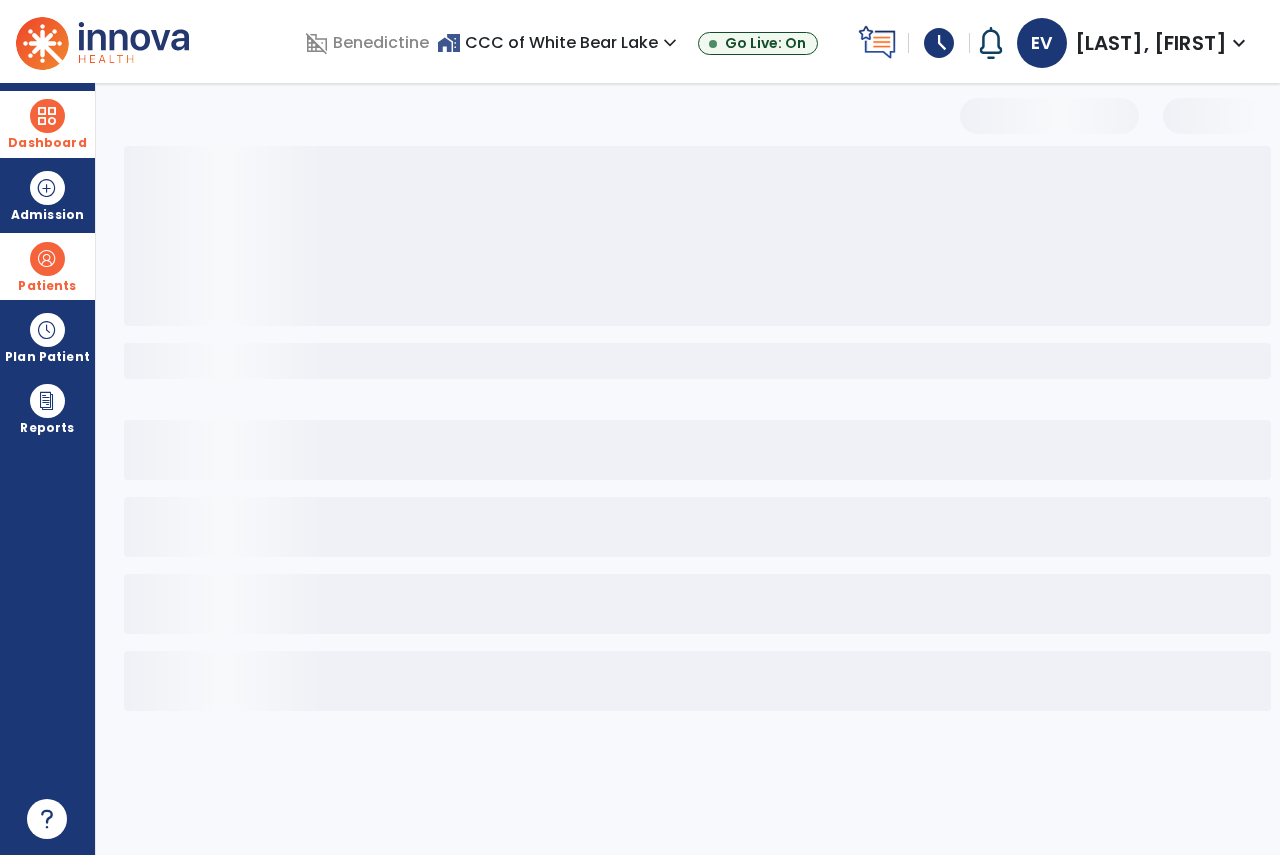 select on "***" 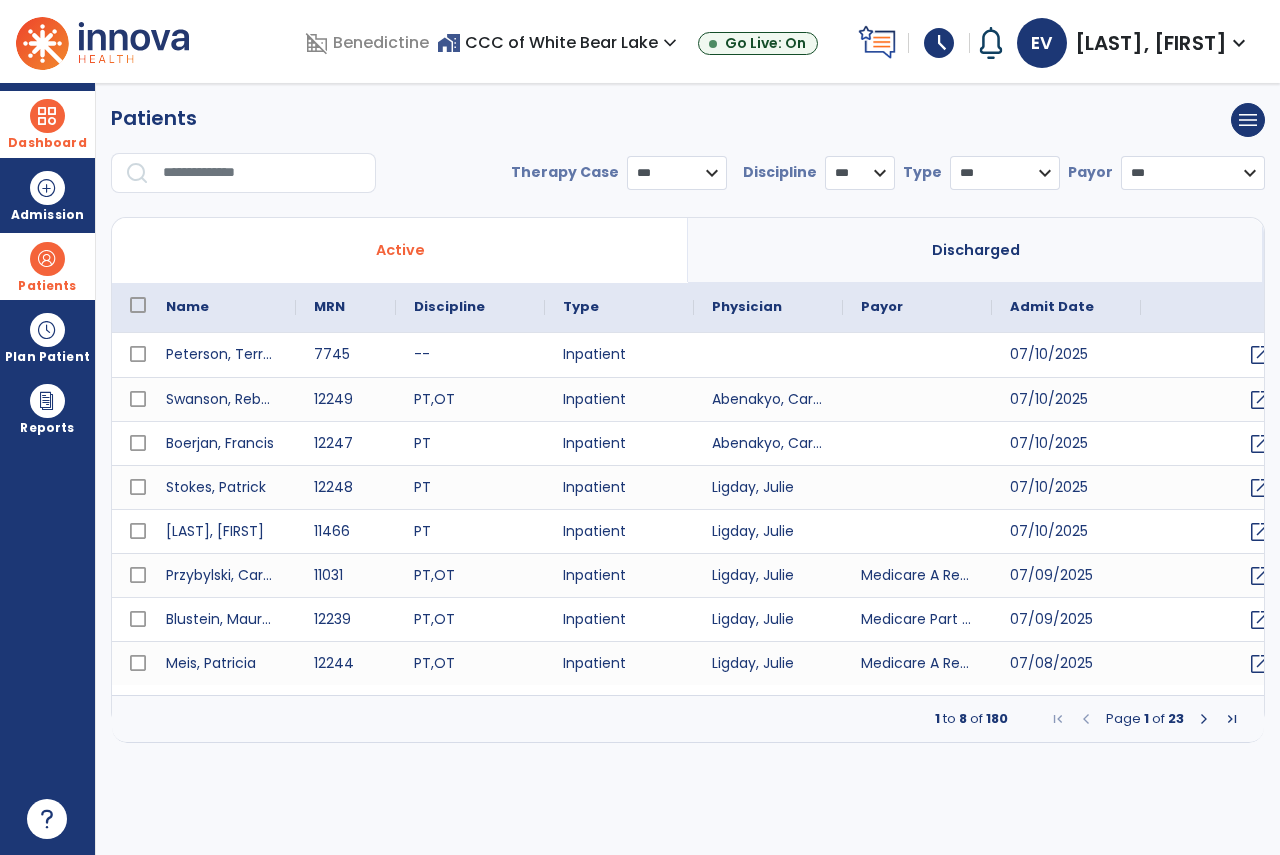 click on "**********" at bounding box center (688, 156) 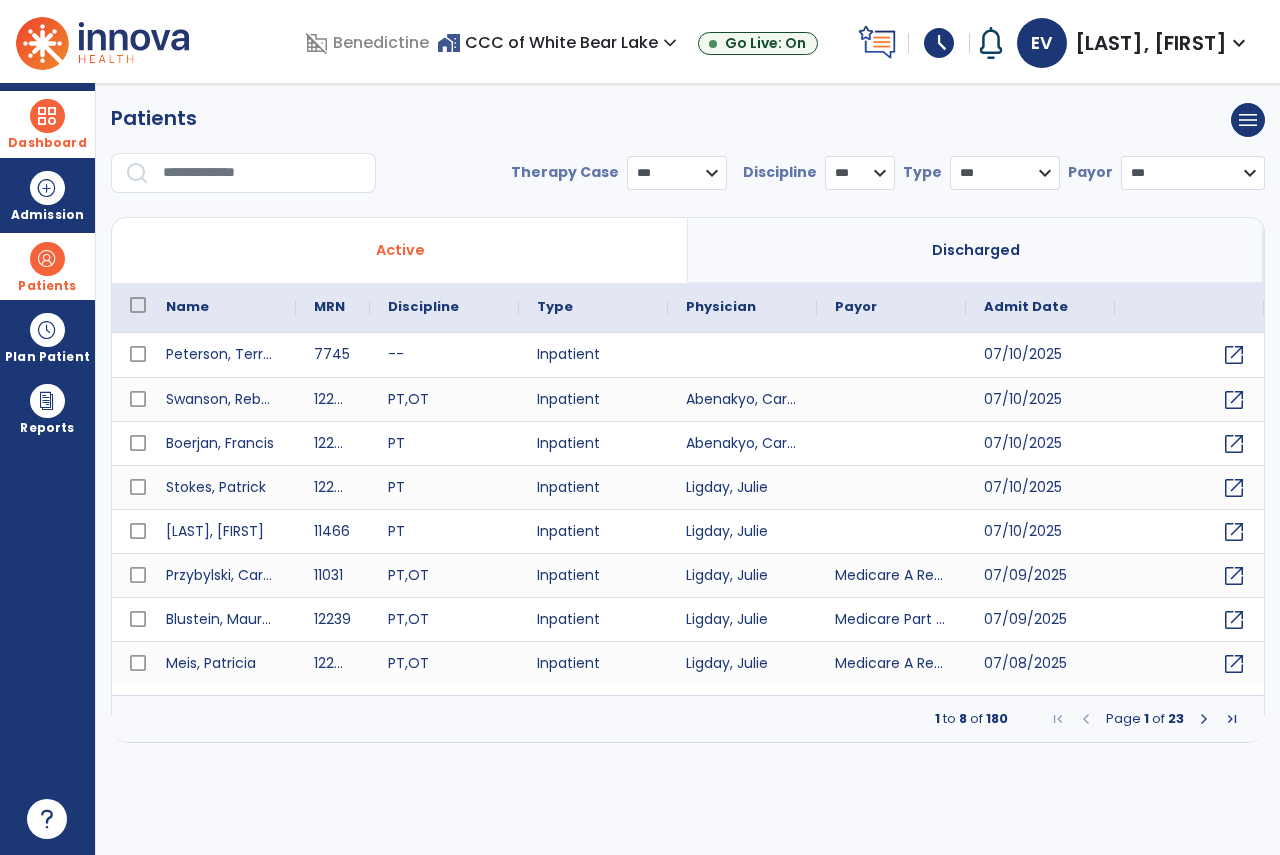 click at bounding box center [243, 173] 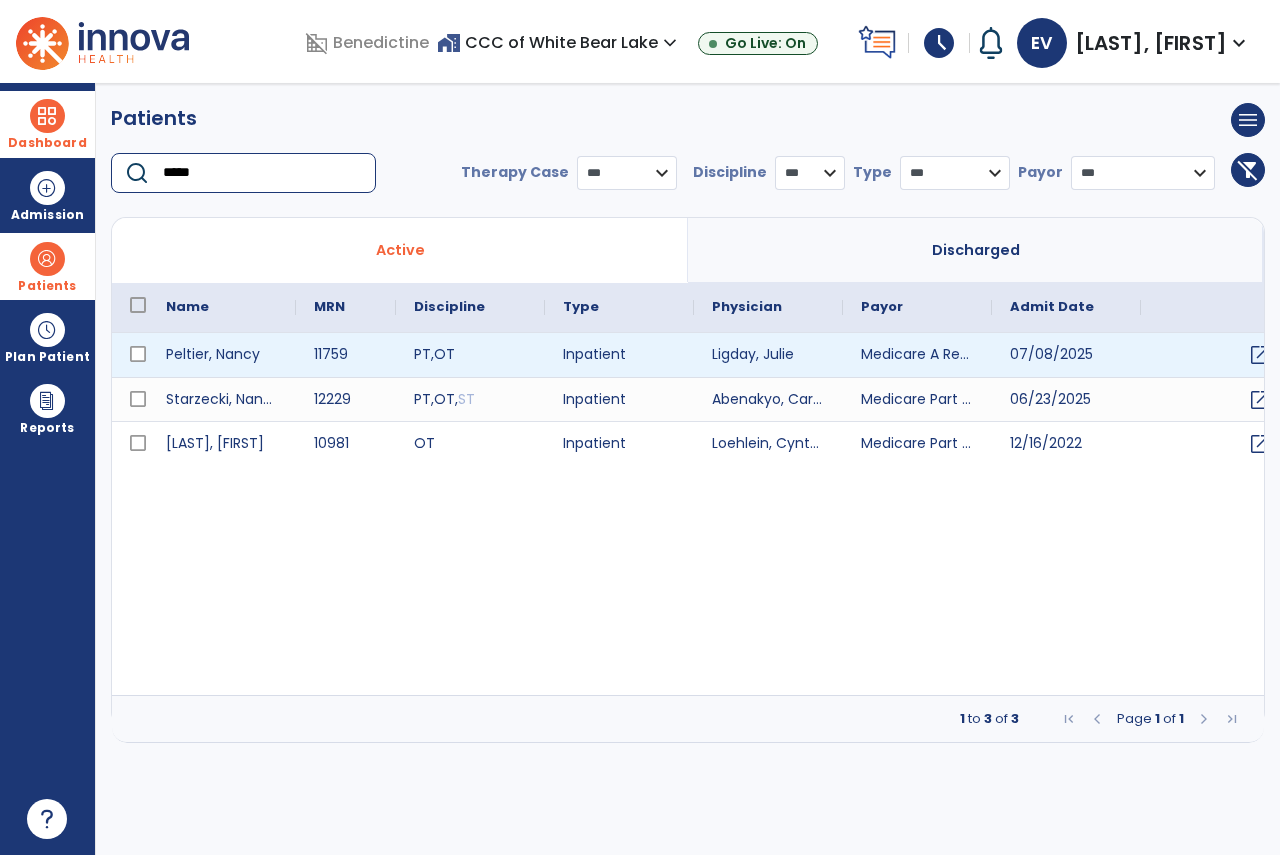 type on "*****" 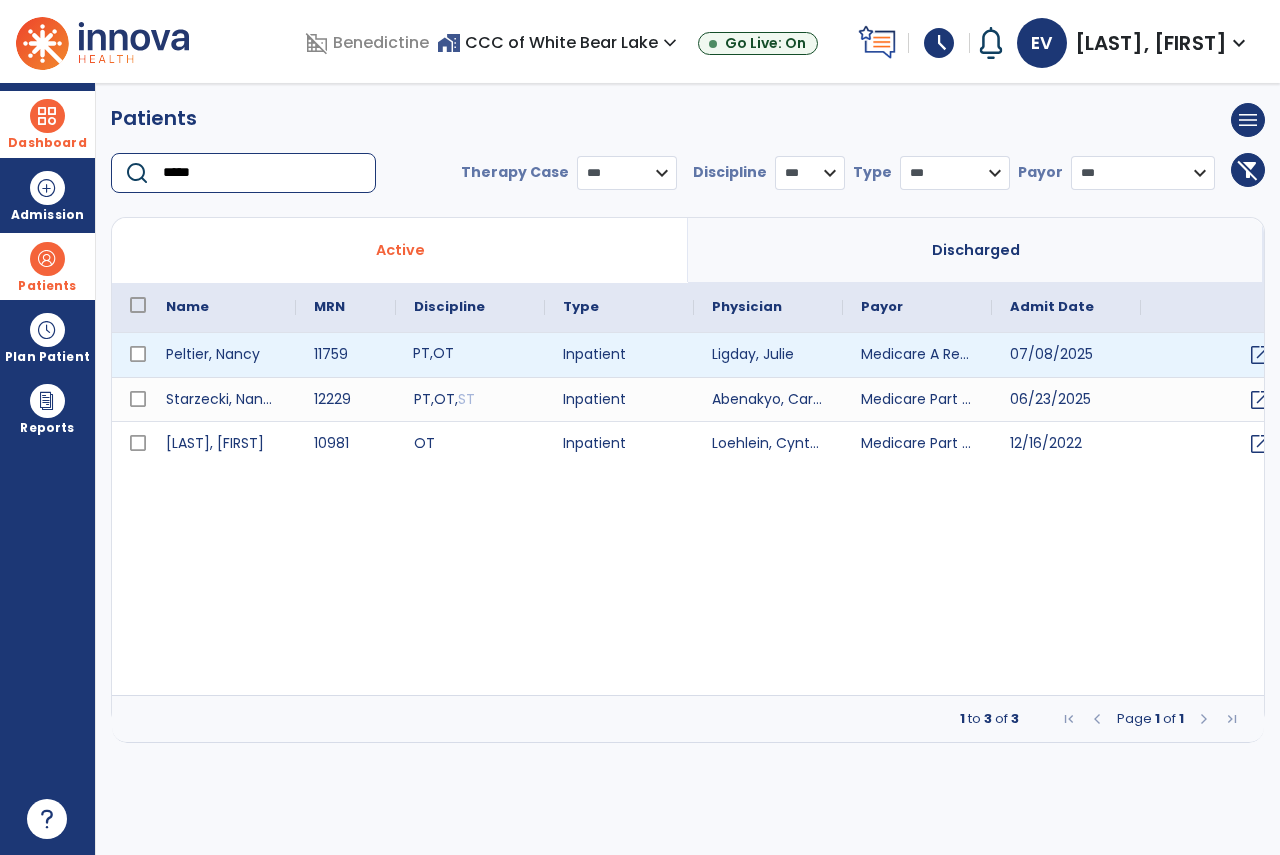 click on "PT , OT" at bounding box center [470, 355] 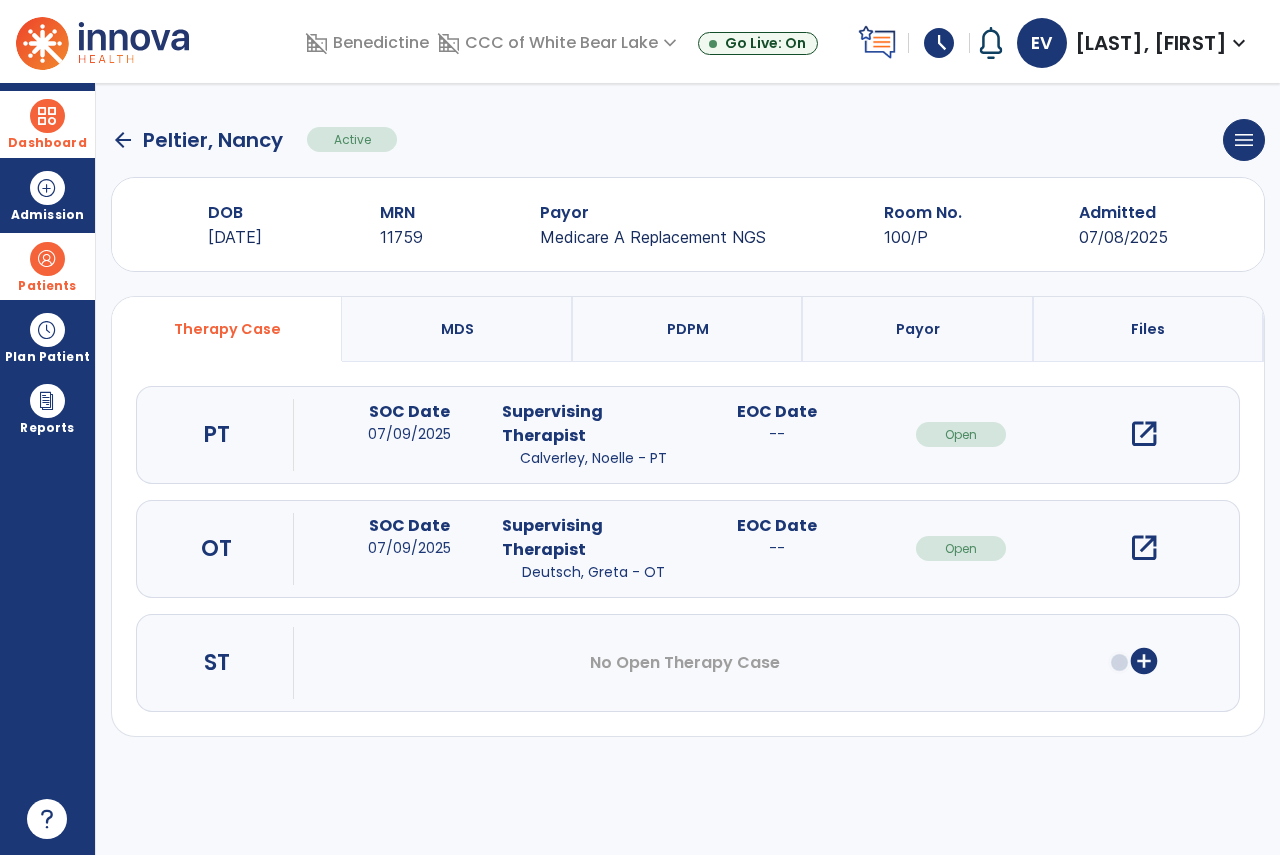 click on "add_circle" at bounding box center [1144, 661] 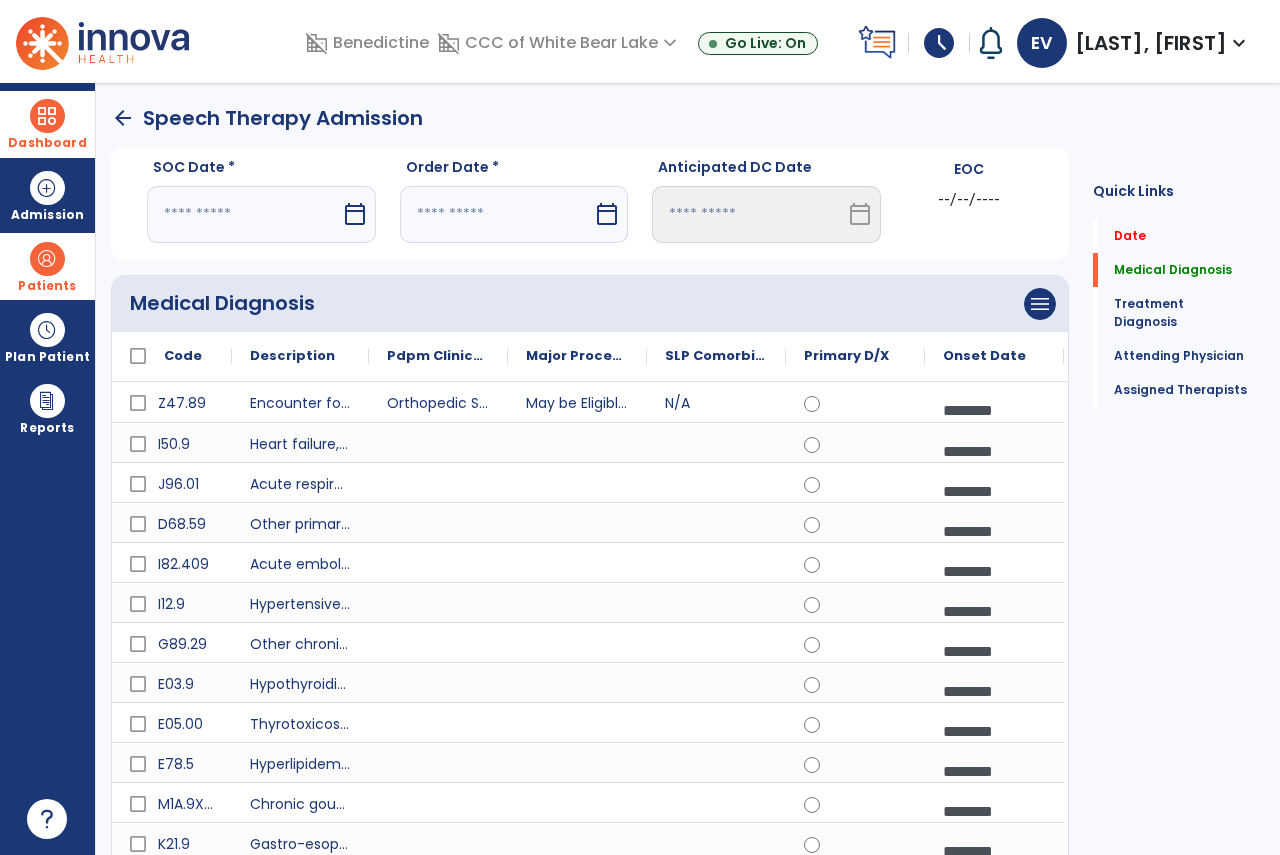 click at bounding box center [244, 214] 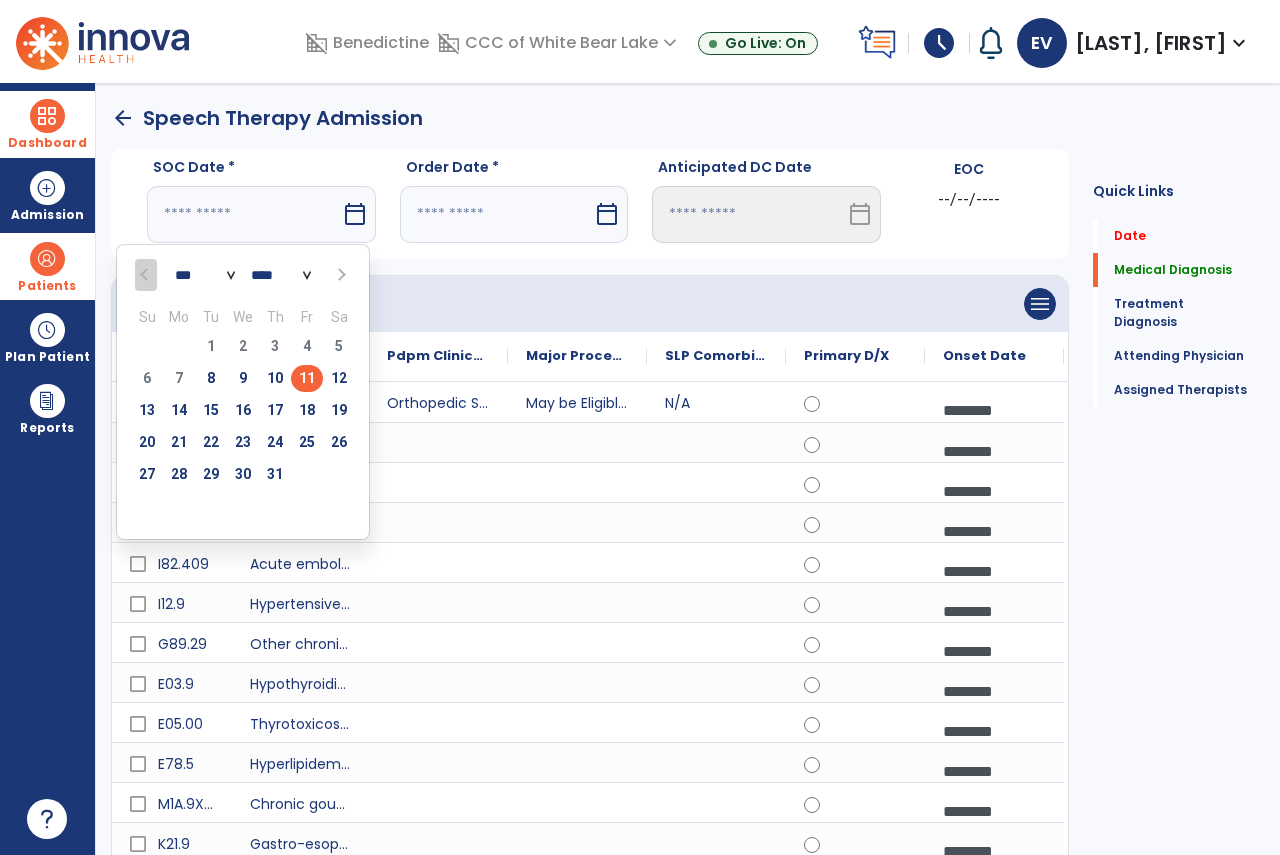 click on "11" at bounding box center (307, 378) 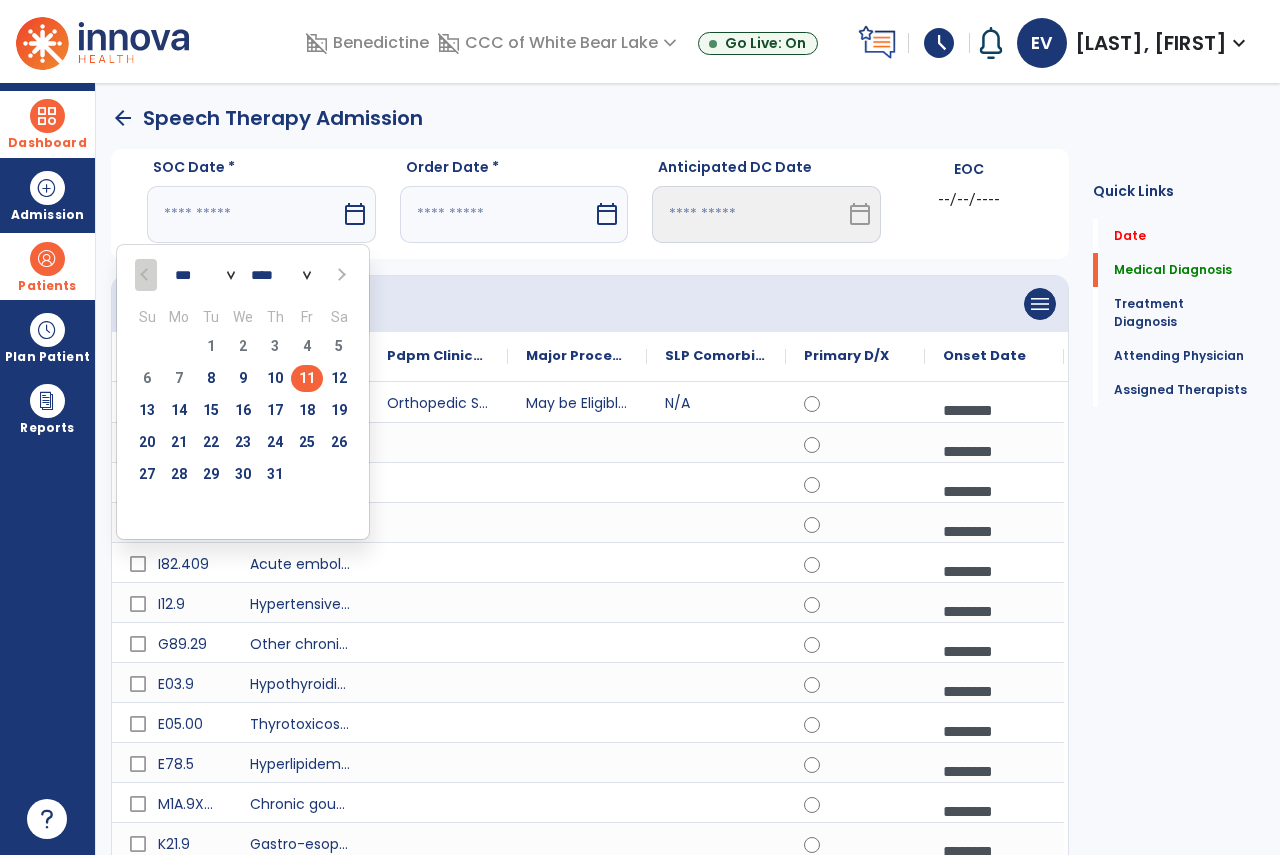 type on "*********" 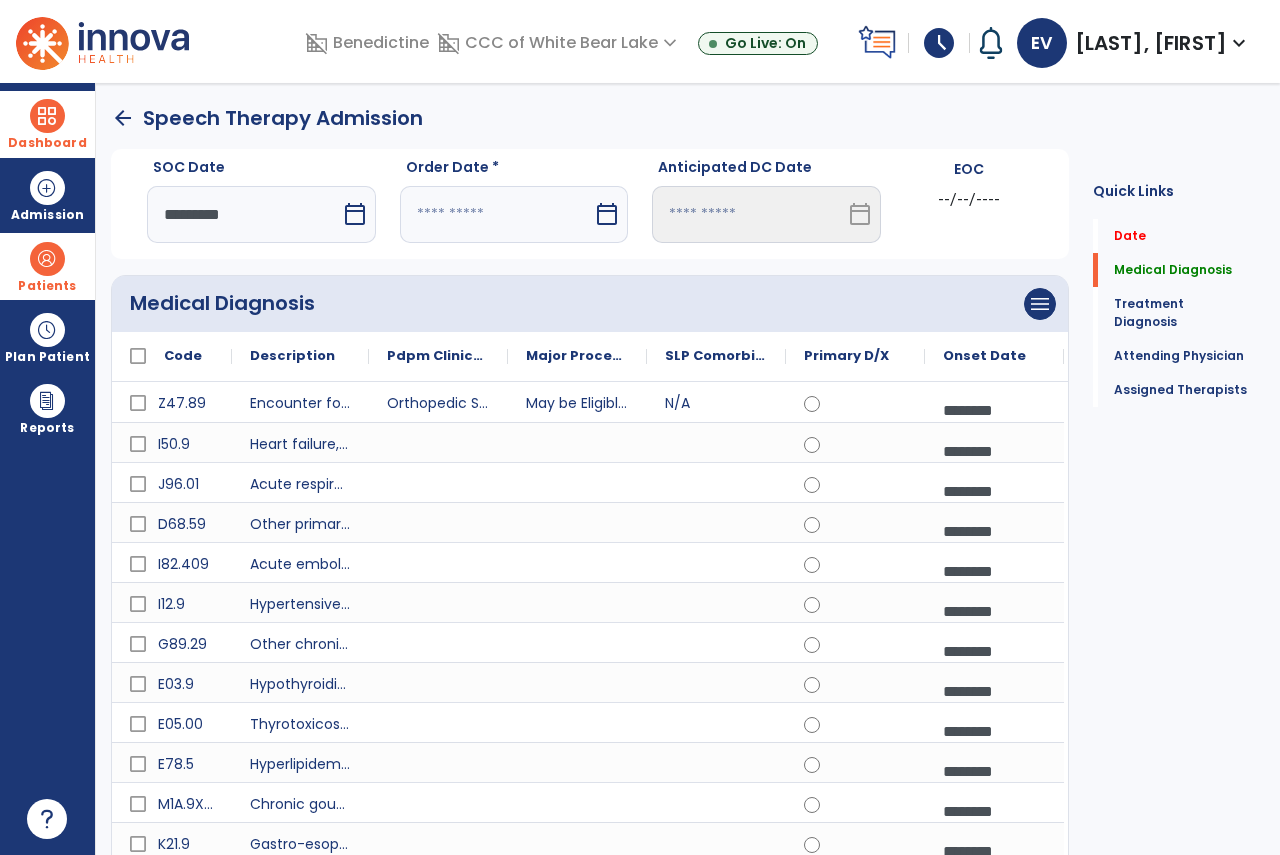 click at bounding box center (497, 214) 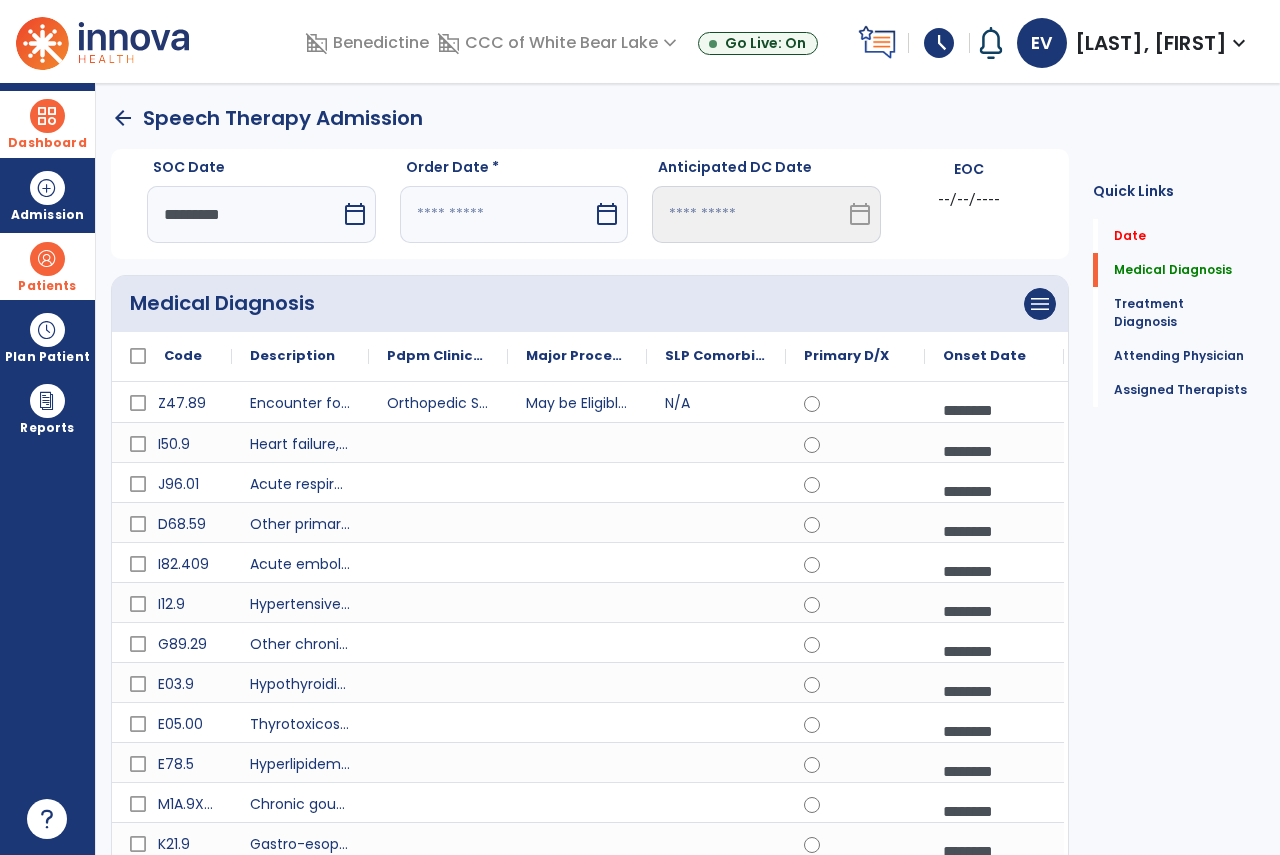 select on "*" 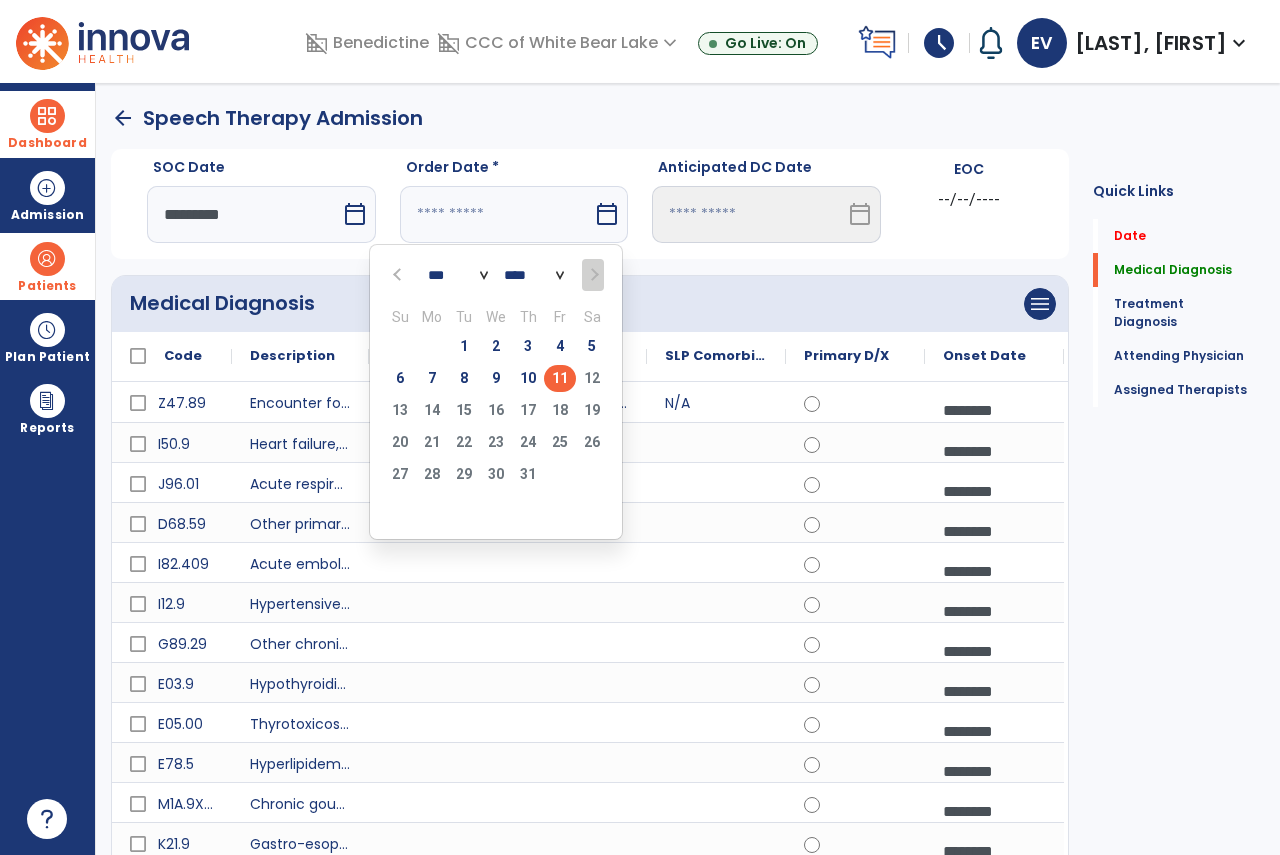 click on "11" at bounding box center (560, 378) 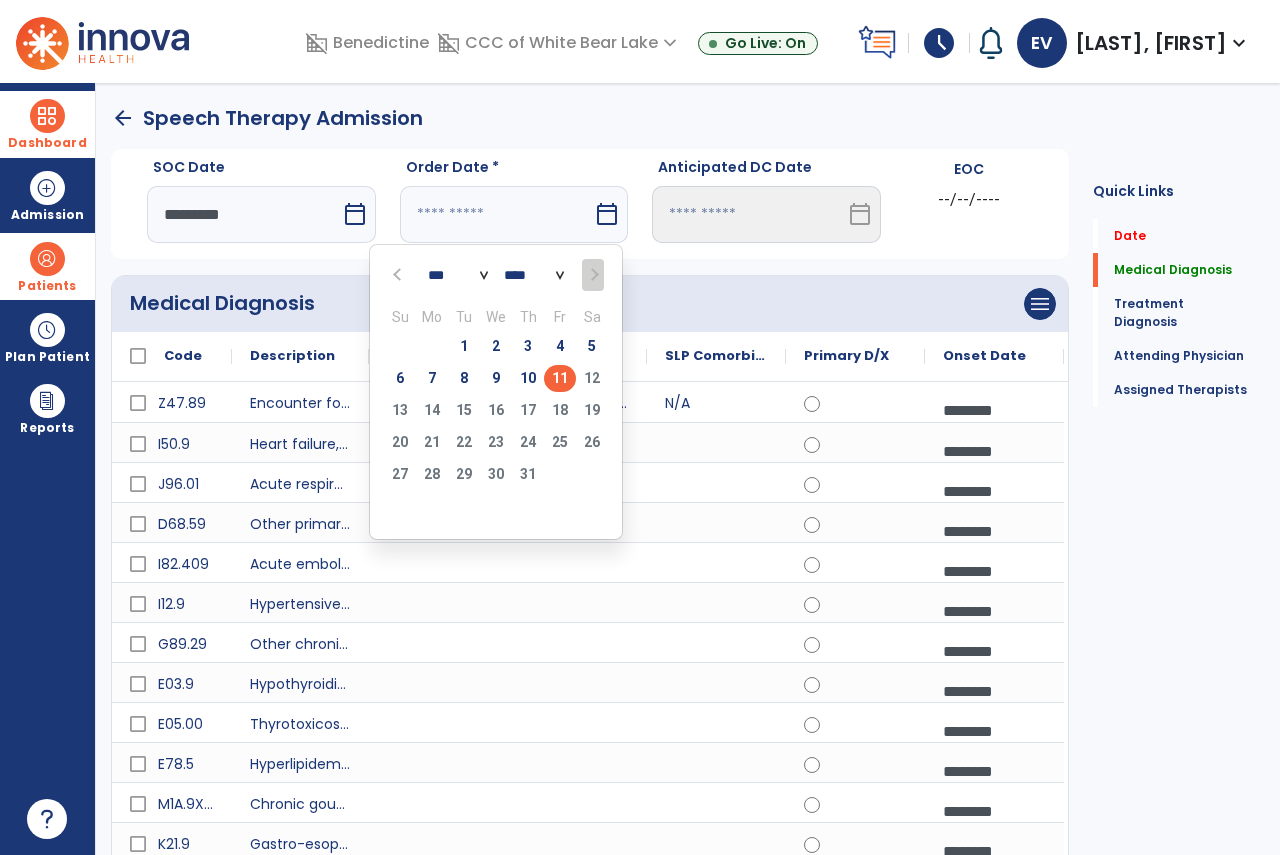 type on "*********" 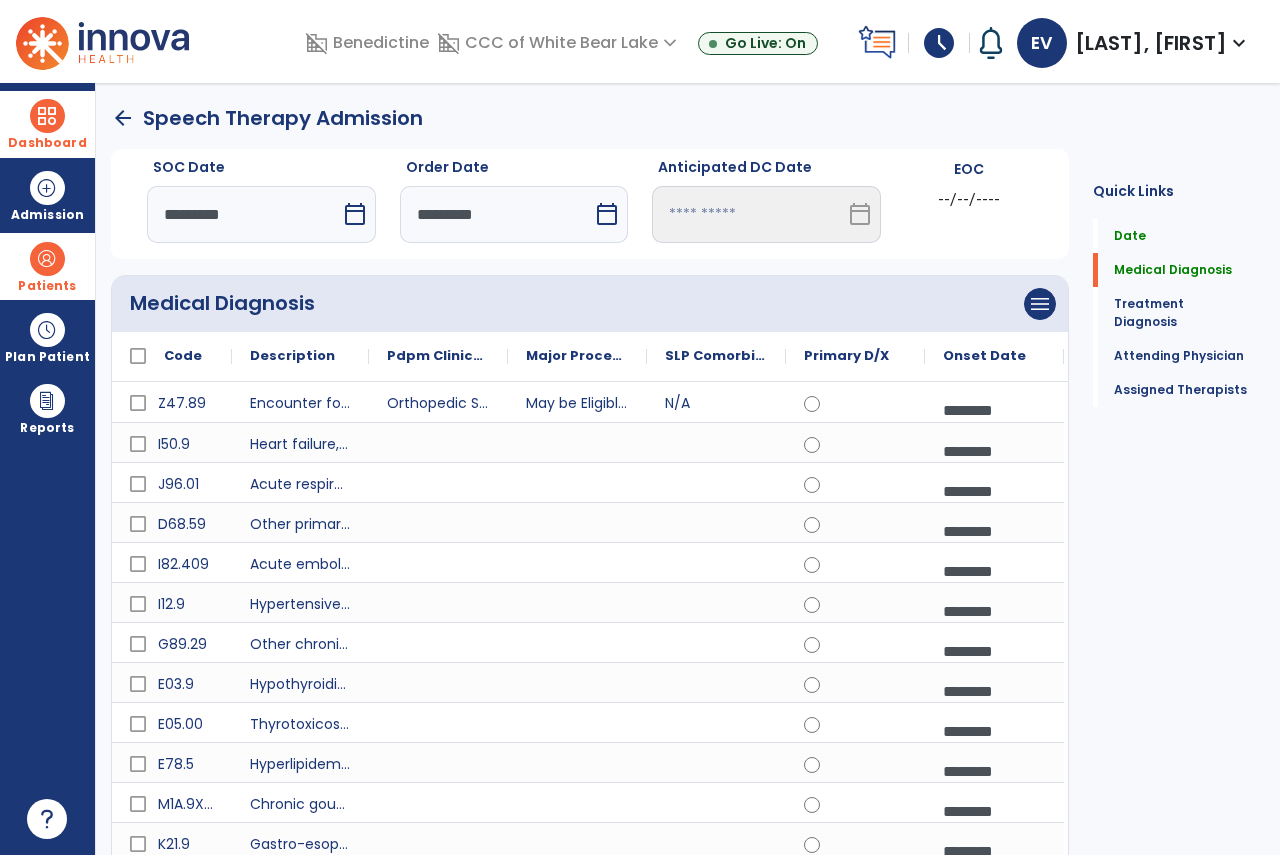 click on "*********" at bounding box center [497, 214] 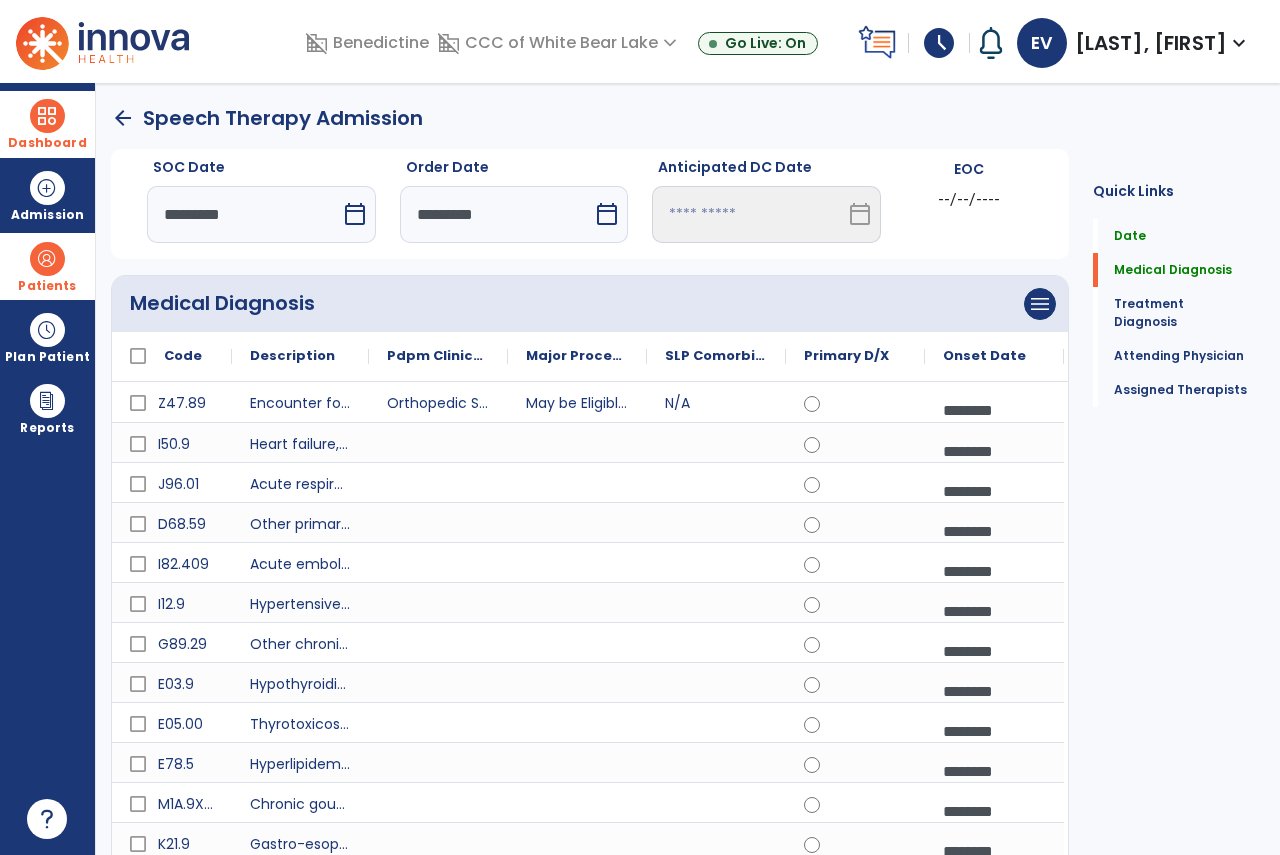 select on "*" 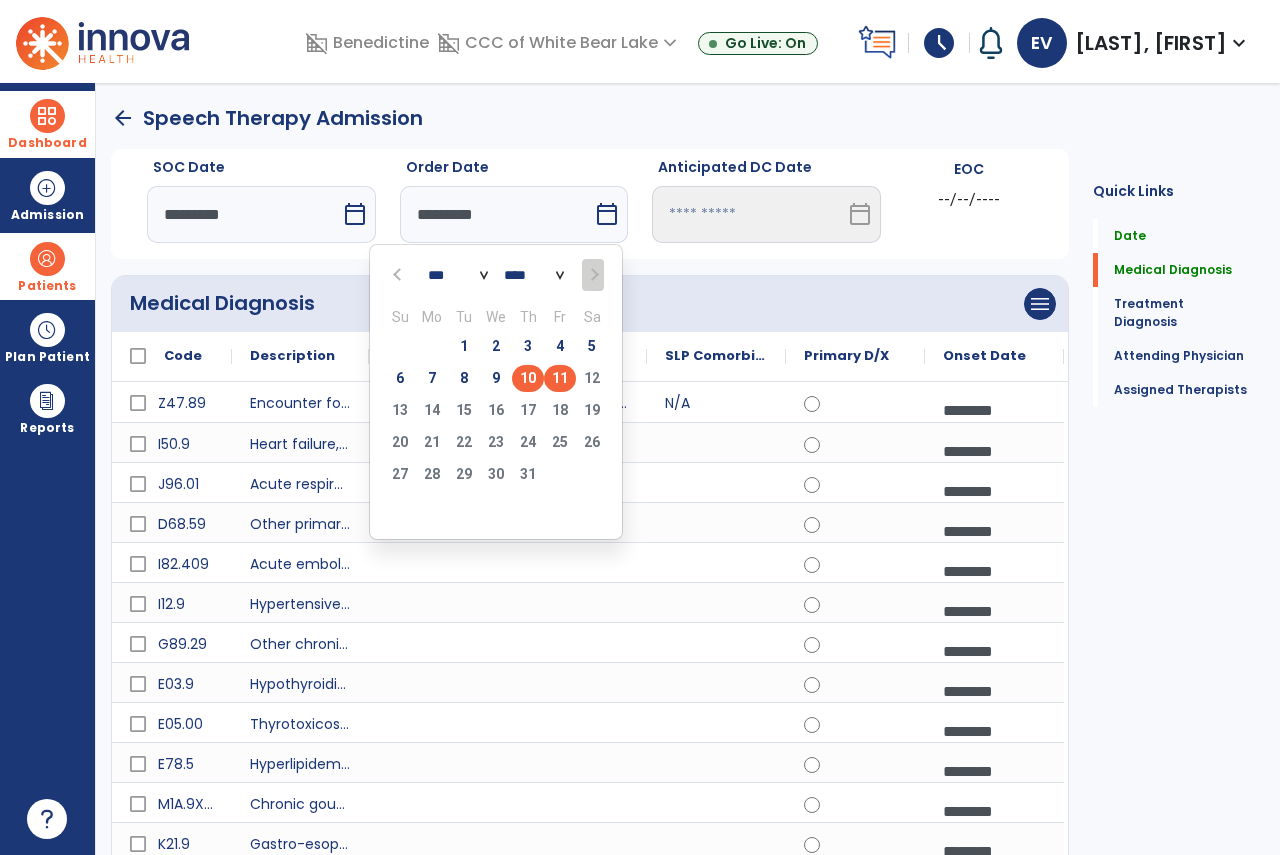 click on "10" at bounding box center [528, 378] 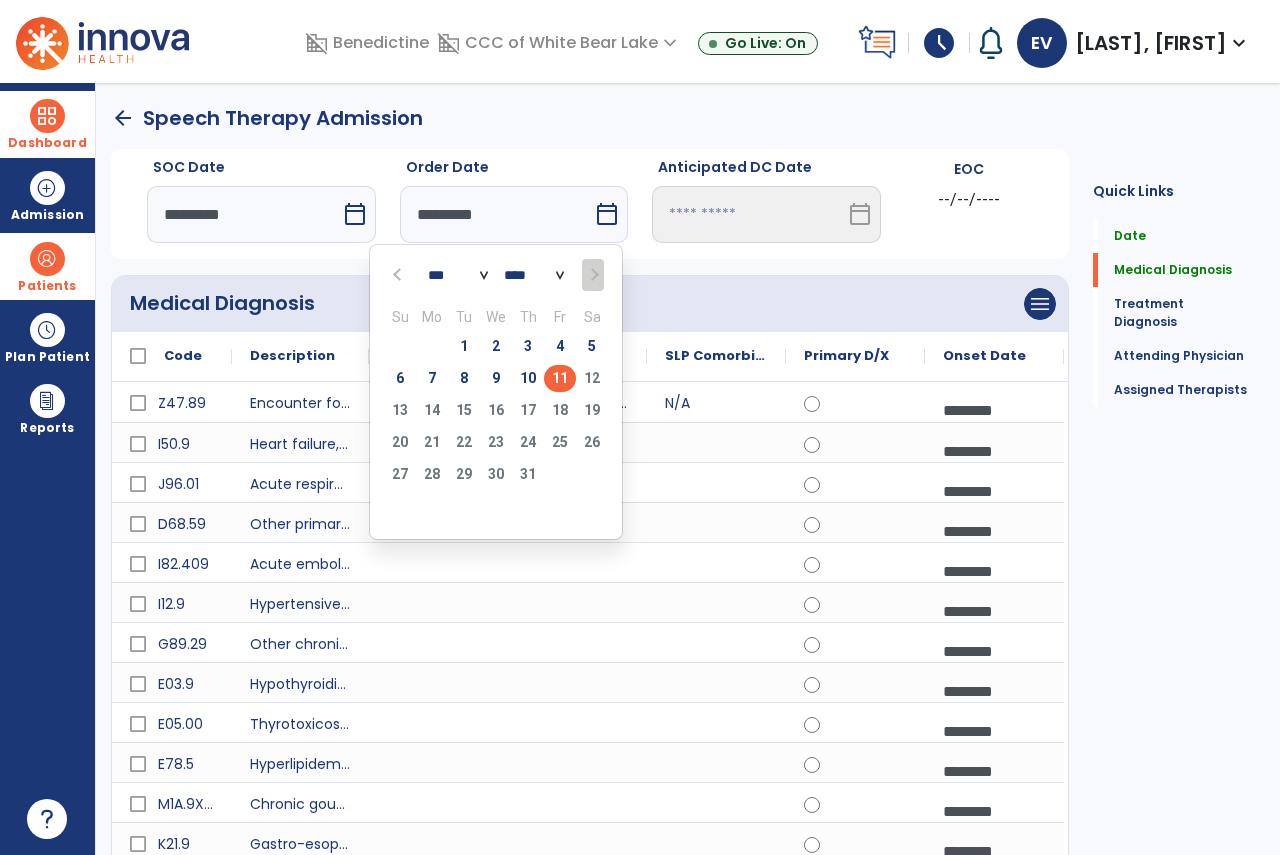 type on "*********" 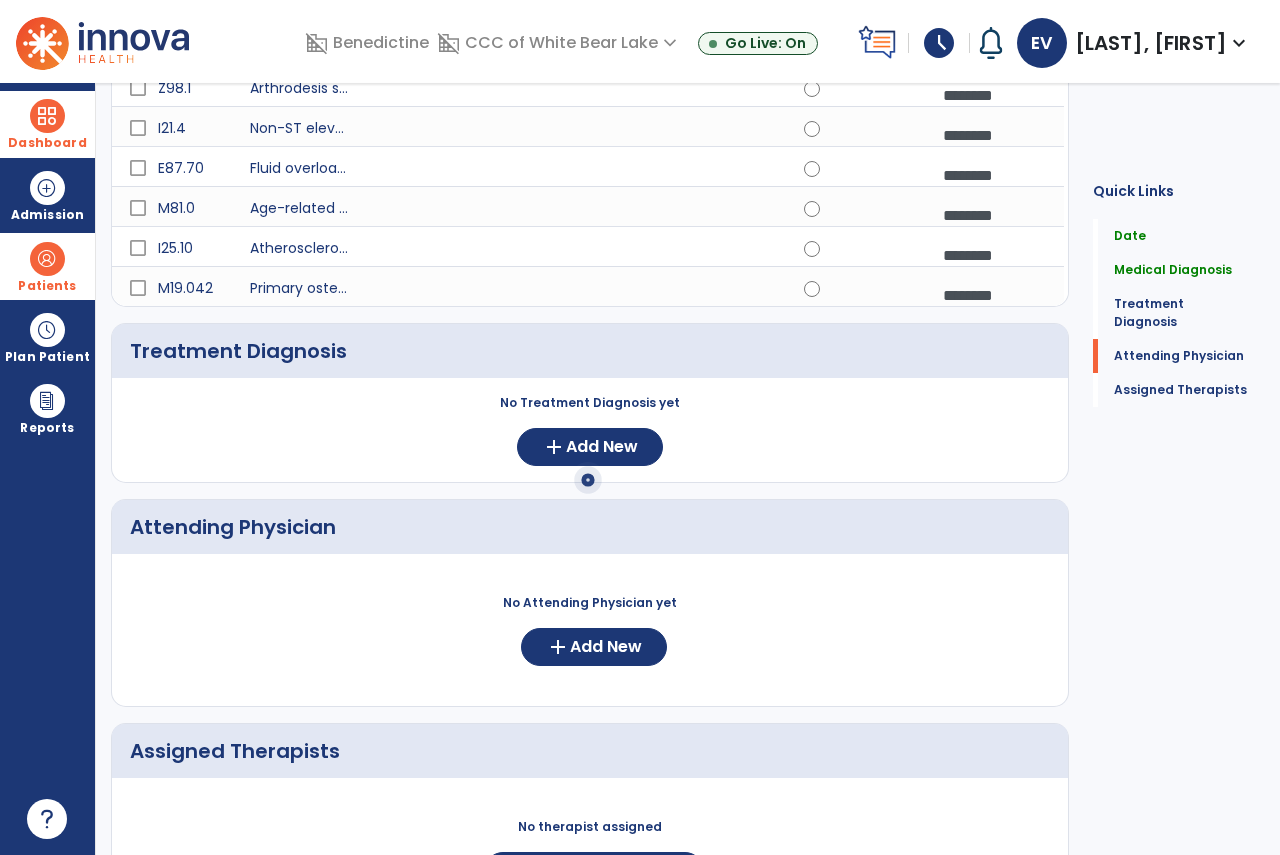 scroll, scrollTop: 1000, scrollLeft: 0, axis: vertical 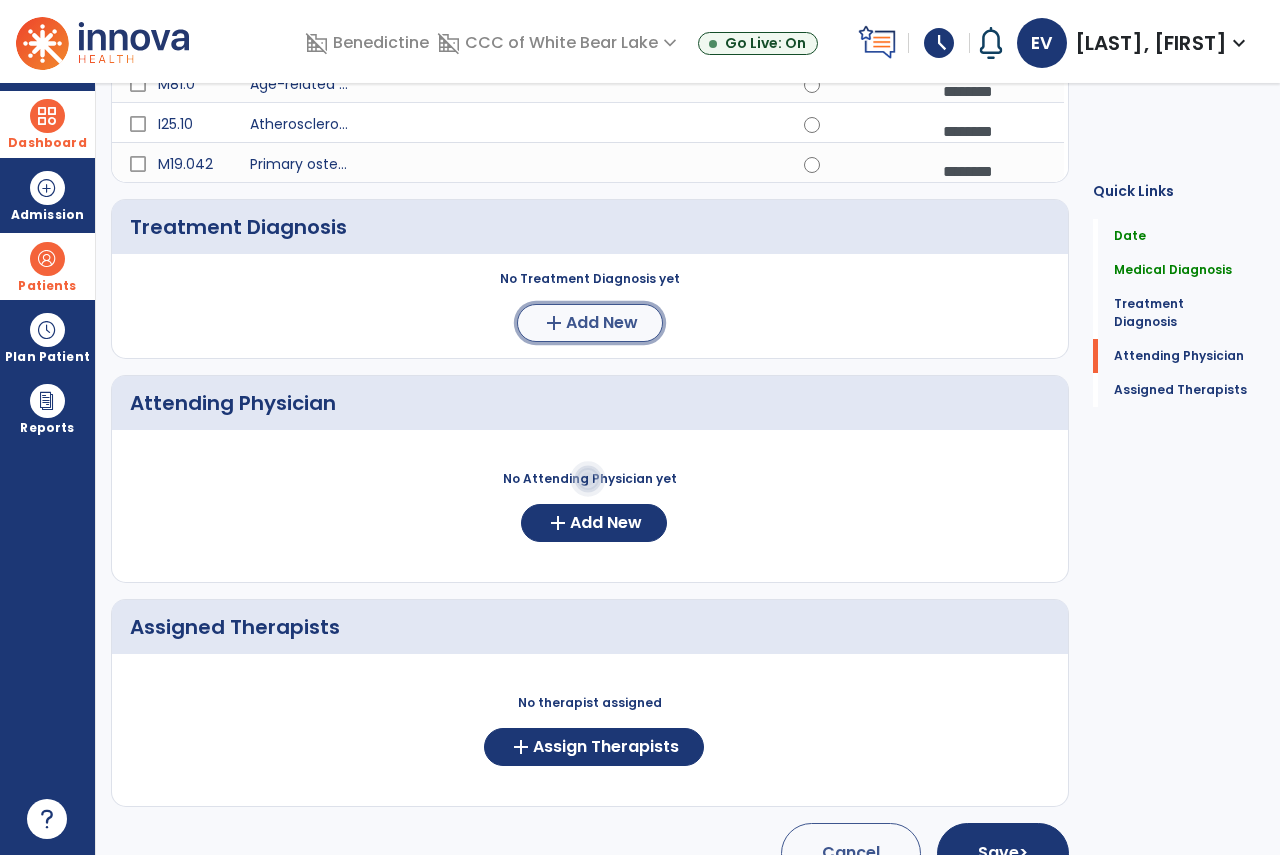 click on "add" 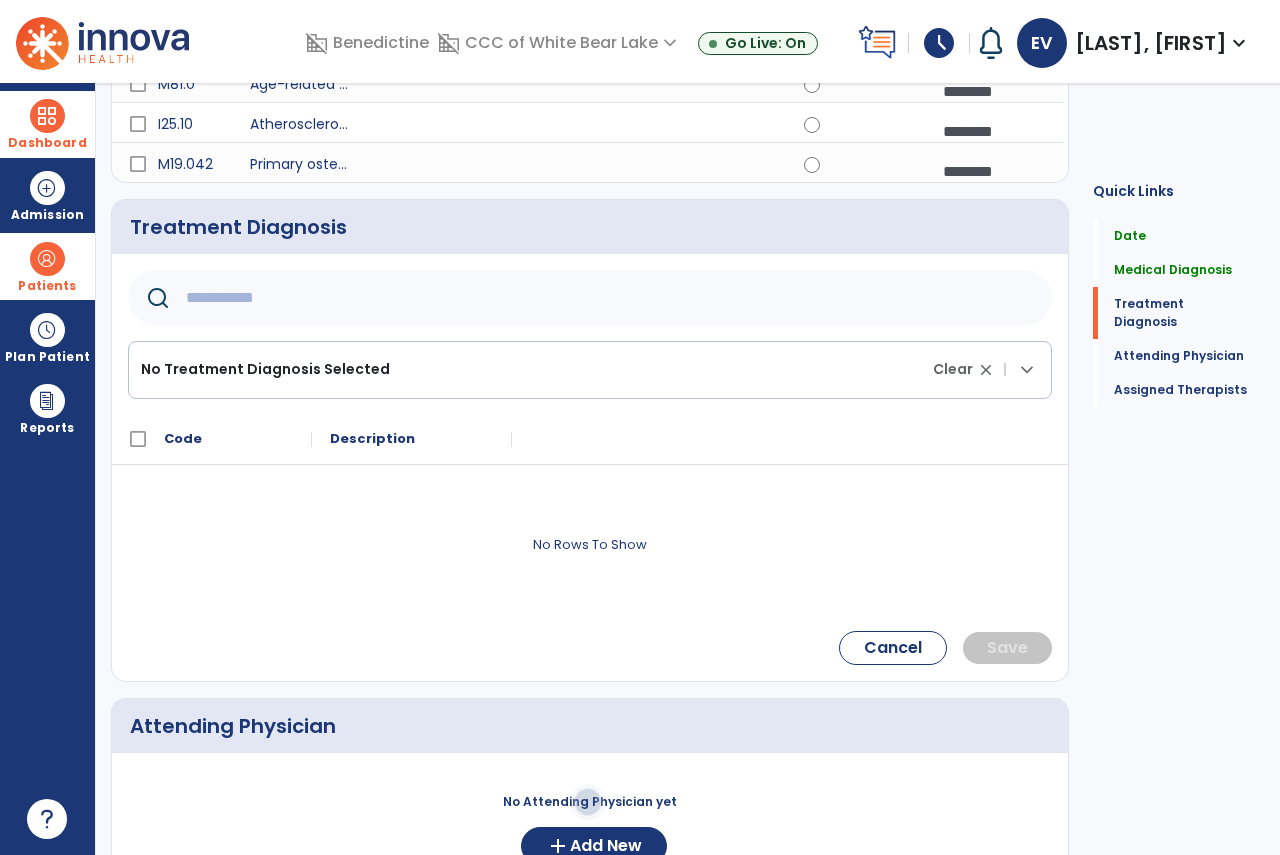 click on "No Treatment Diagnosis Selected Clear close |  keyboard_arrow_down" 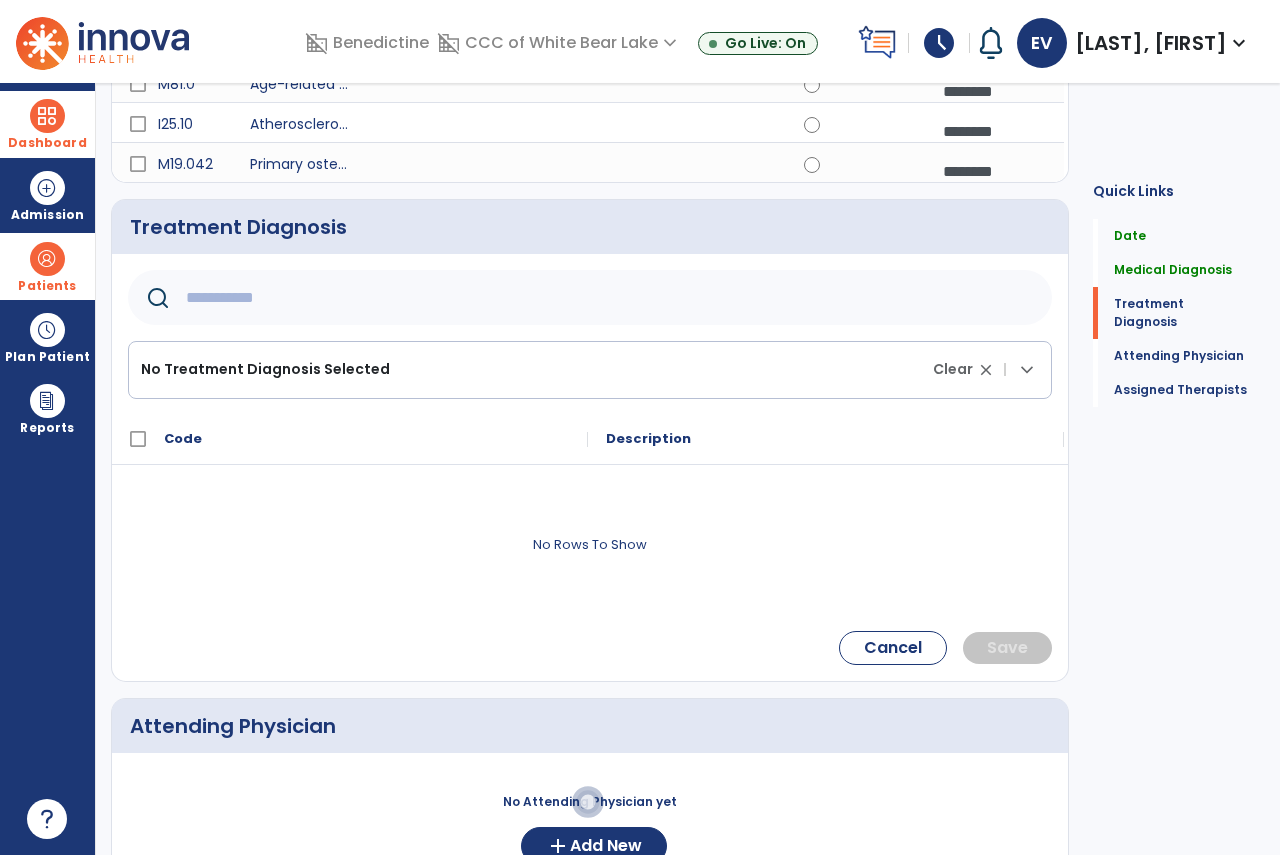 click 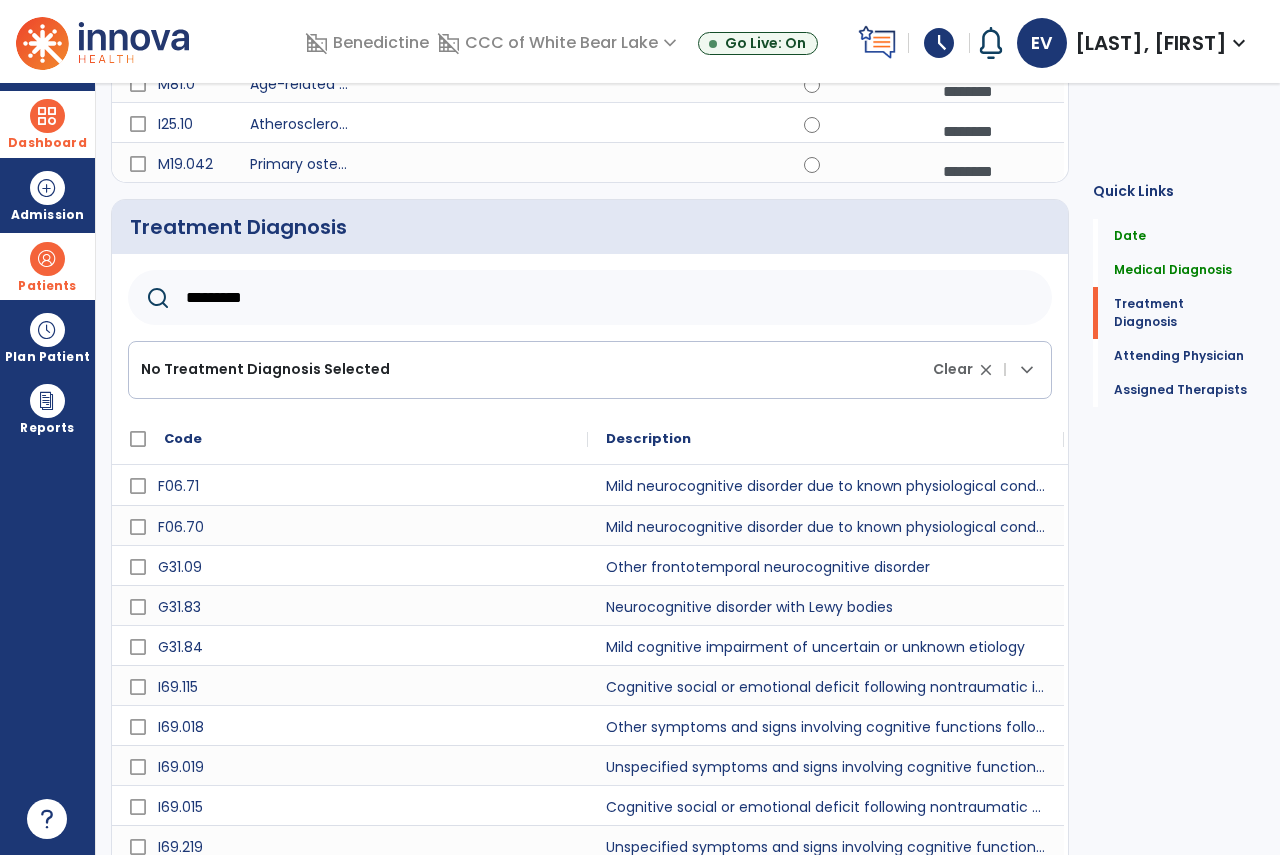 scroll, scrollTop: 1056, scrollLeft: 0, axis: vertical 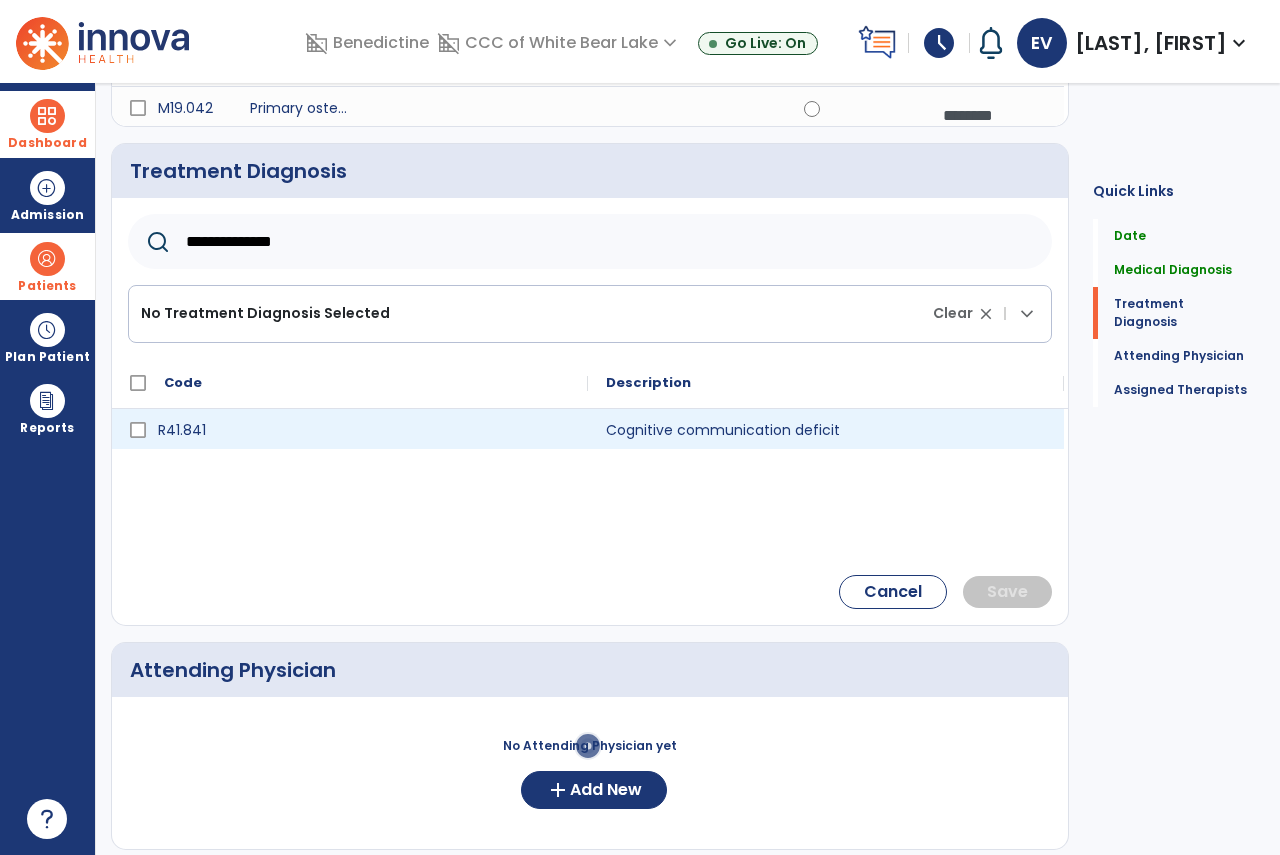 type on "**********" 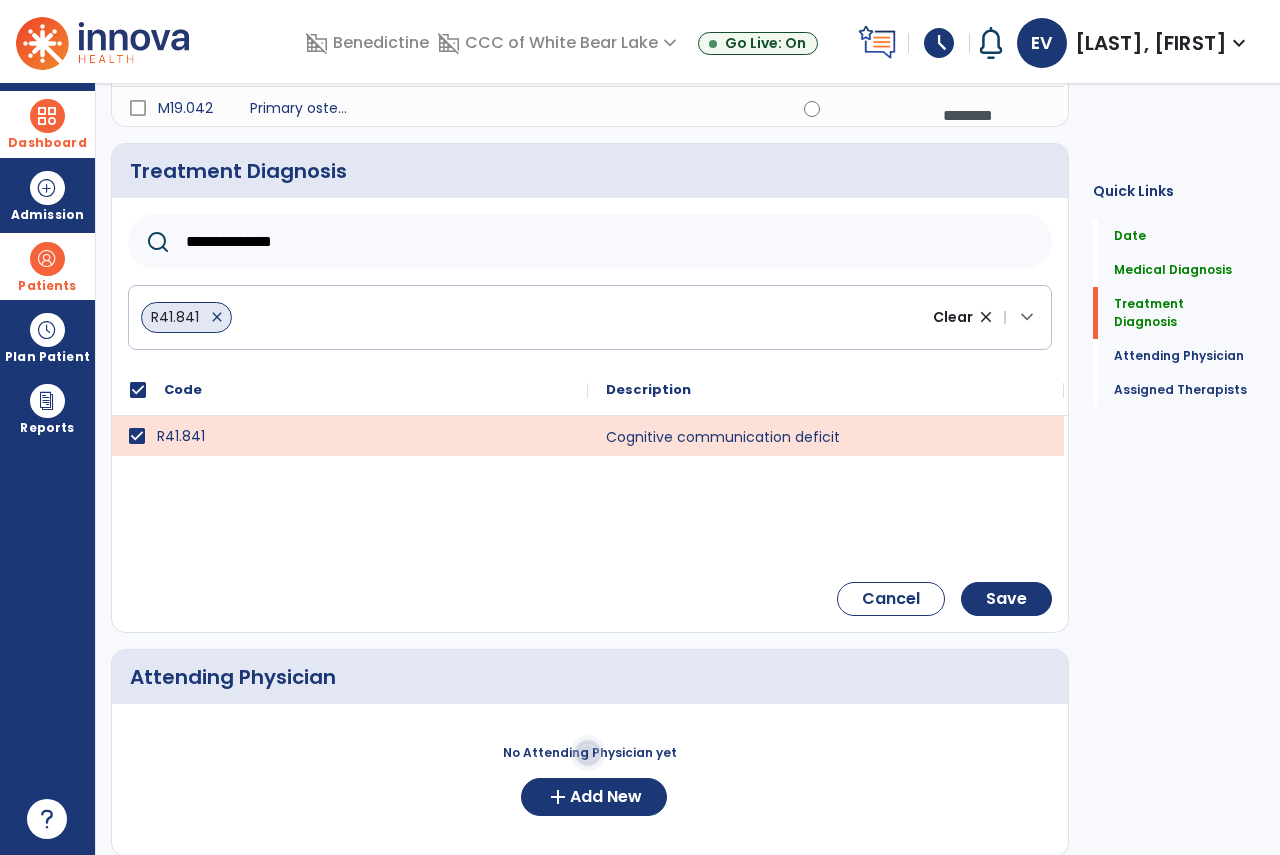 drag, startPoint x: 344, startPoint y: 266, endPoint x: 178, endPoint y: 233, distance: 169.24834 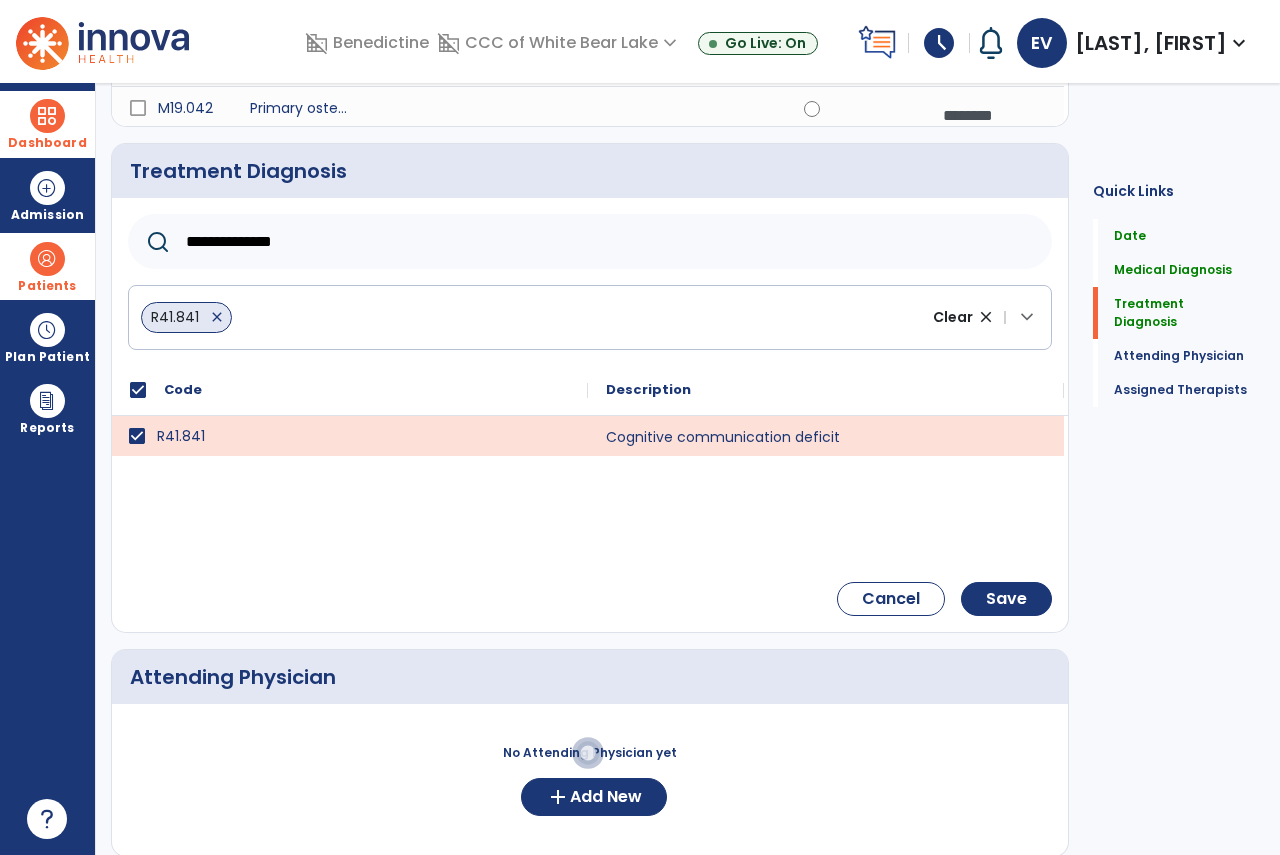 click on "**********" 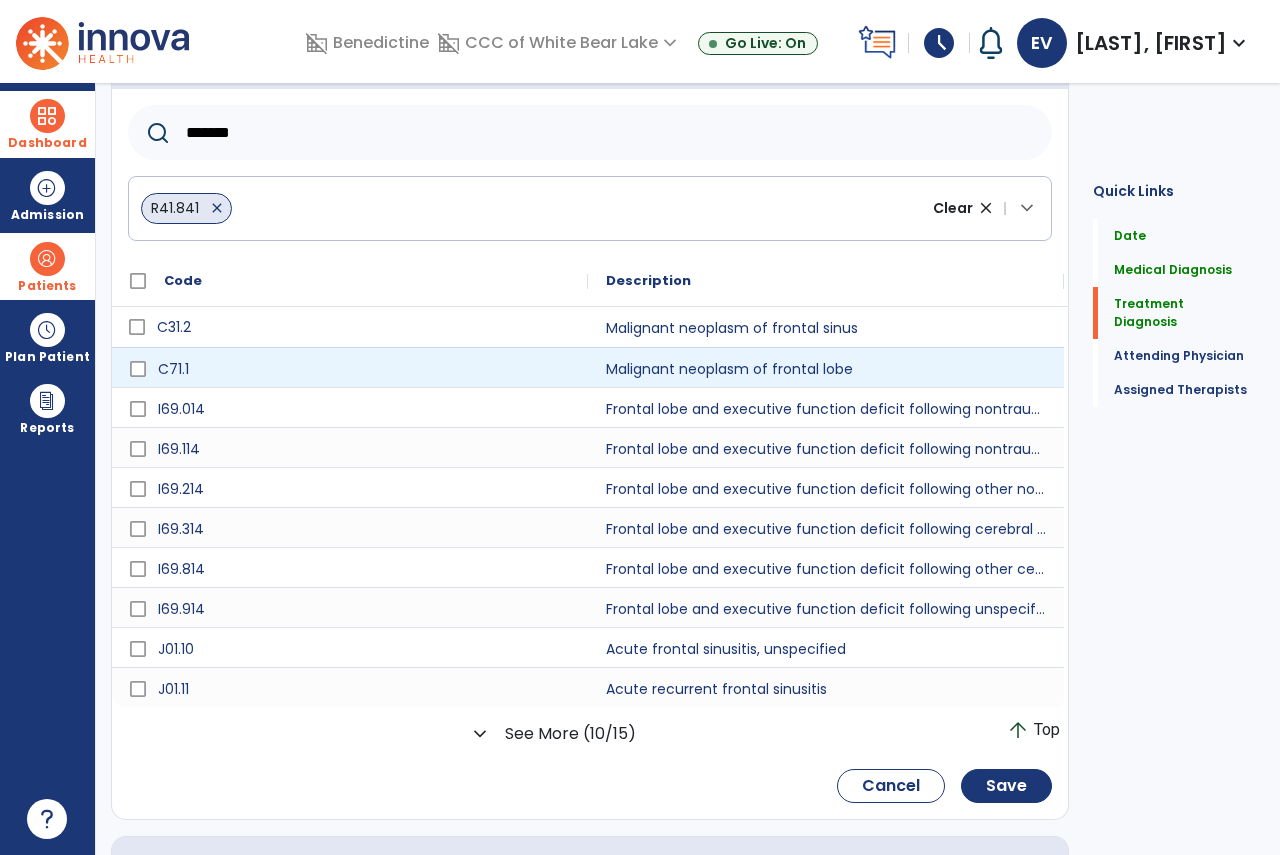 scroll, scrollTop: 1263, scrollLeft: 0, axis: vertical 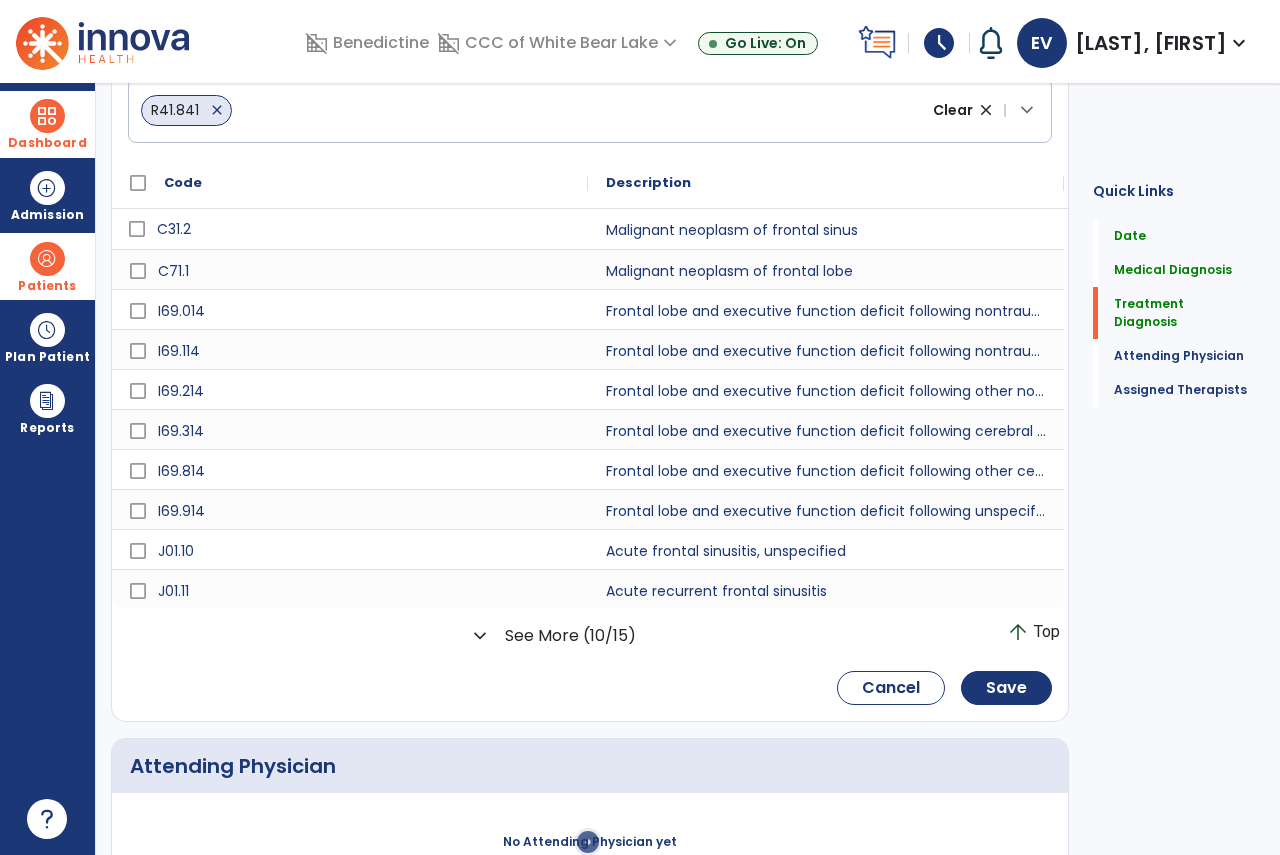 type on "*******" 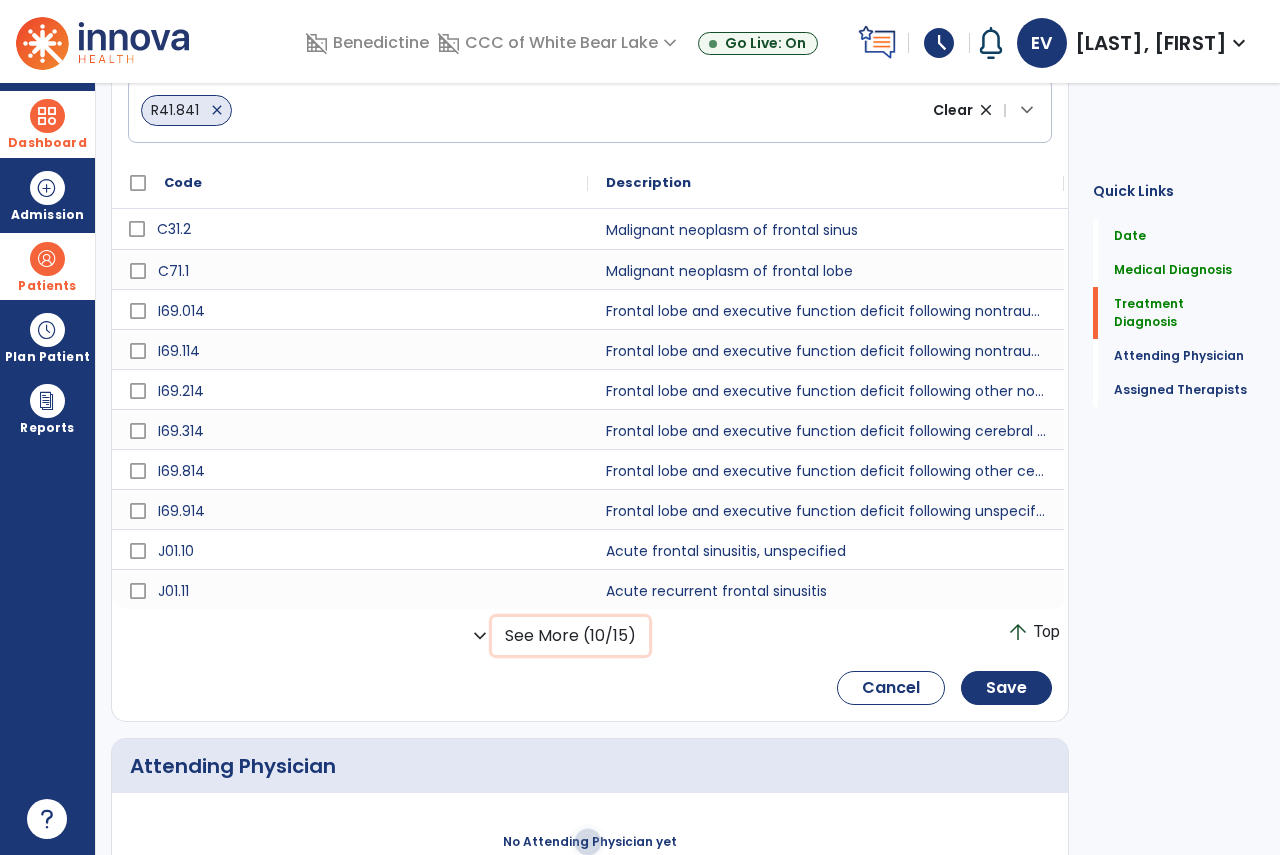 click on "See More (10/15)" 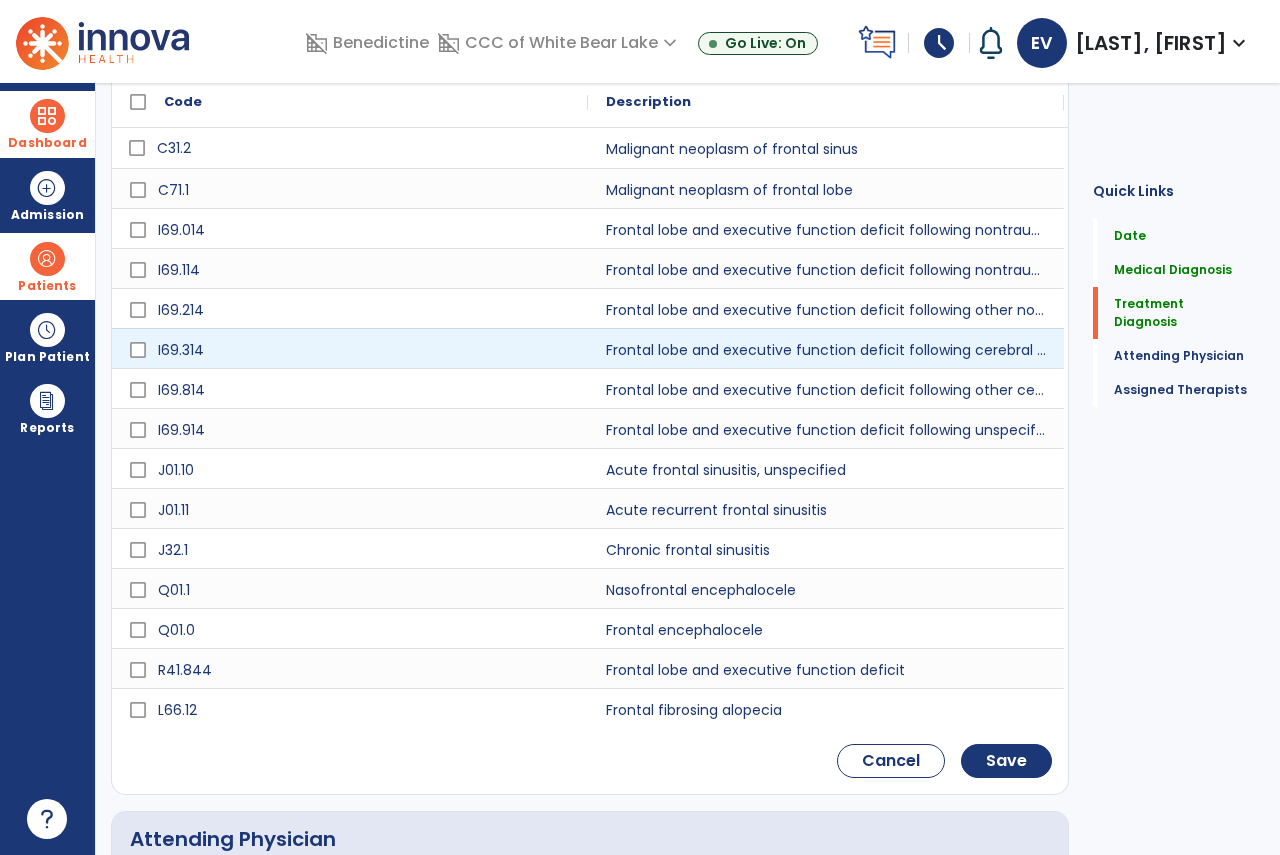 scroll, scrollTop: 1363, scrollLeft: 0, axis: vertical 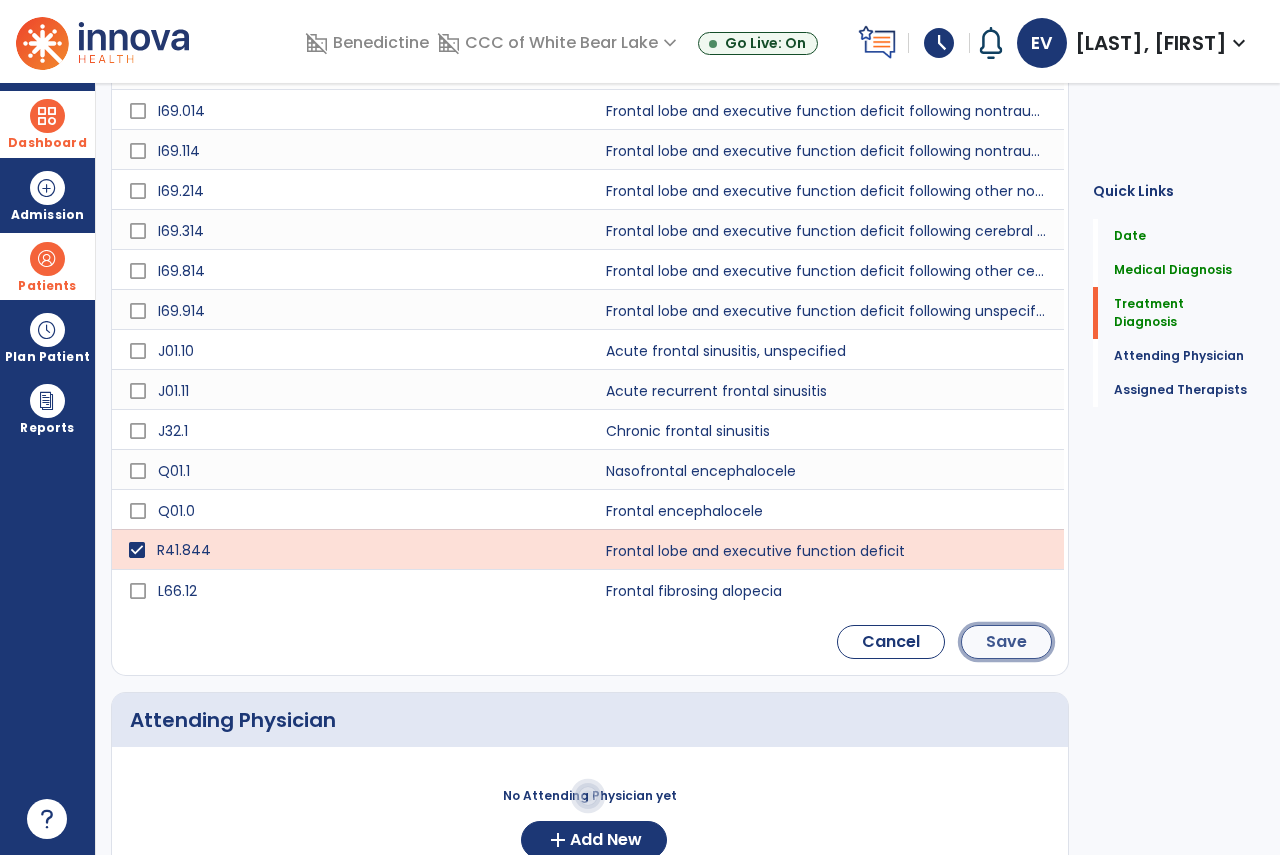 click on "Save" 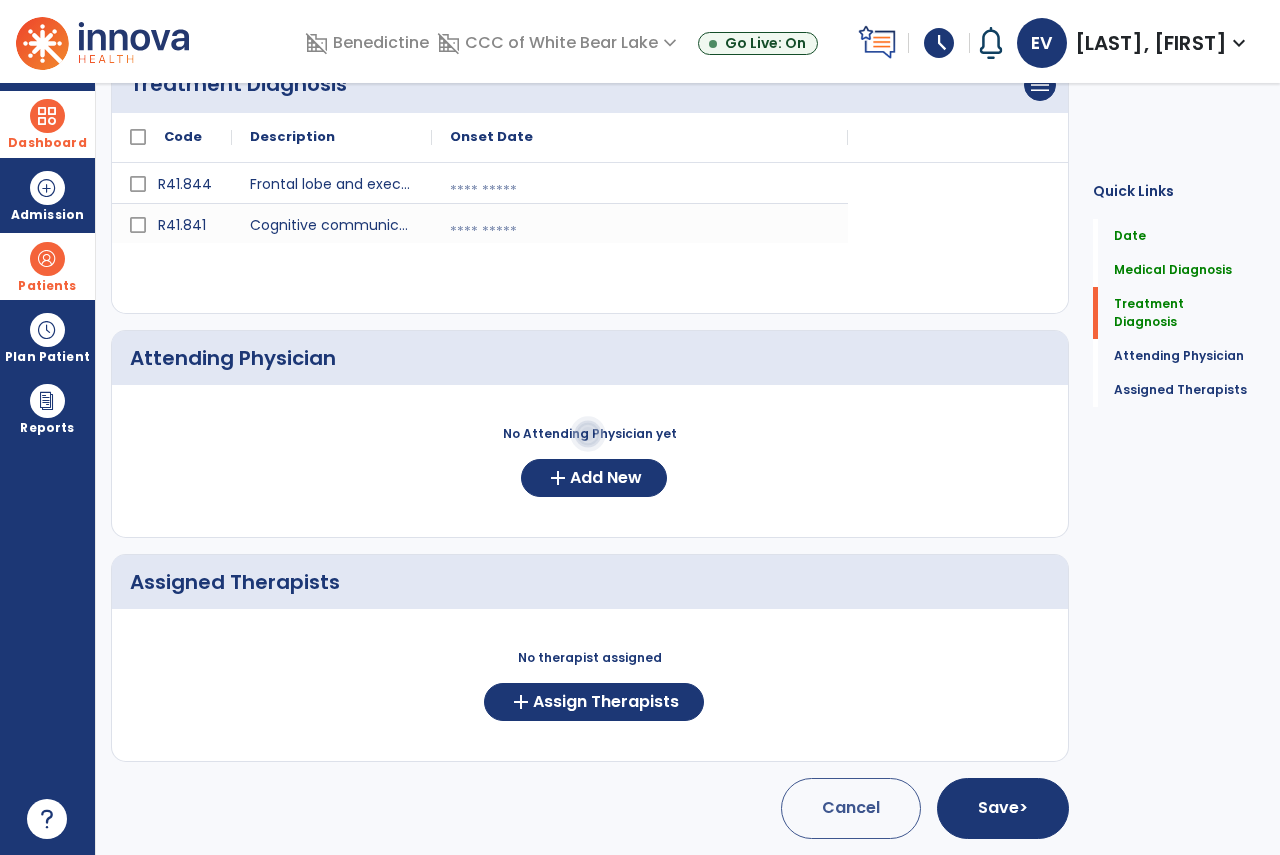 scroll, scrollTop: 1143, scrollLeft: 0, axis: vertical 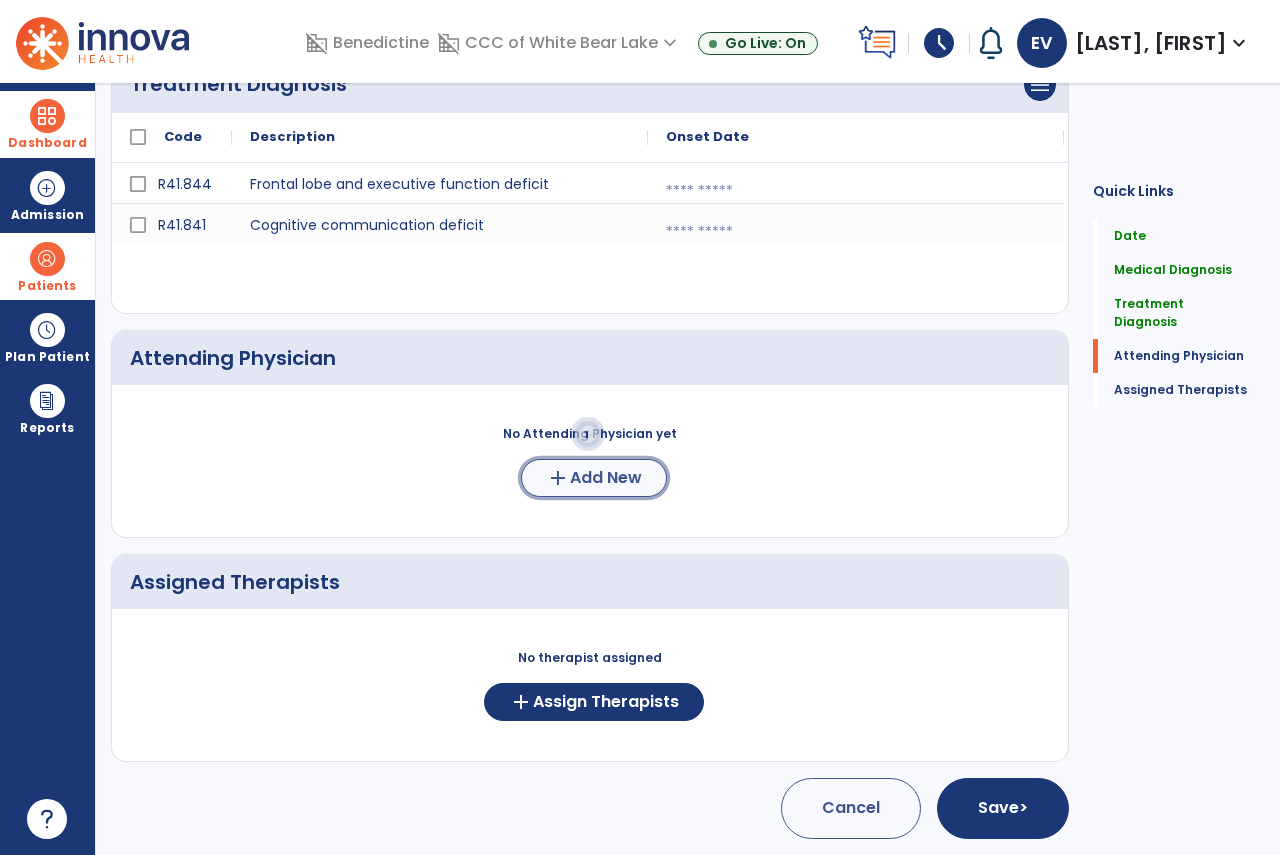 click on "add  Add New" 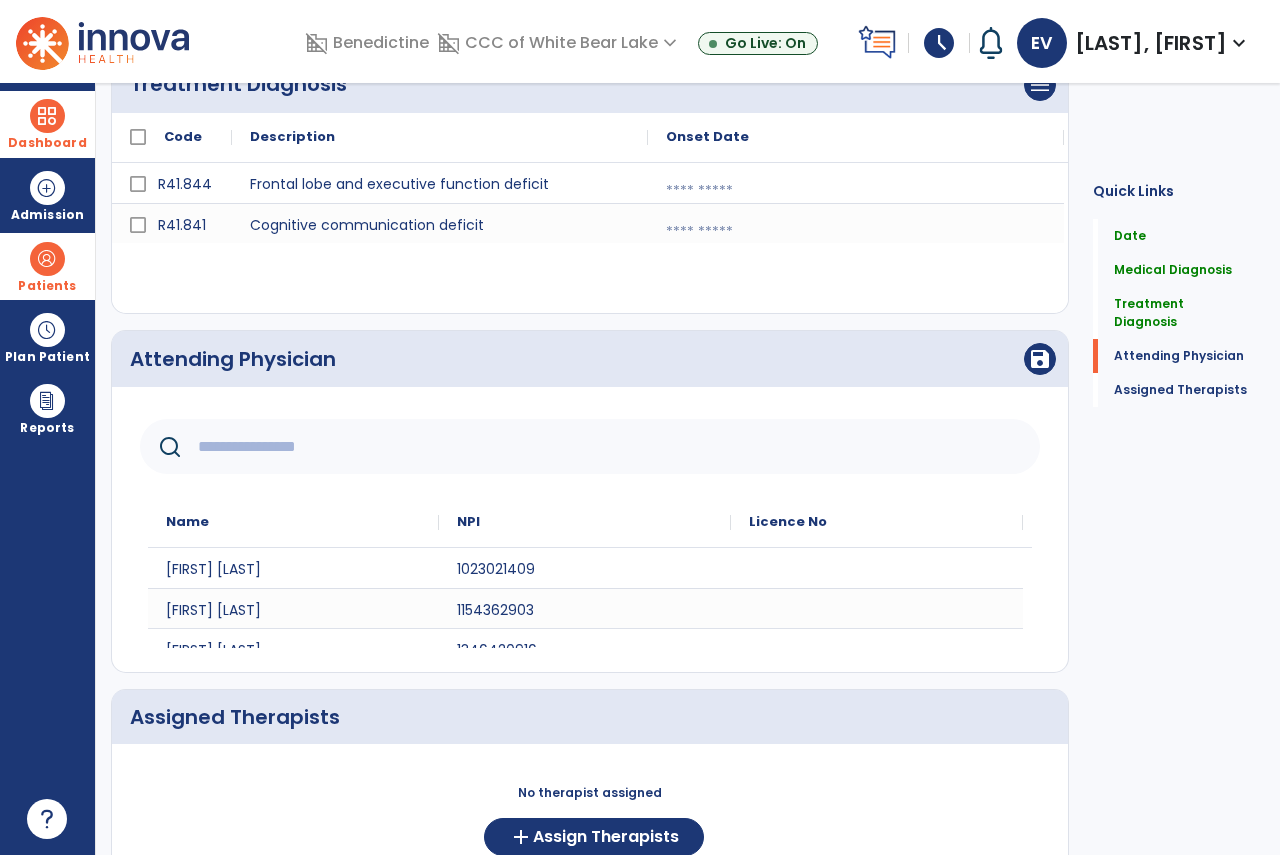 click 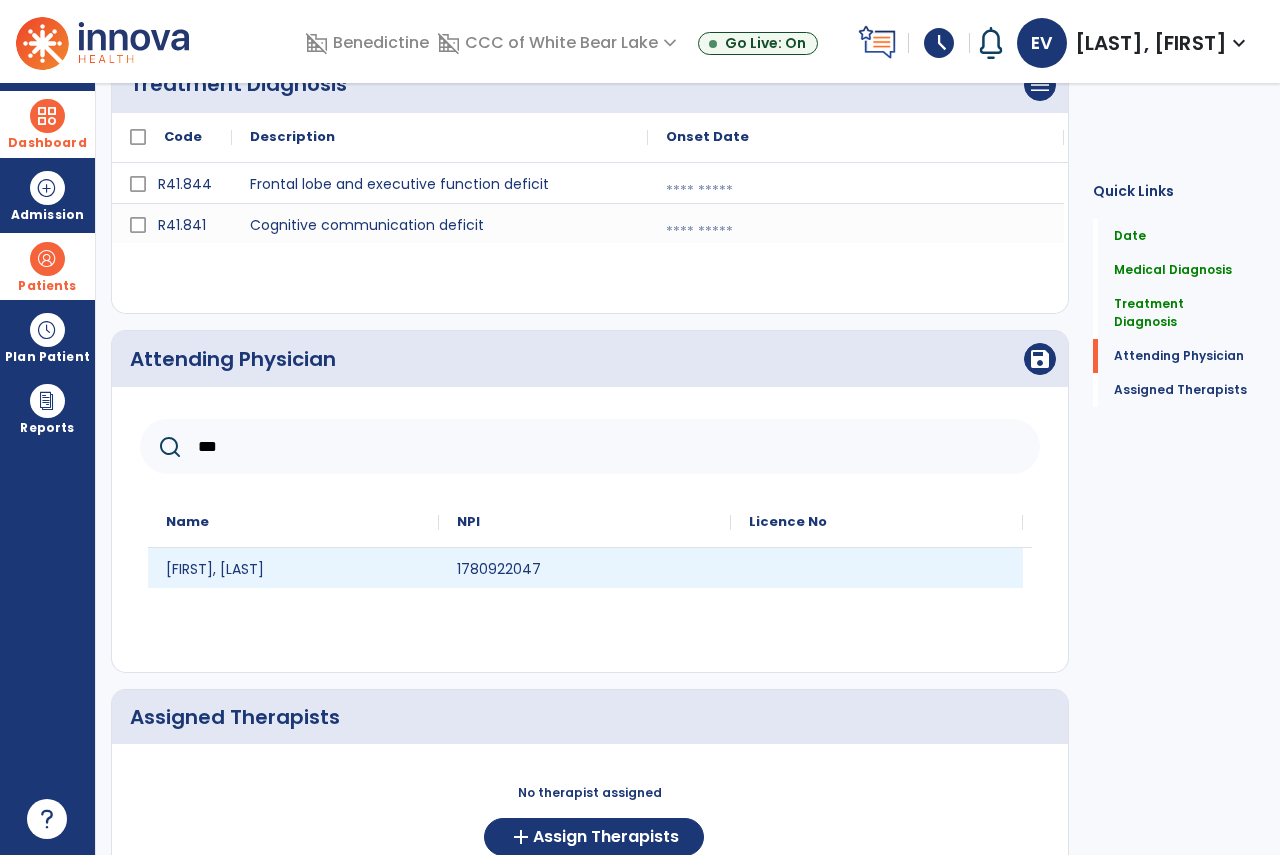 type on "***" 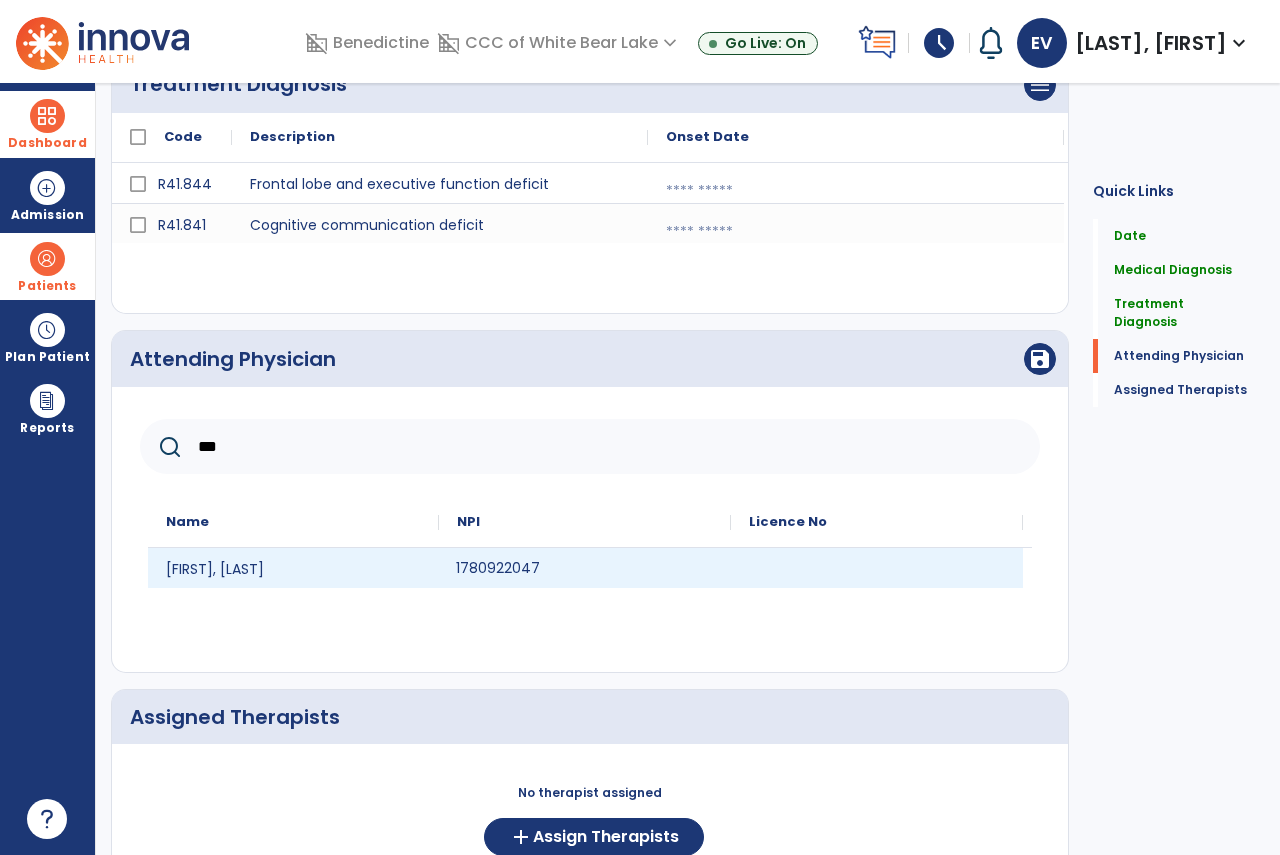 click on "1780922047" 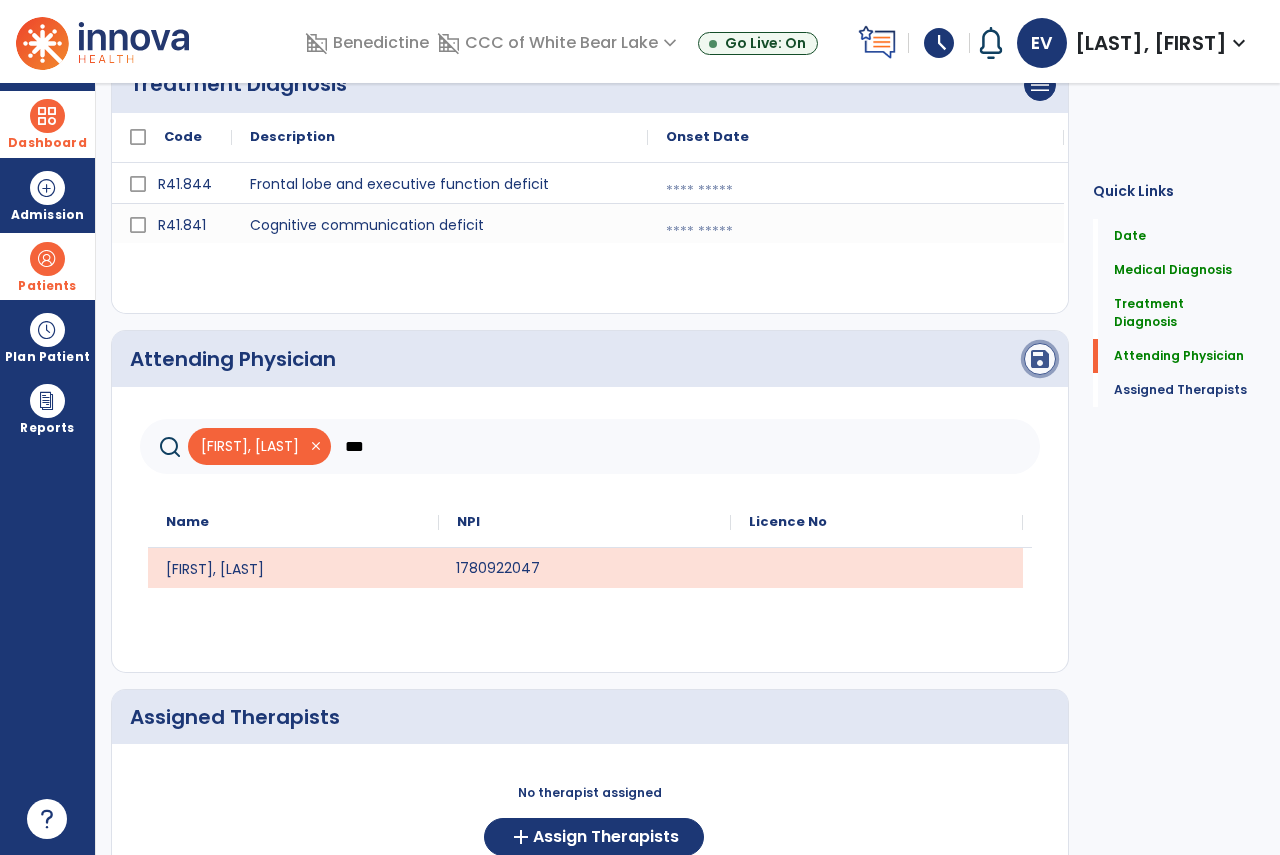 click on "save" 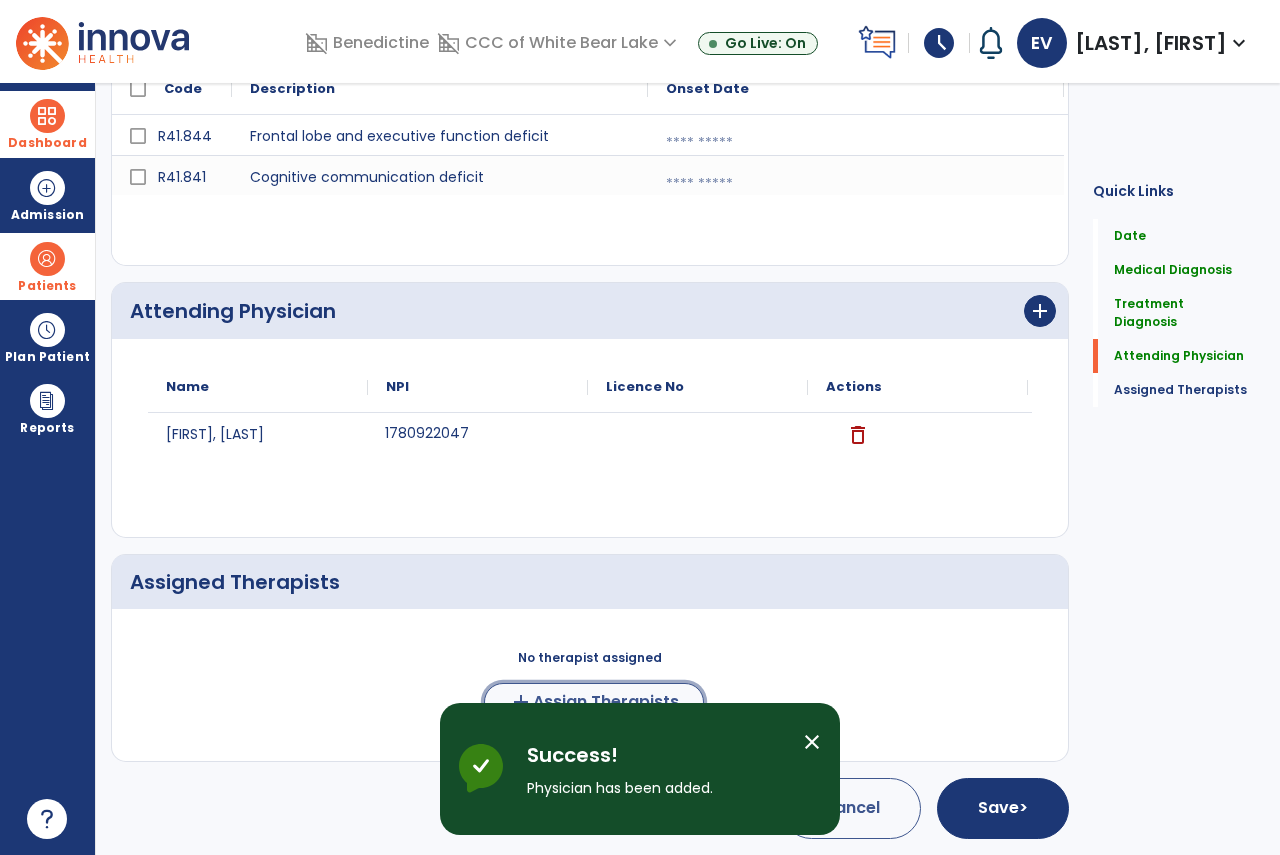 click on "Assign Therapists" 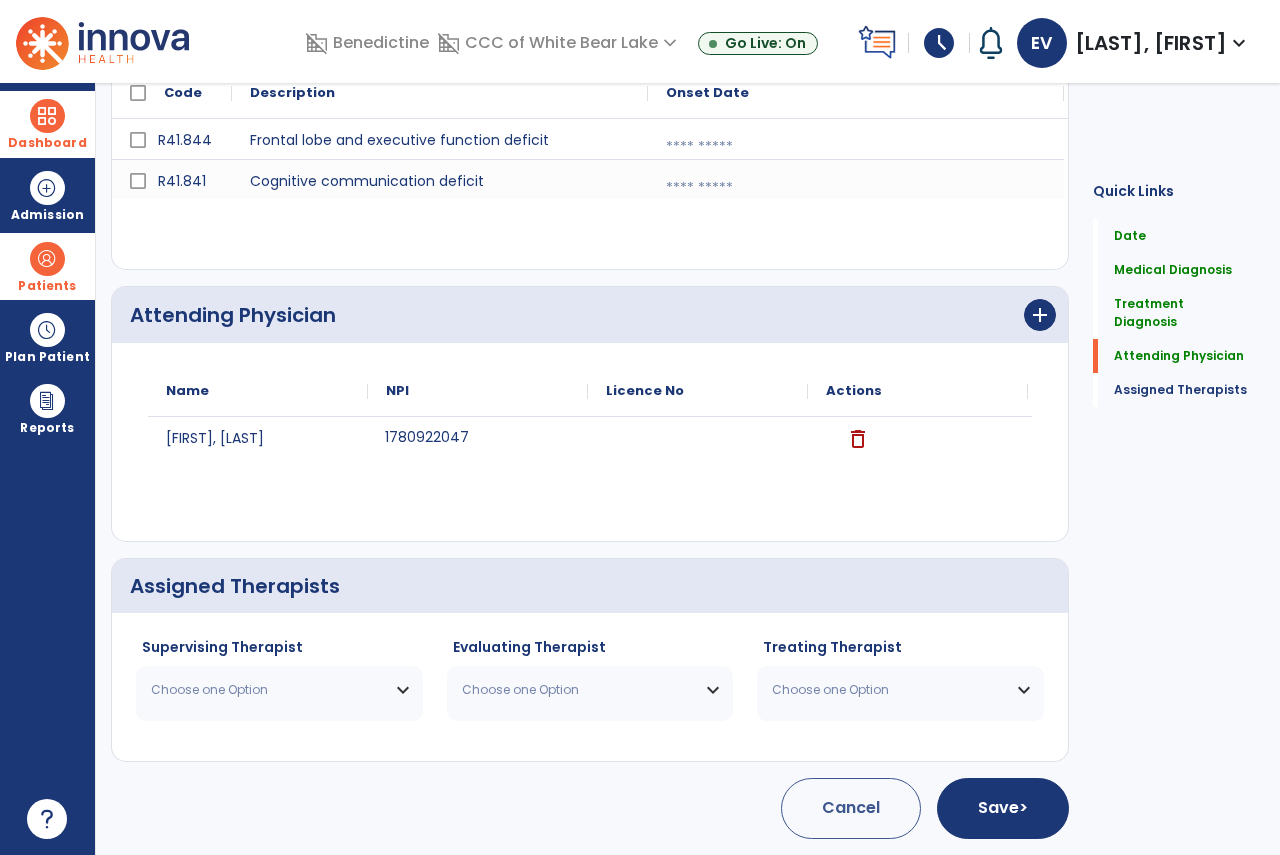 scroll, scrollTop: 1187, scrollLeft: 0, axis: vertical 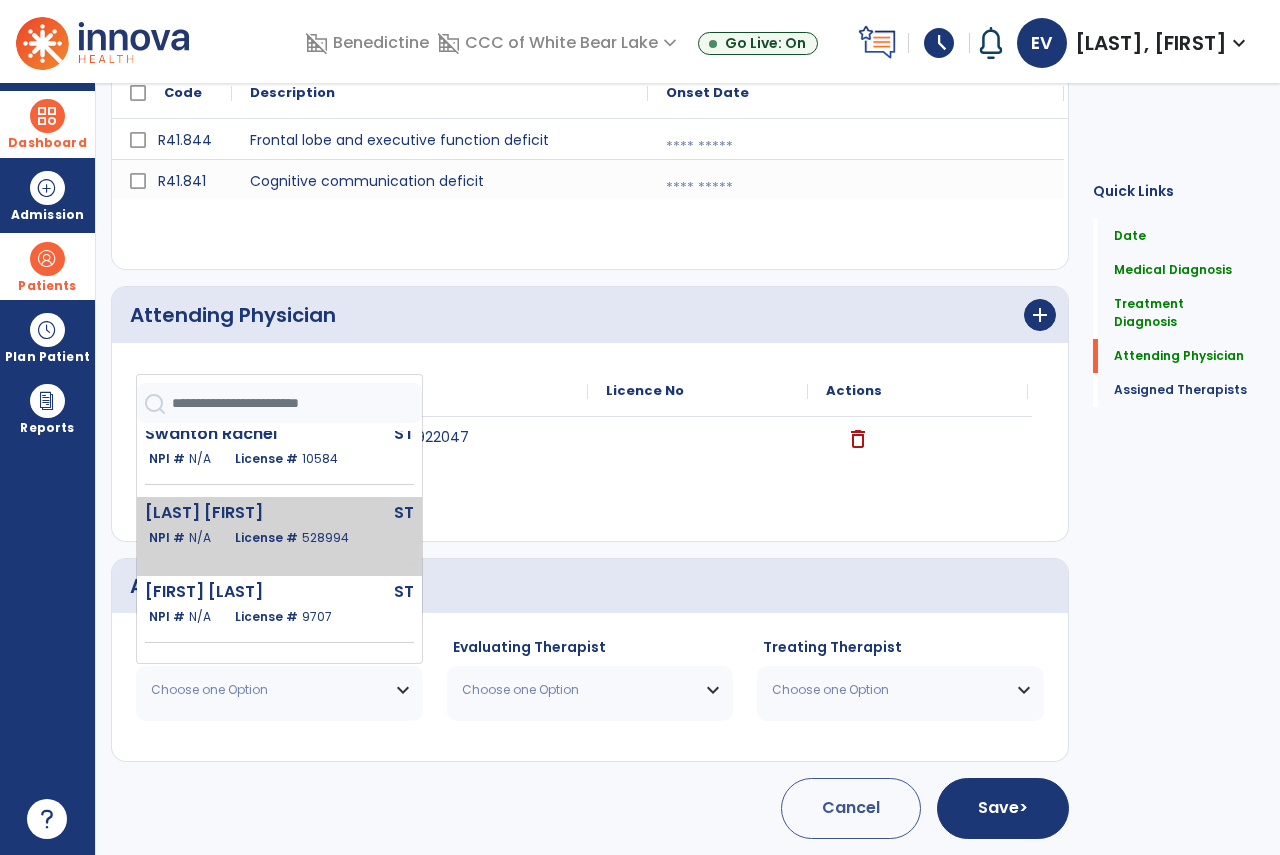 click on "License #  528994" 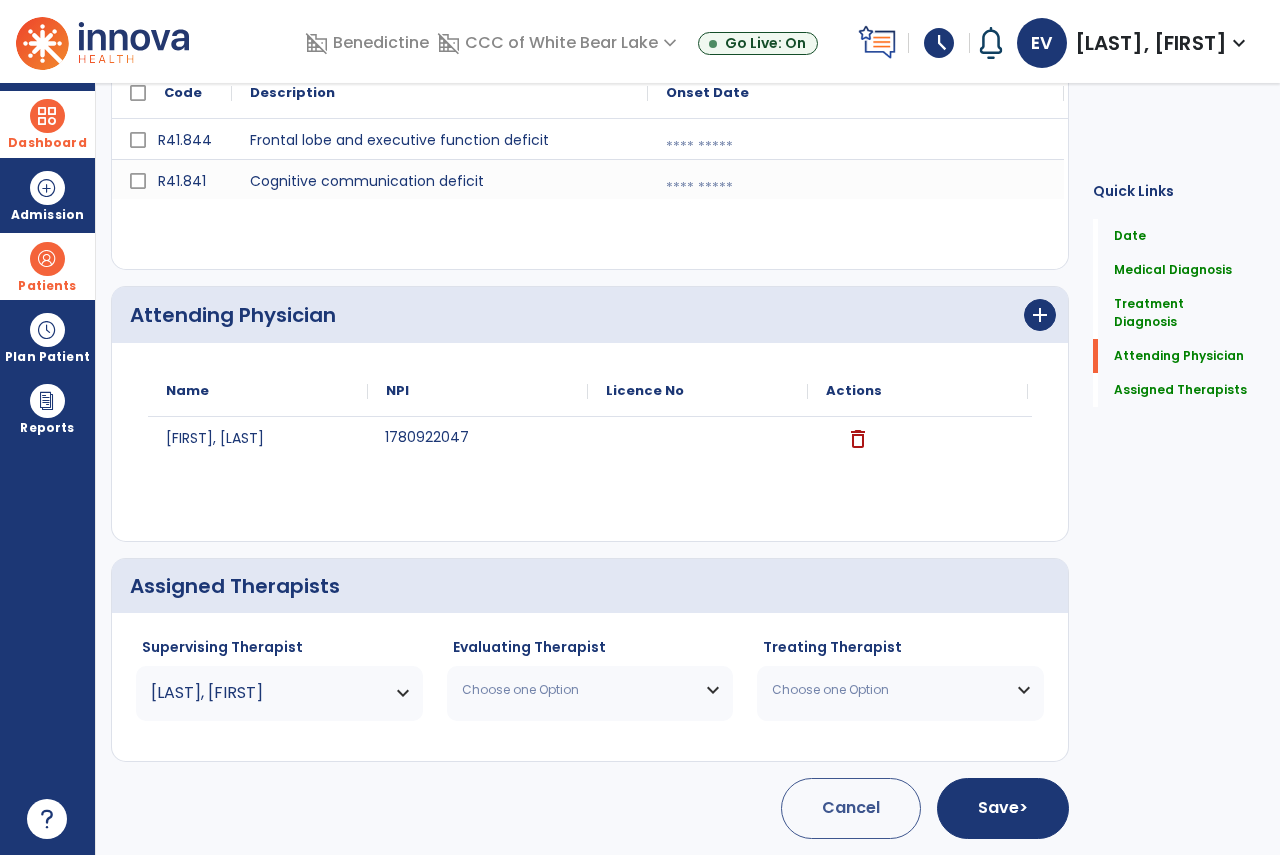 click on "Choose one Option" at bounding box center [578, 690] 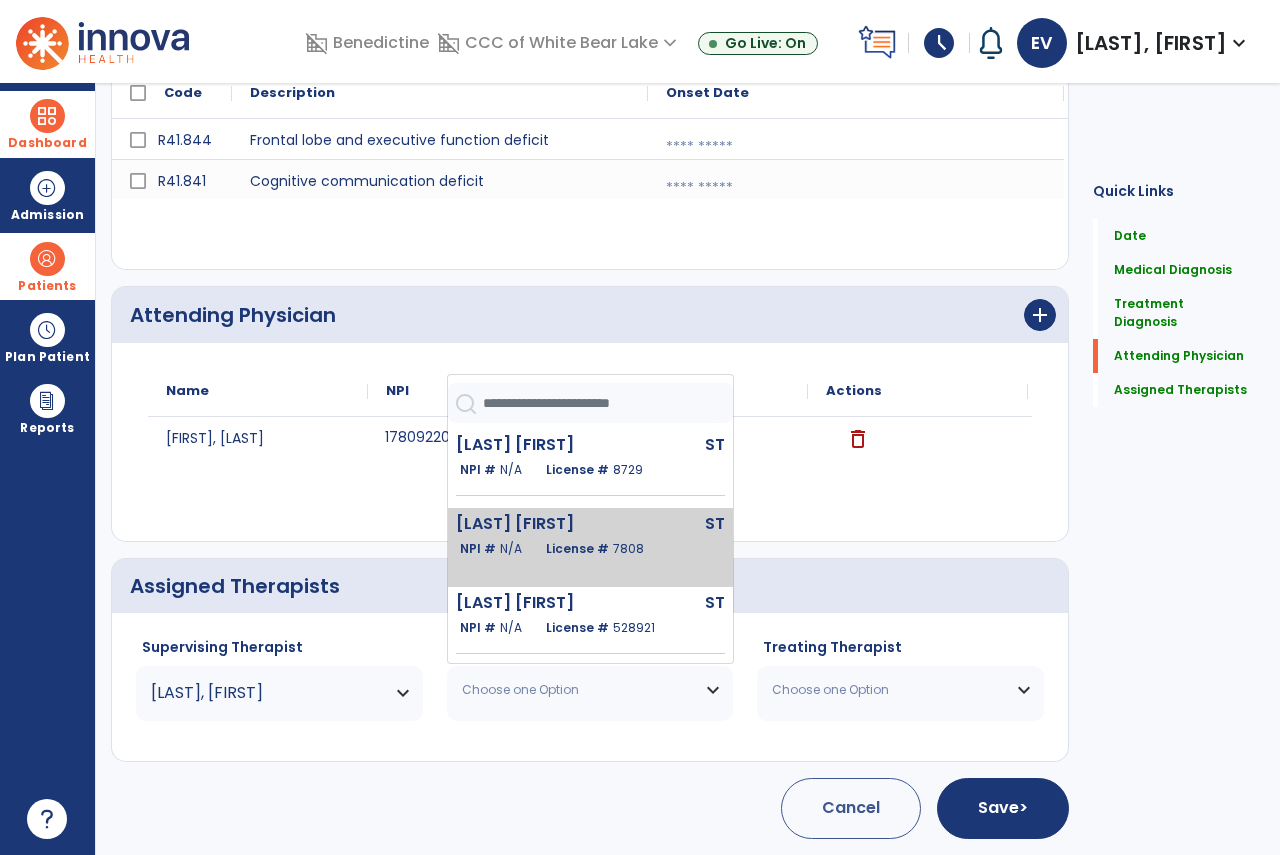 scroll, scrollTop: 827, scrollLeft: 0, axis: vertical 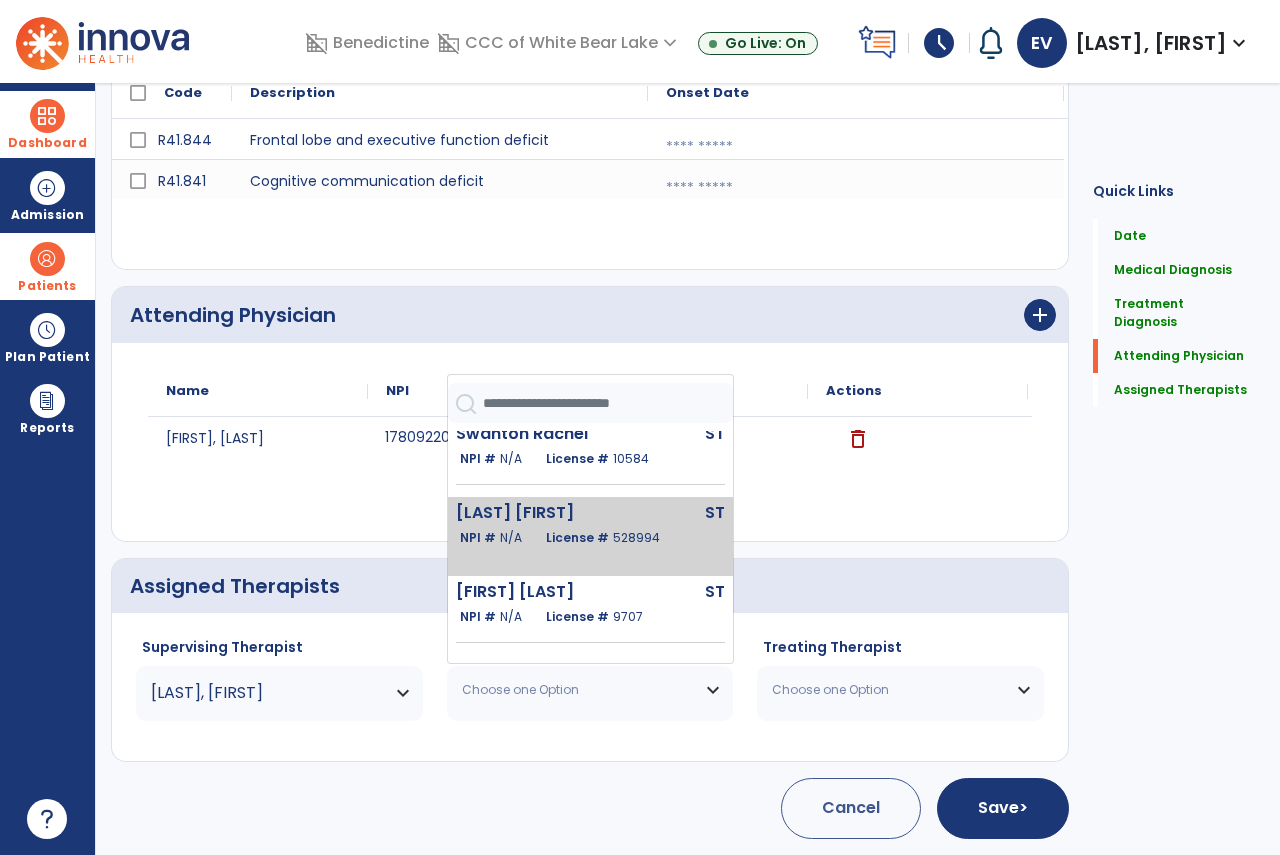 click on "[LAST] [FIRST]" 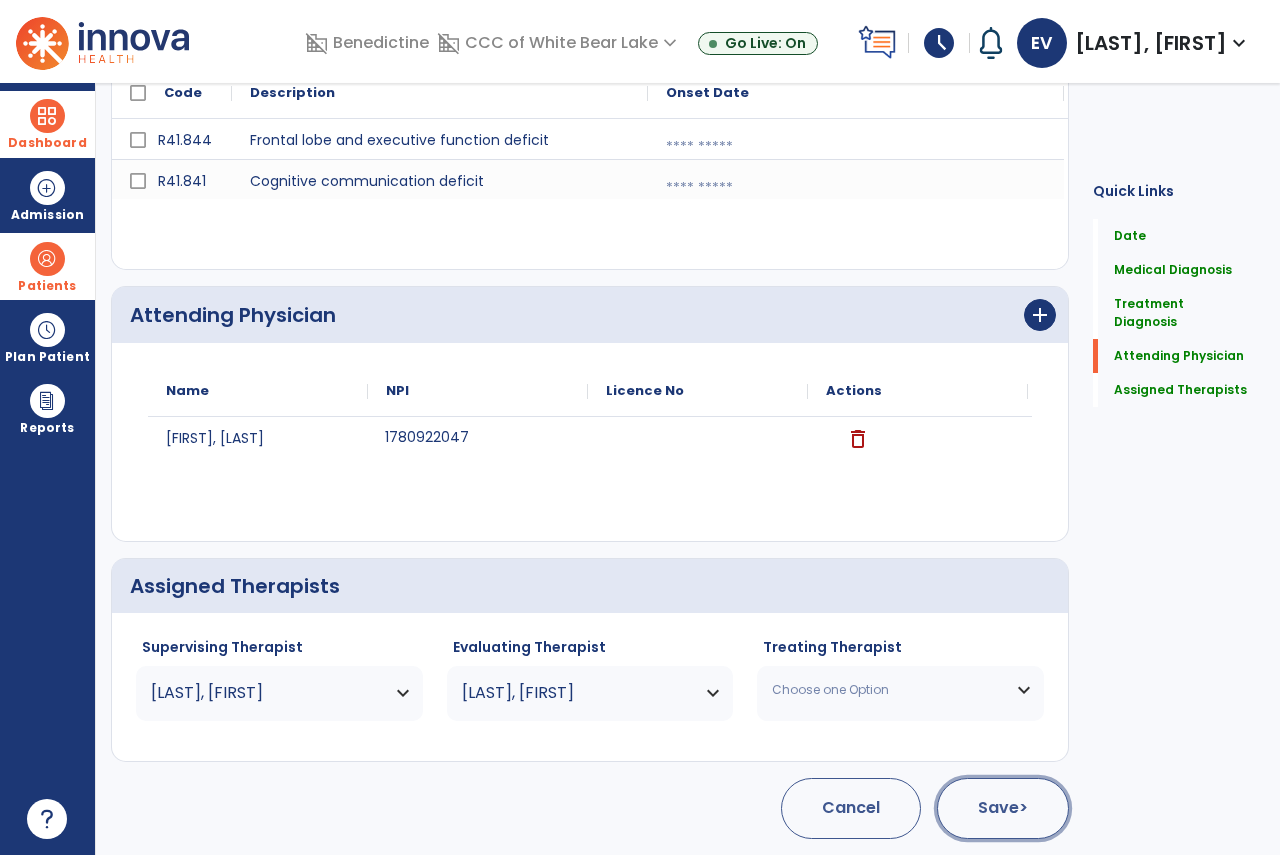 click on "Save  >" 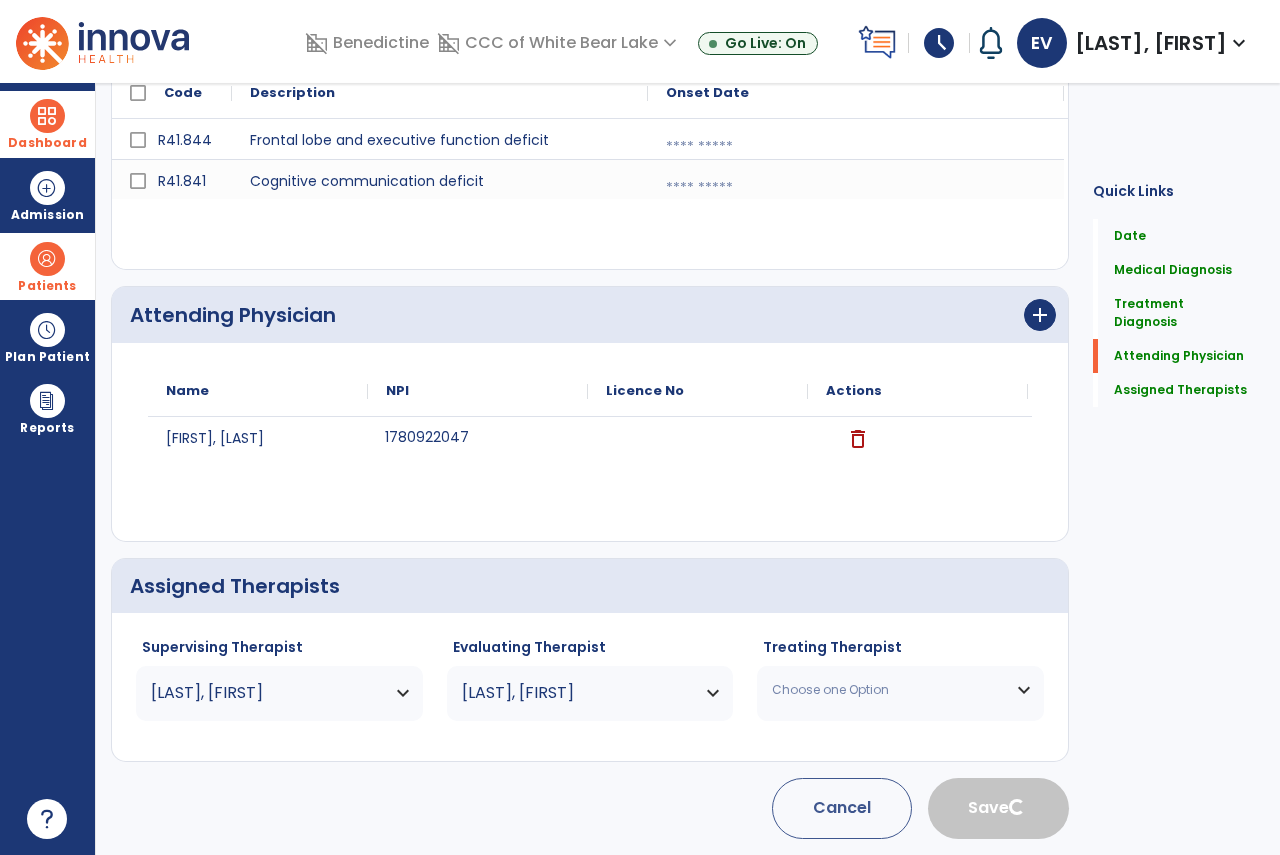type 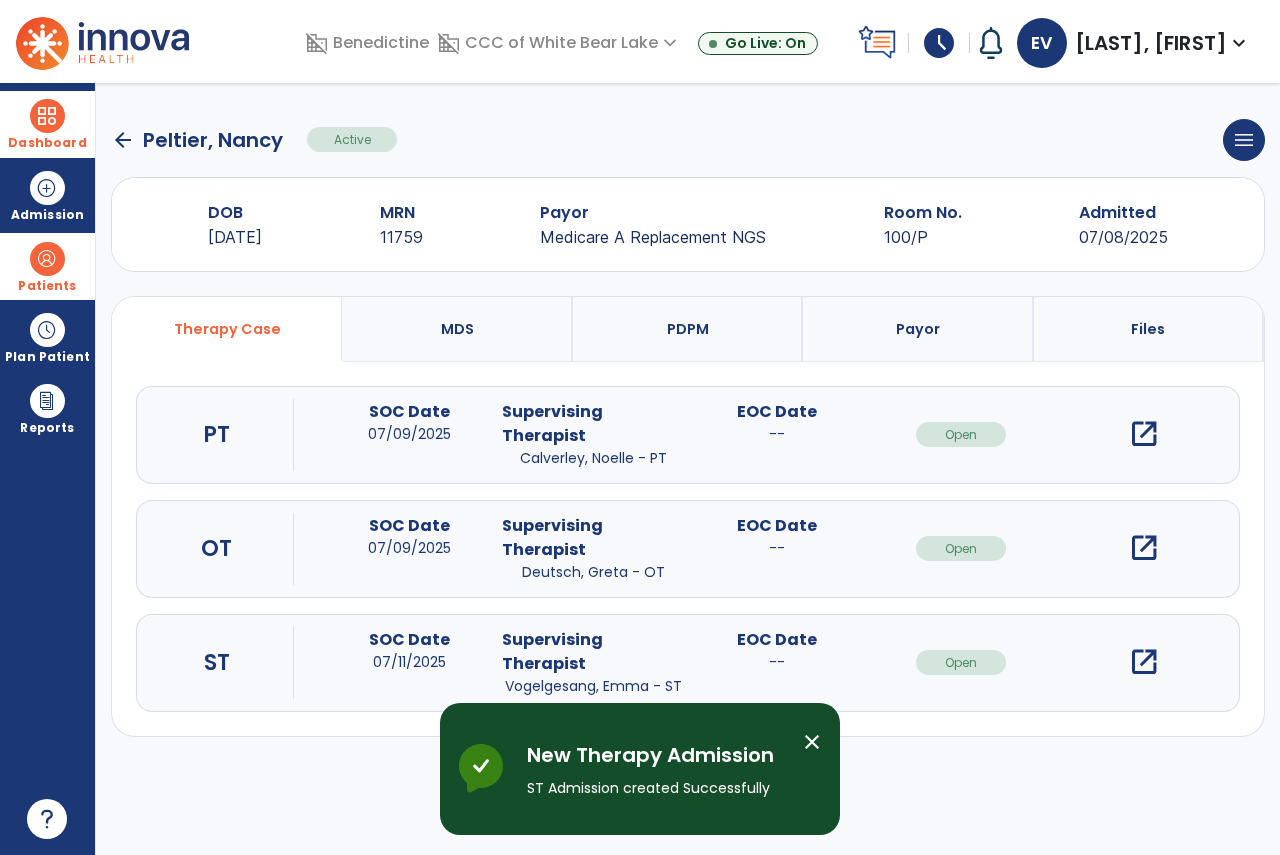 scroll, scrollTop: 0, scrollLeft: 0, axis: both 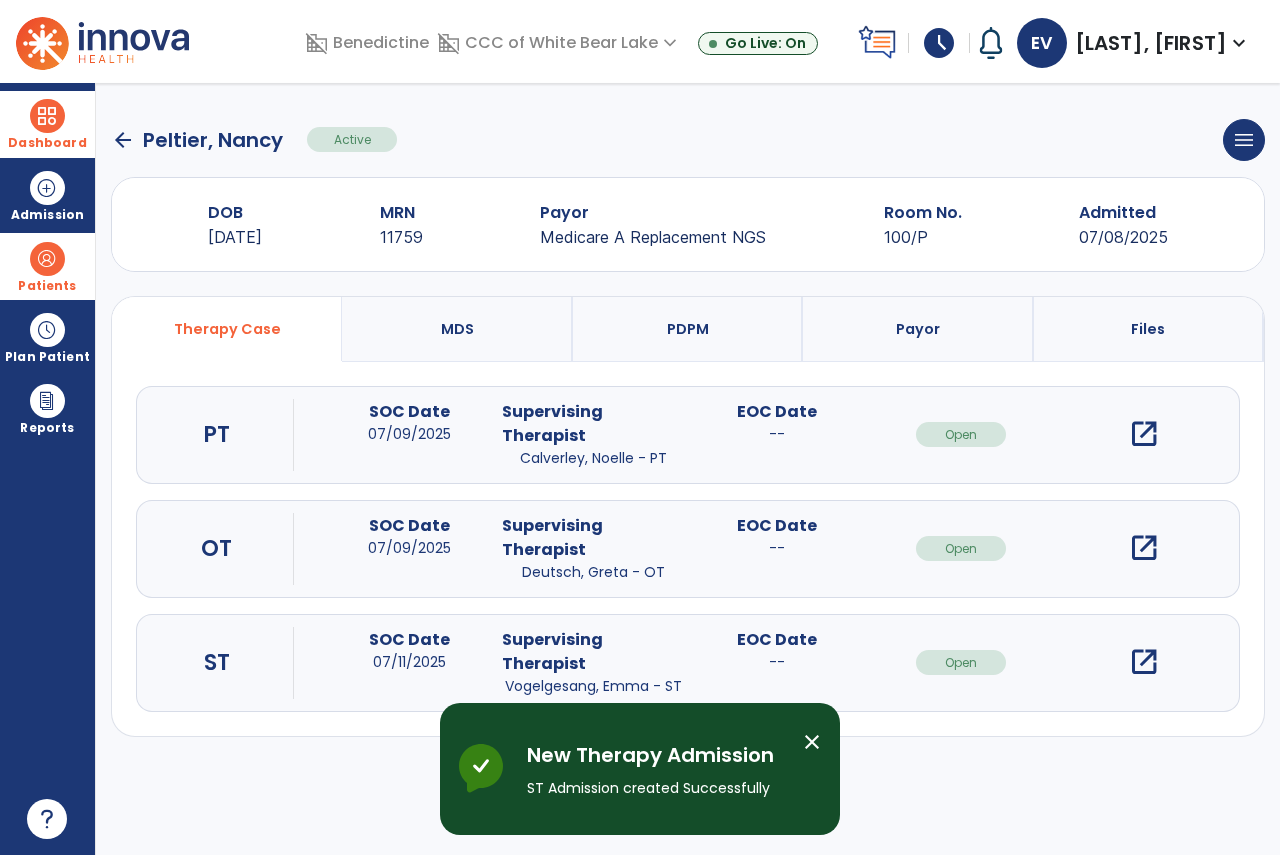 click on "close" at bounding box center [812, 742] 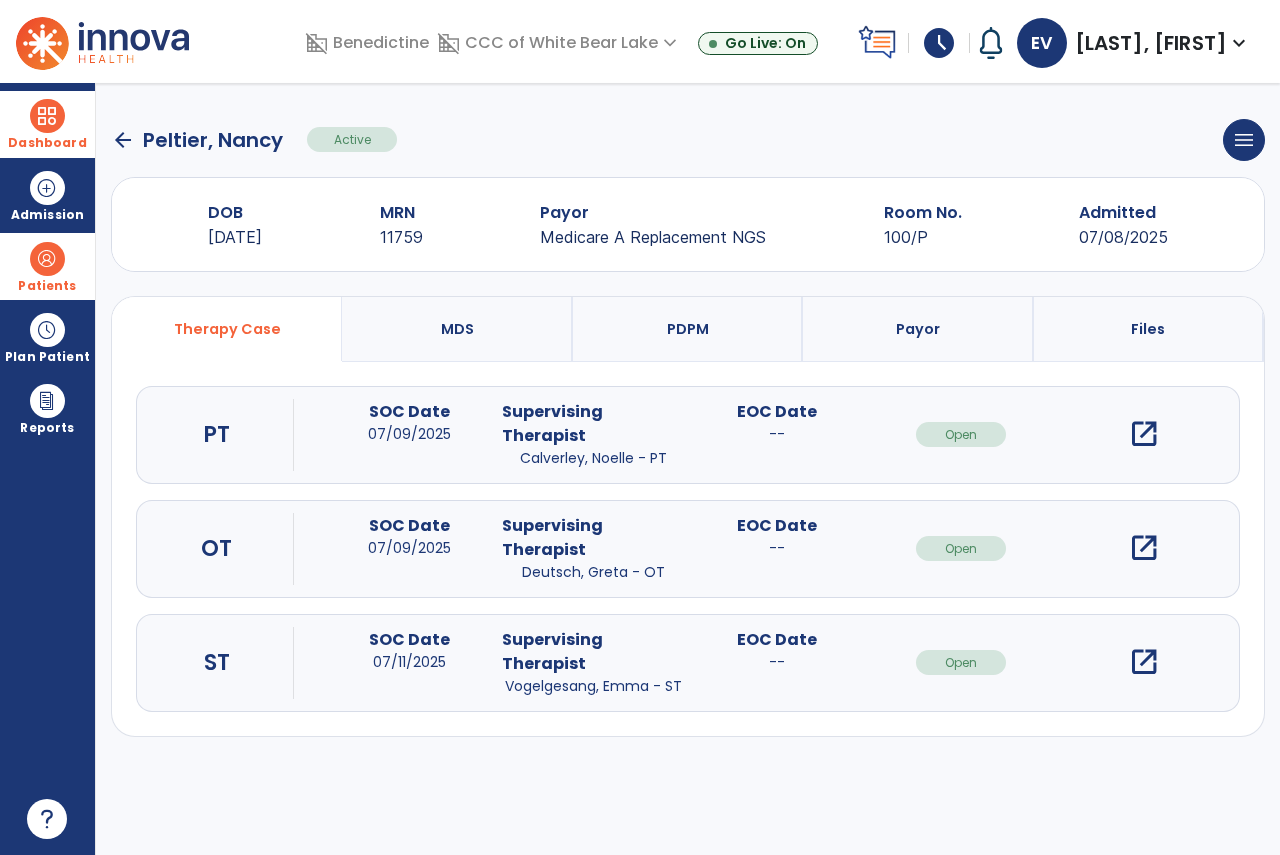 click on "open_in_new" at bounding box center (1144, 662) 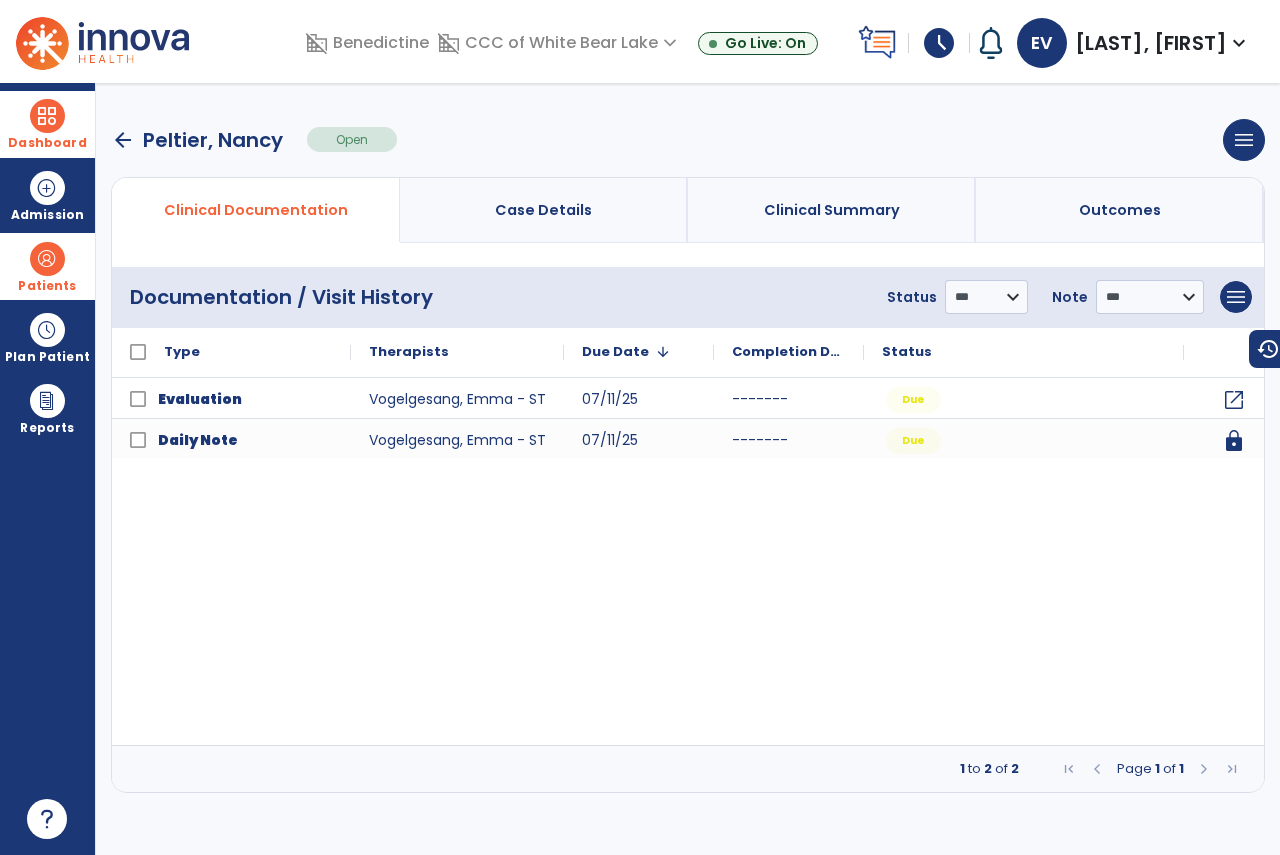 click on "Dashboard" at bounding box center (47, 124) 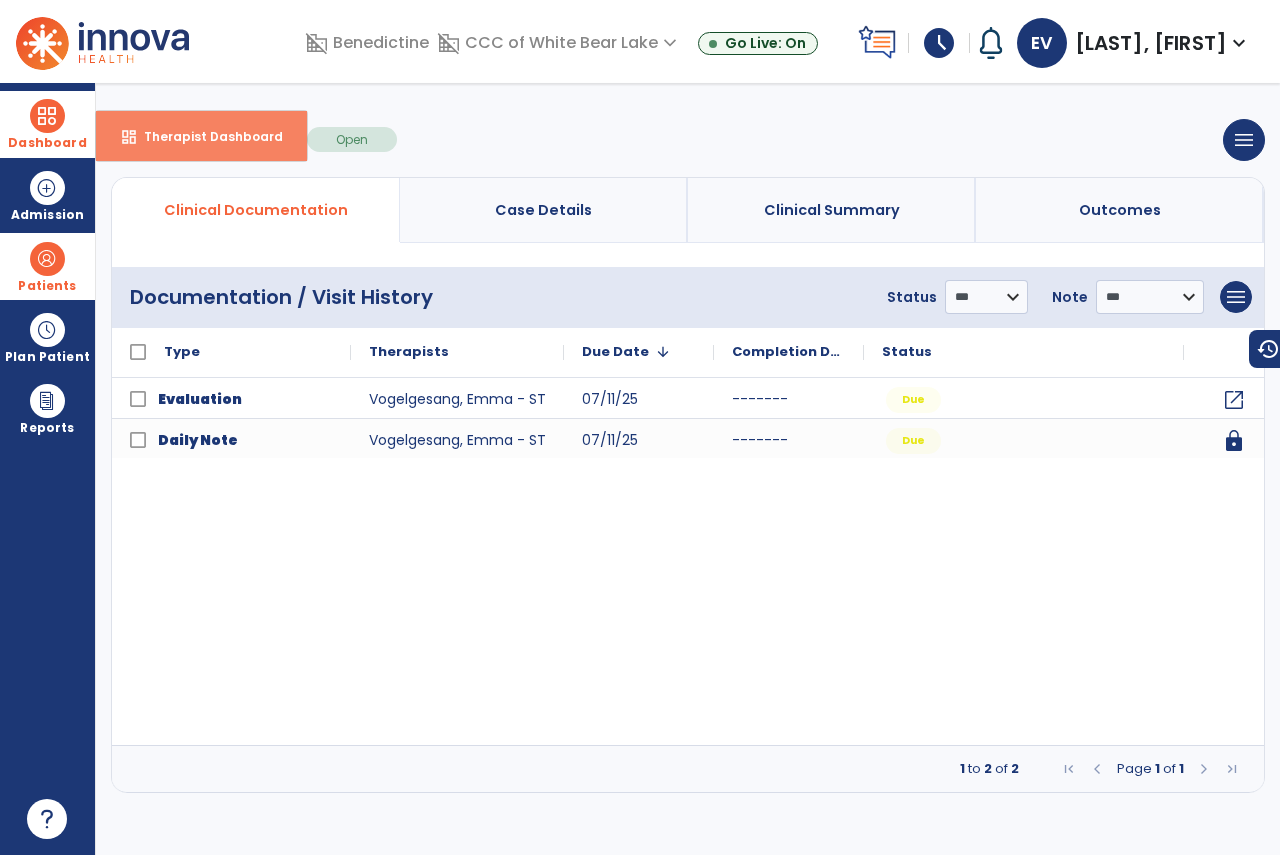 drag, startPoint x: 214, startPoint y: 123, endPoint x: 236, endPoint y: 118, distance: 22.561028 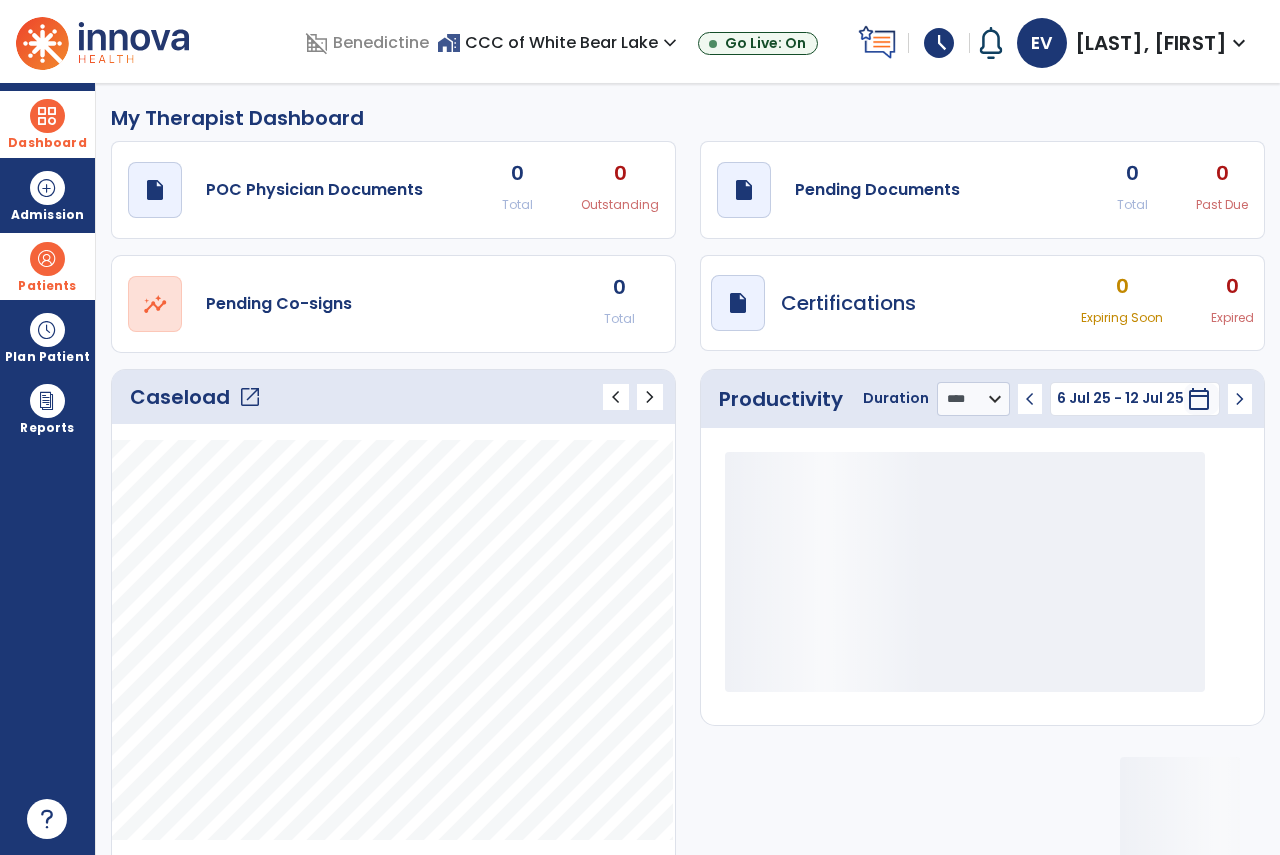 click on "draft   open_in_new  Pending Documents 0 Total 0 Past Due" 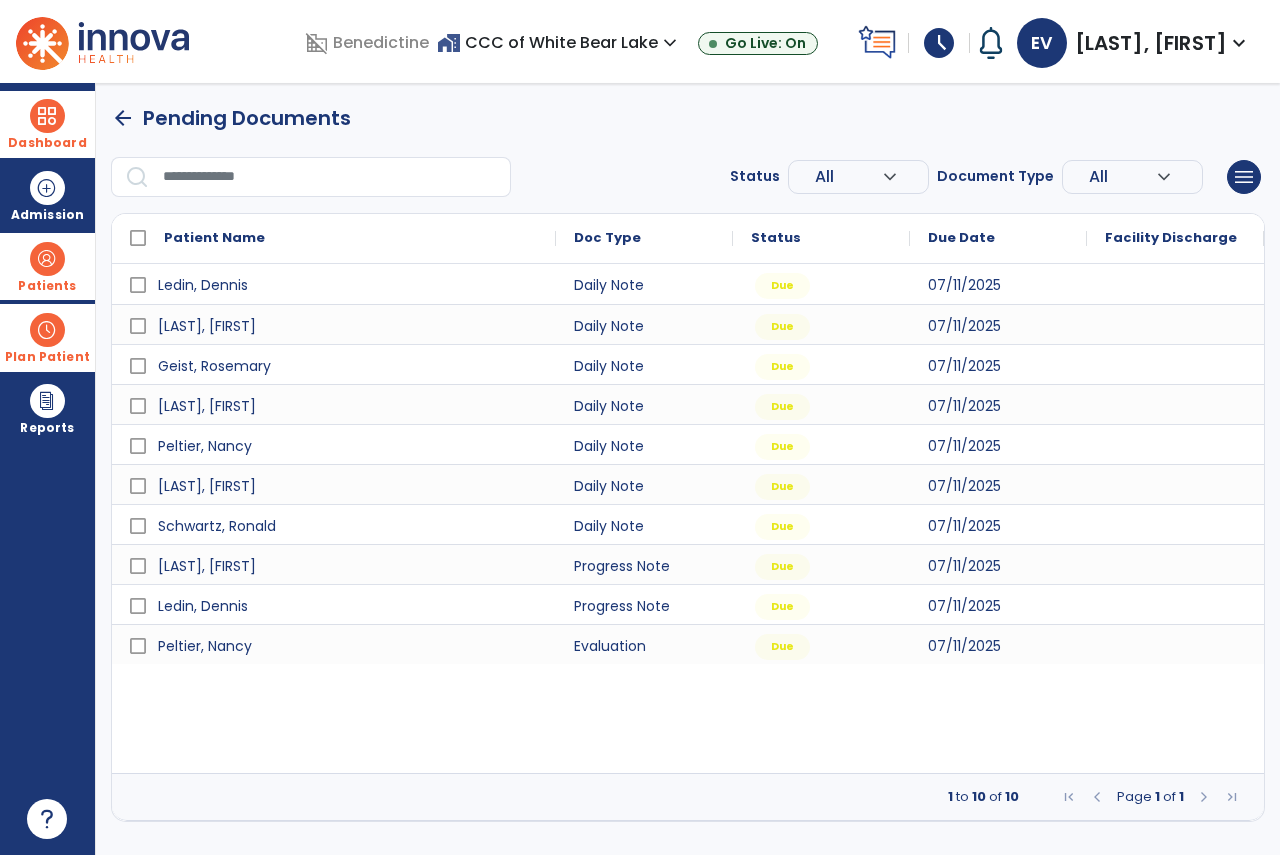 click on "Plan Patient" at bounding box center (47, 286) 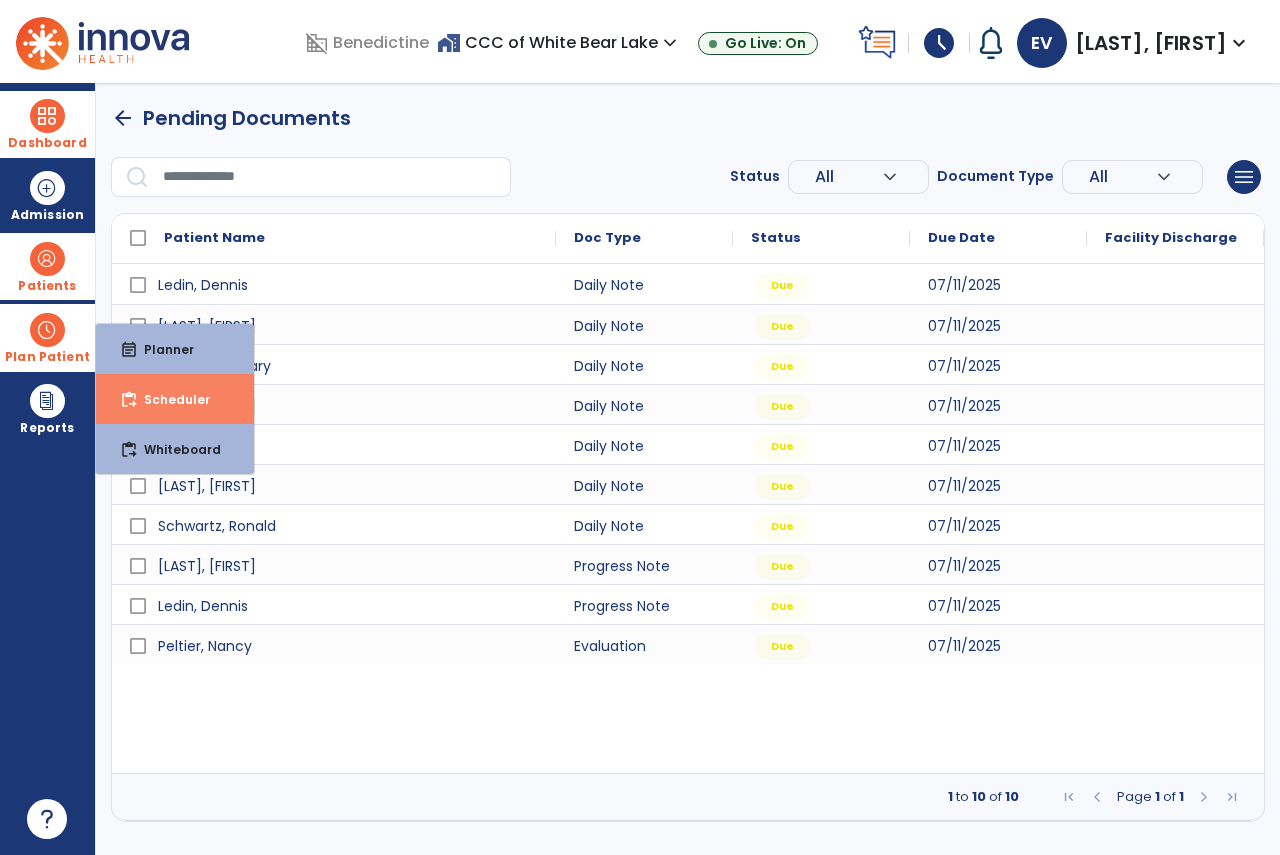 click on "Scheduler" at bounding box center [169, 399] 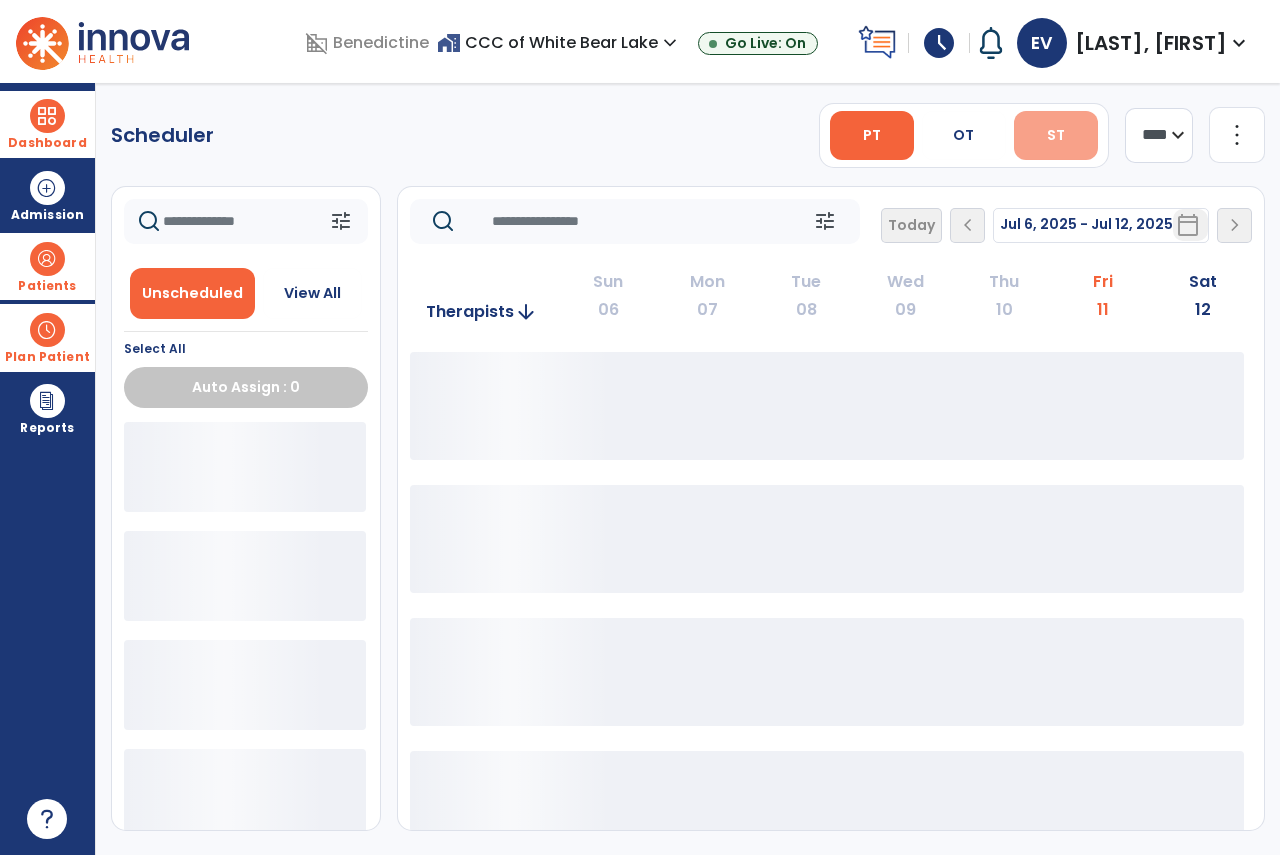 click on "ST" at bounding box center (1056, 135) 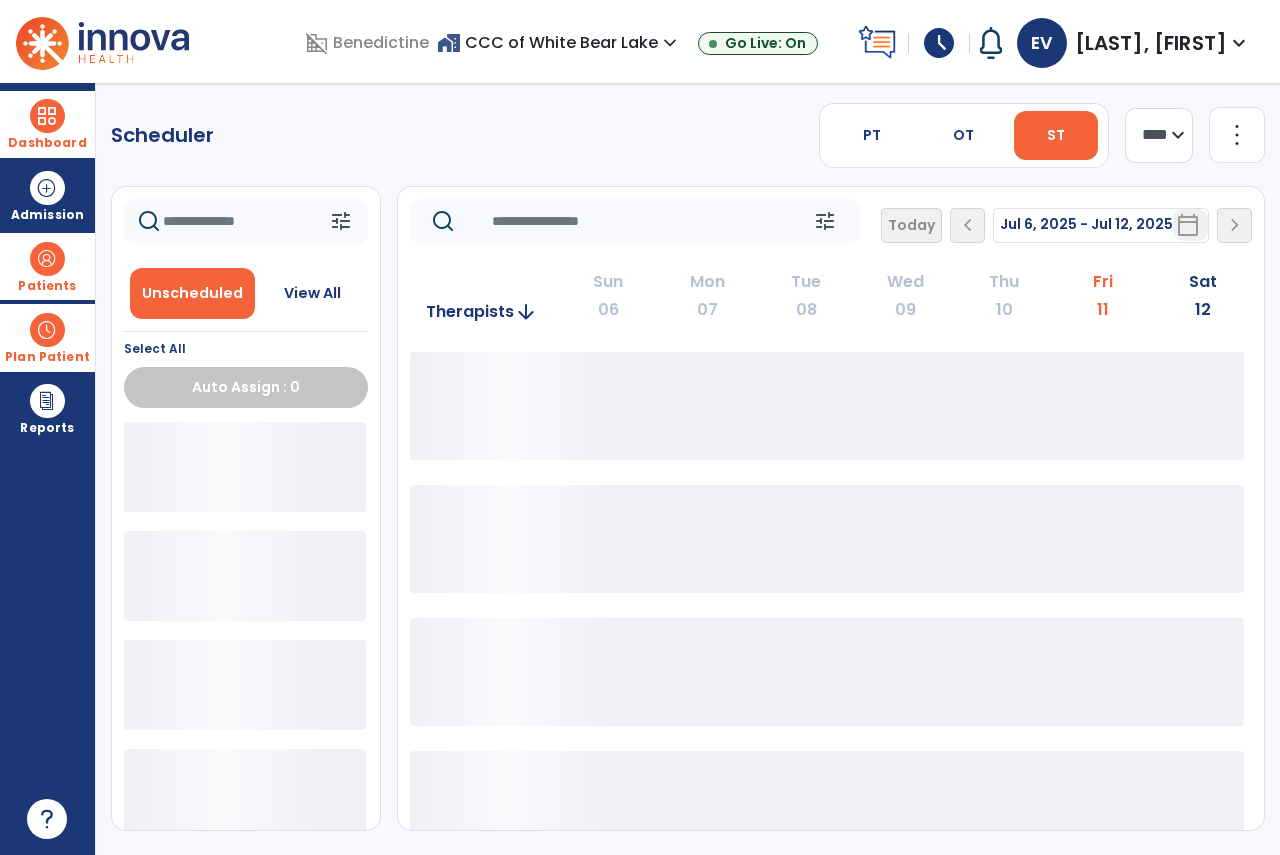 click on "**** ***" 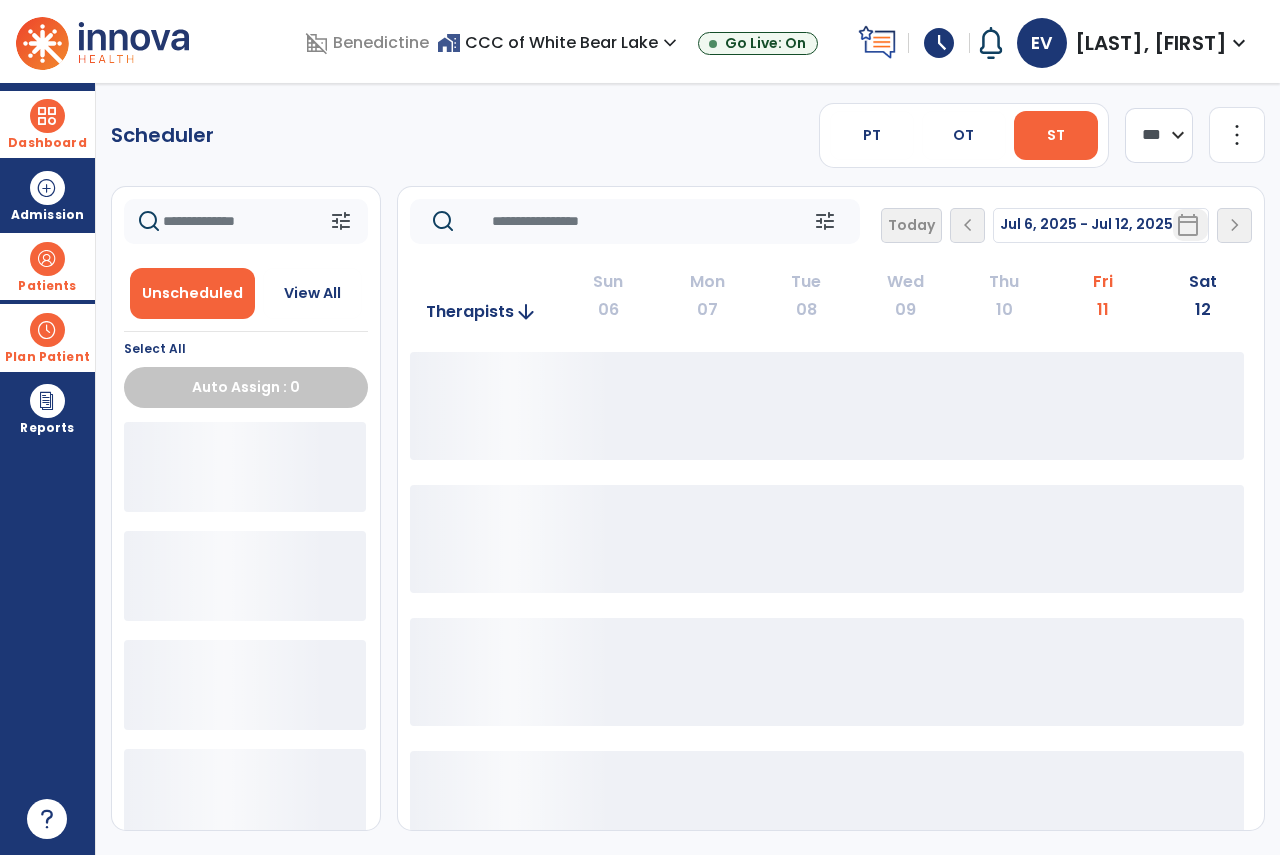 click on "**** ***" 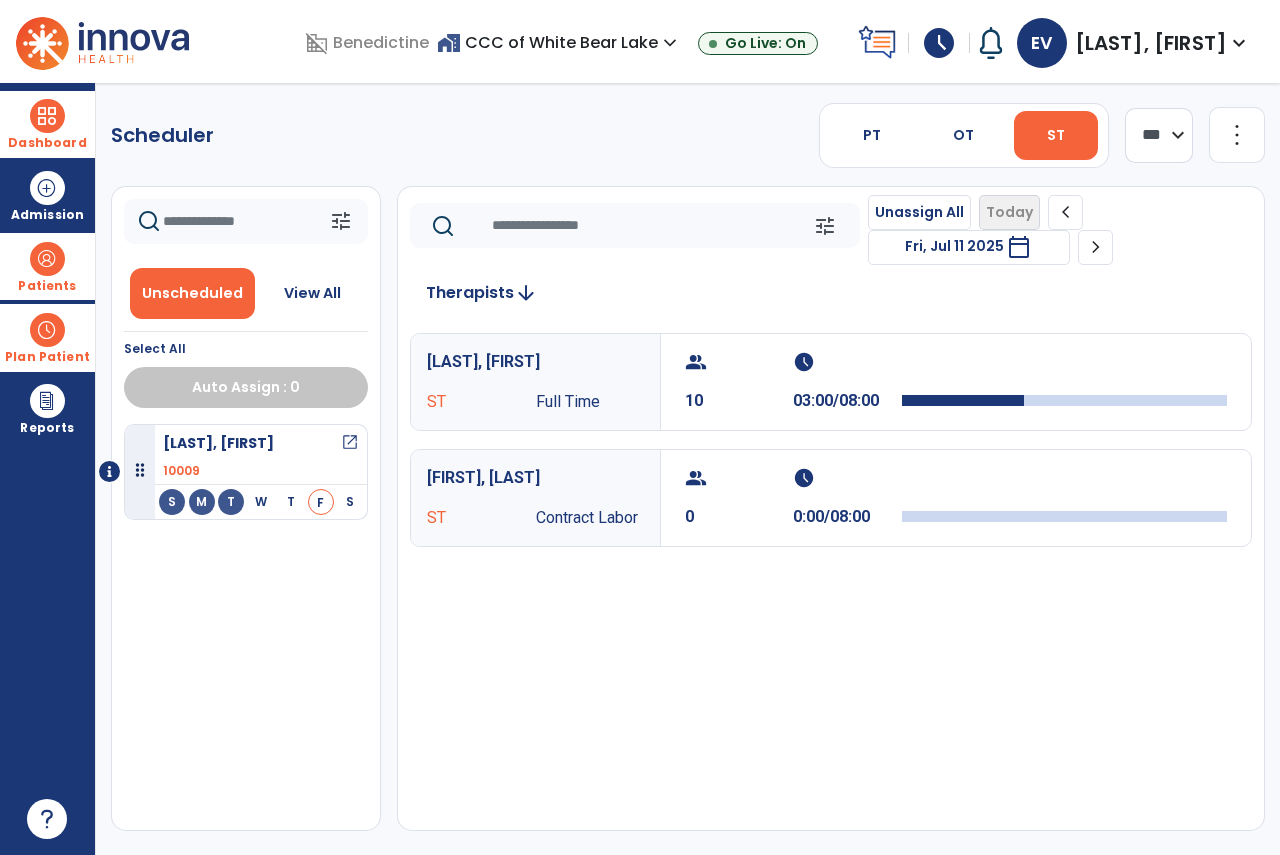 click on "PT   OT   ST  **** *** more_vert  Manage Labor   View All Therapists   Print" 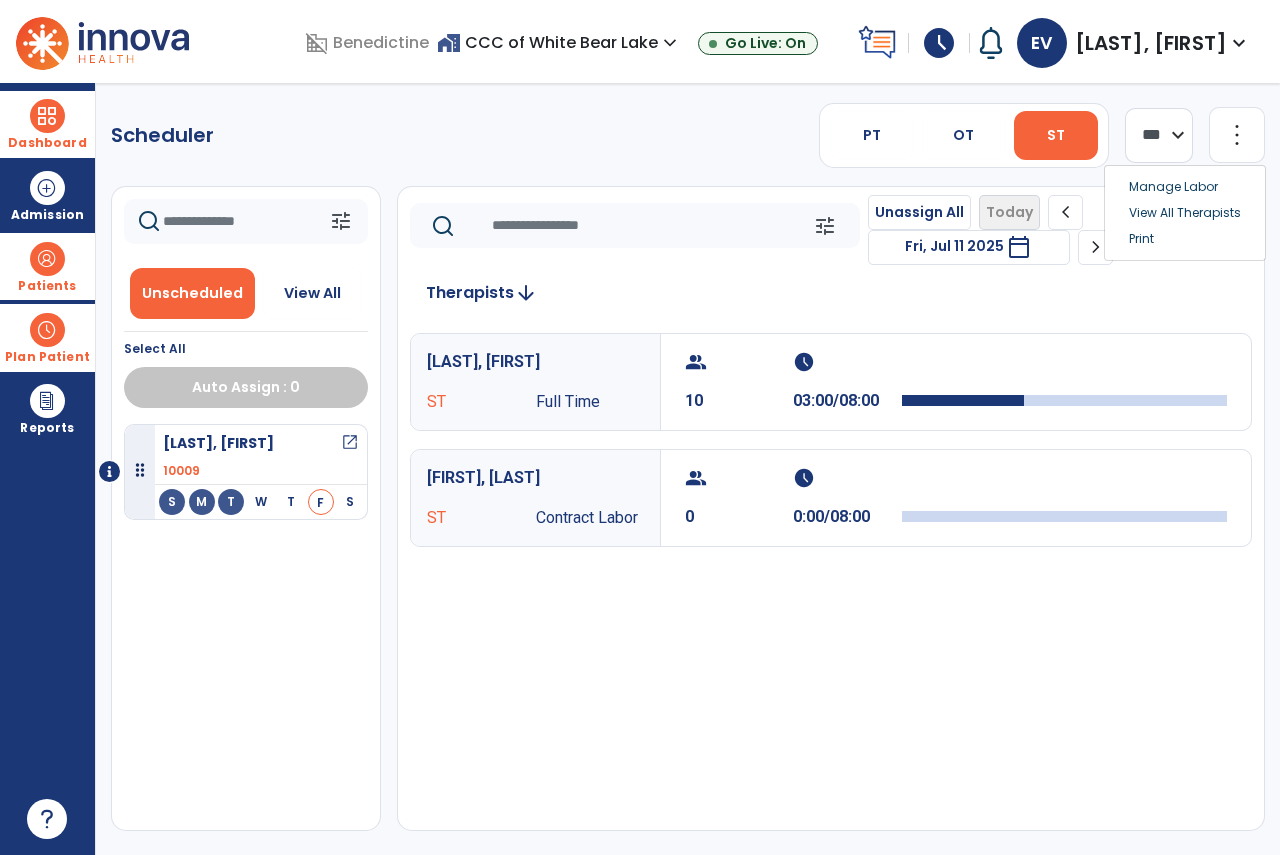 click on "PT   OT   ST  **** *** more_vert" 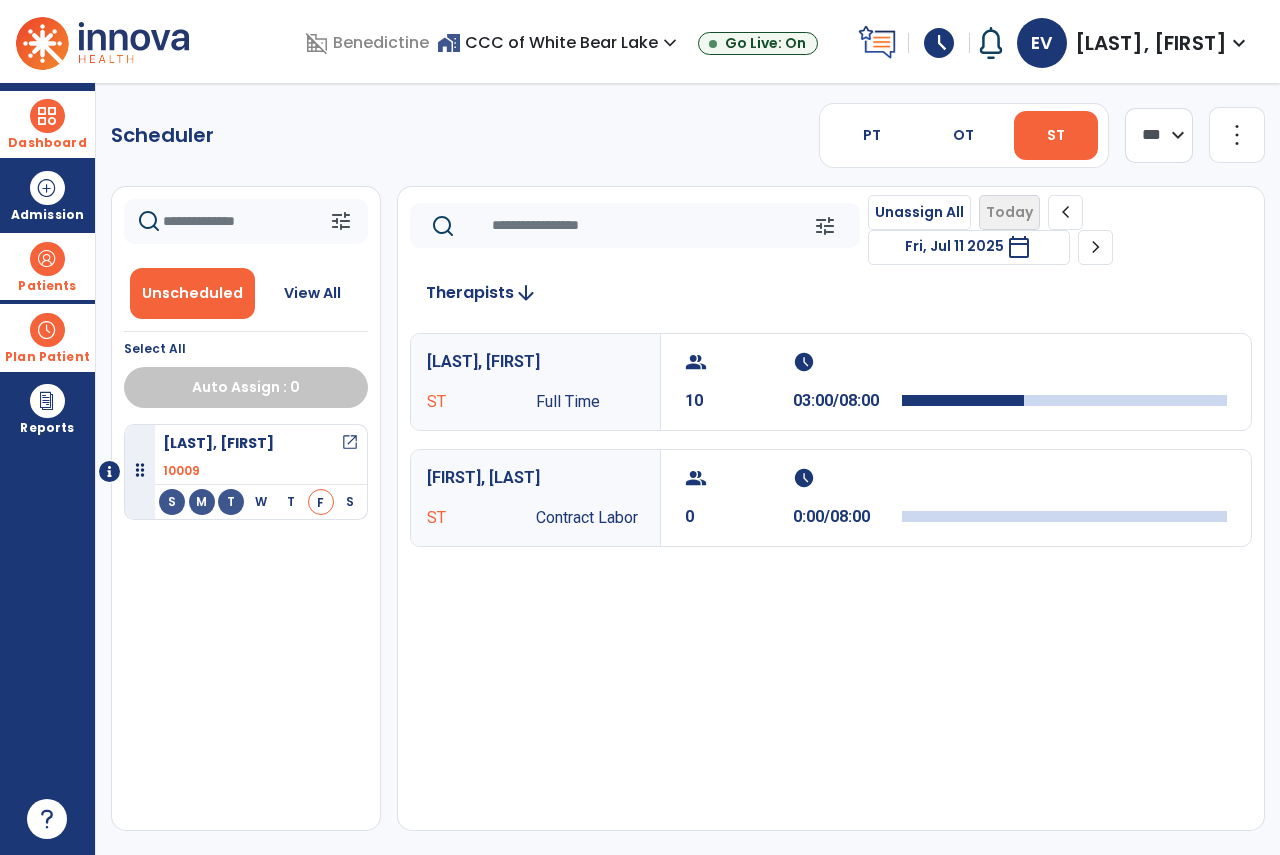 click on "**** ***" 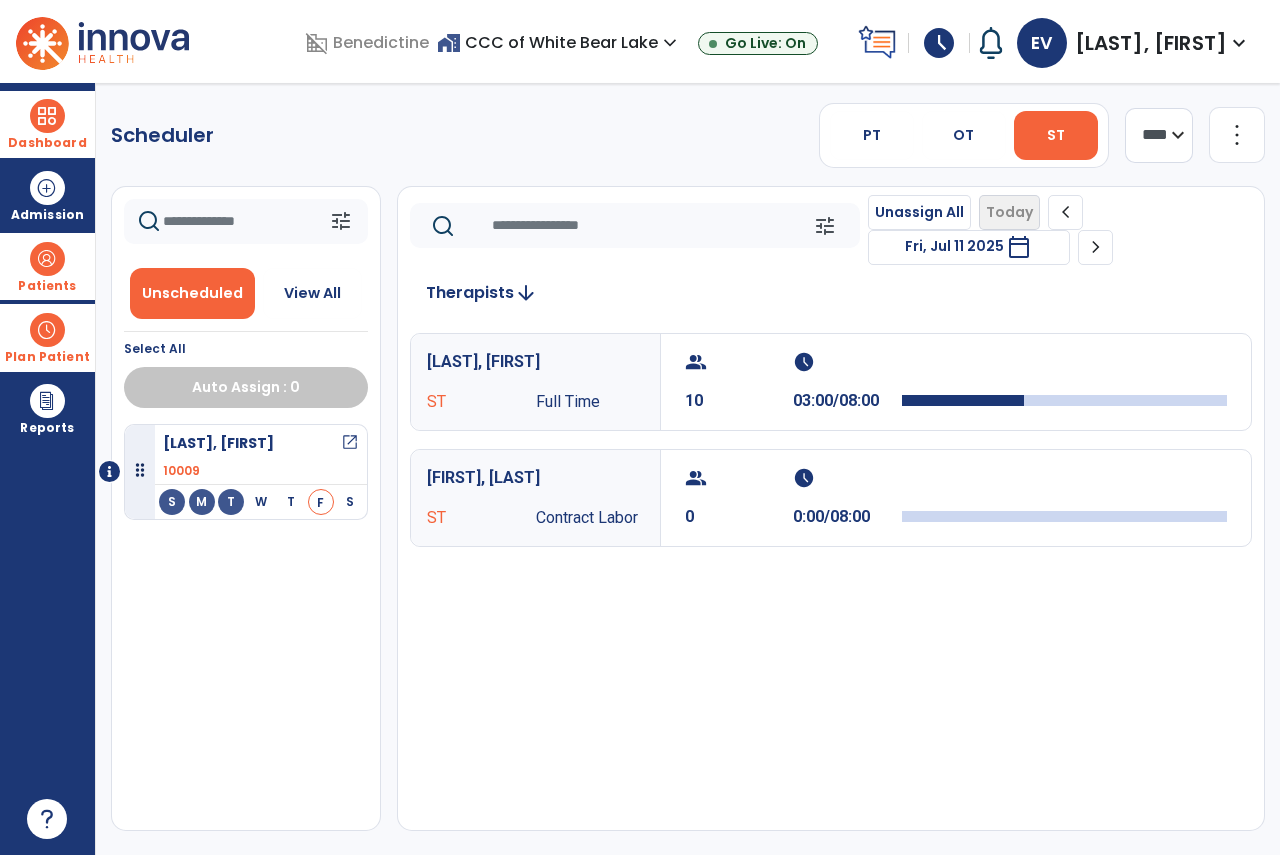 click on "**** ***" 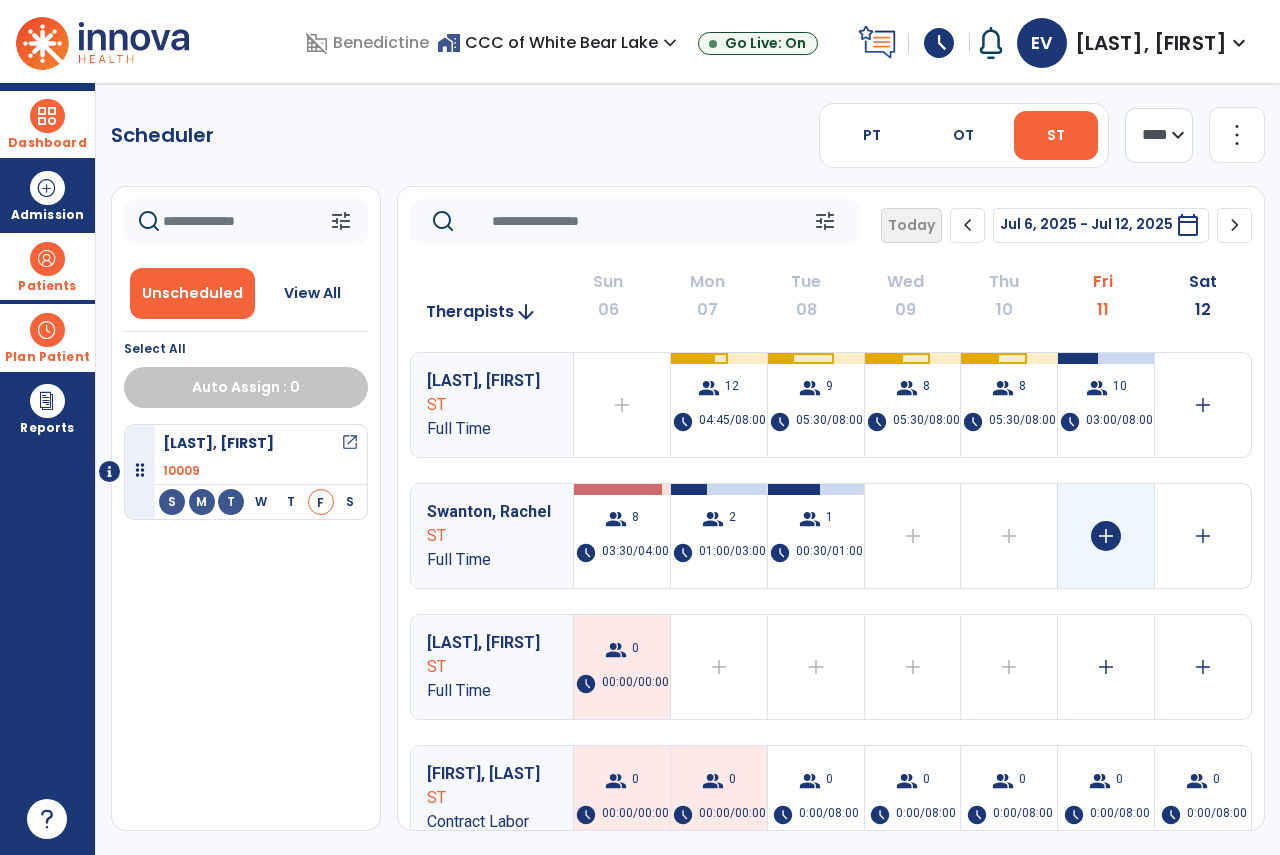 click on "add" 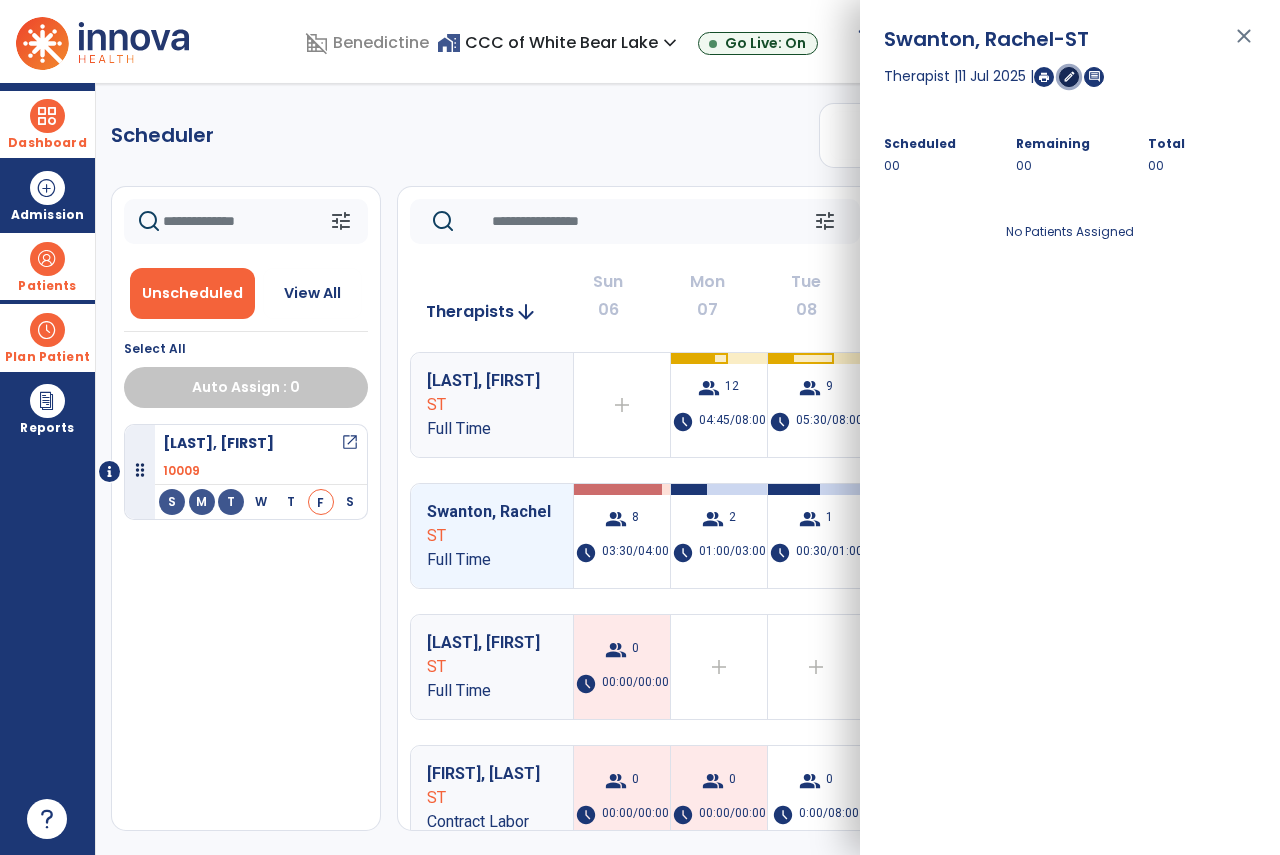 click on "edit" at bounding box center [1069, 77] 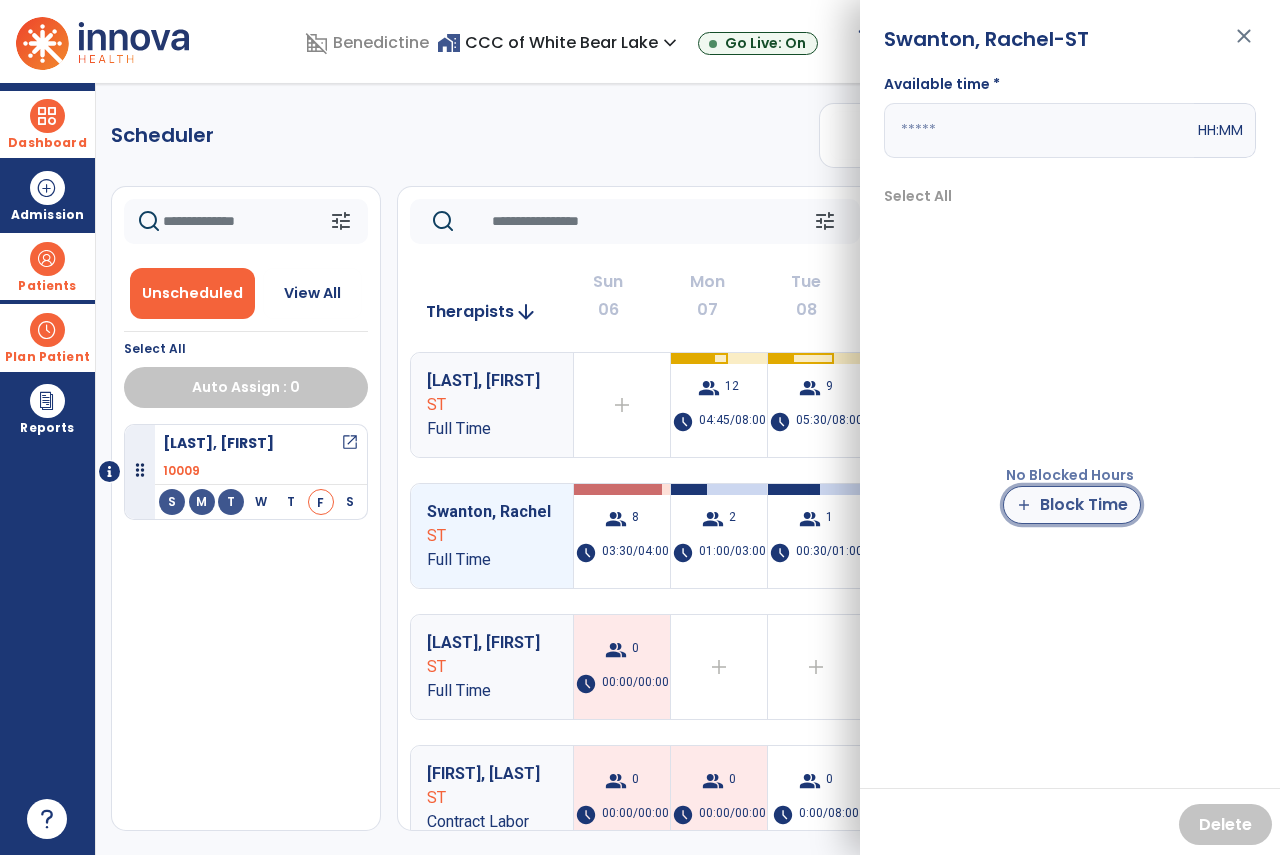 click on "add   Block Time" at bounding box center (1072, 505) 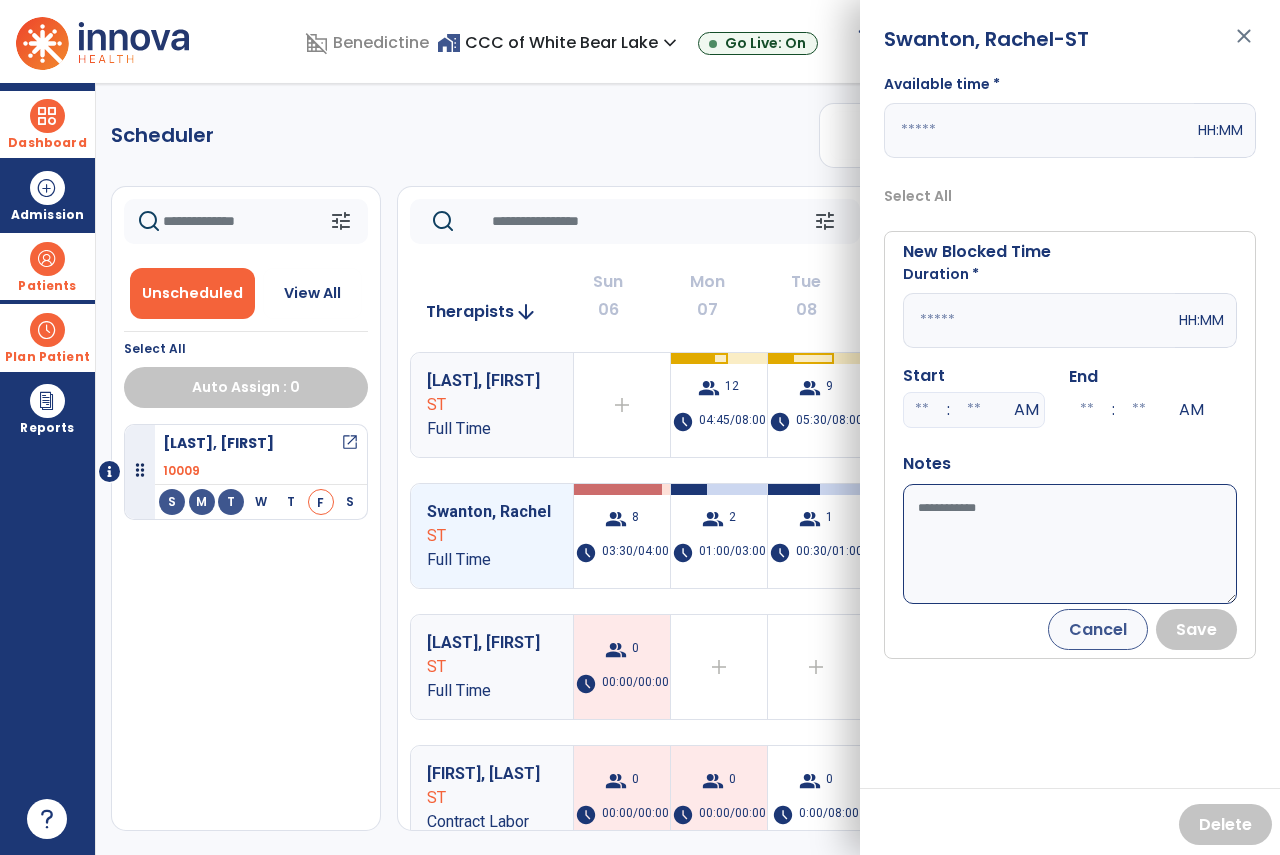 drag, startPoint x: 967, startPoint y: 271, endPoint x: 964, endPoint y: 312, distance: 41.109608 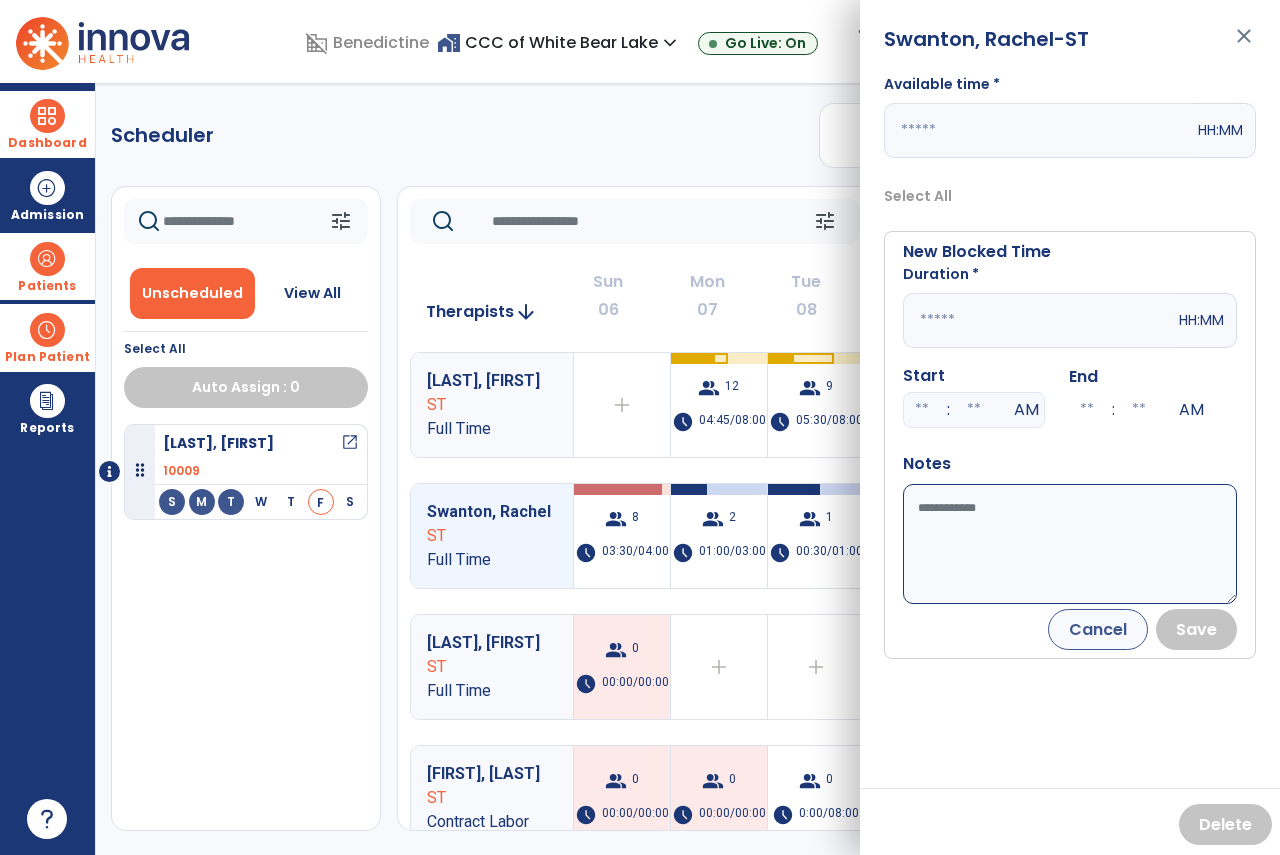 click on "Duration *" at bounding box center [941, 274] 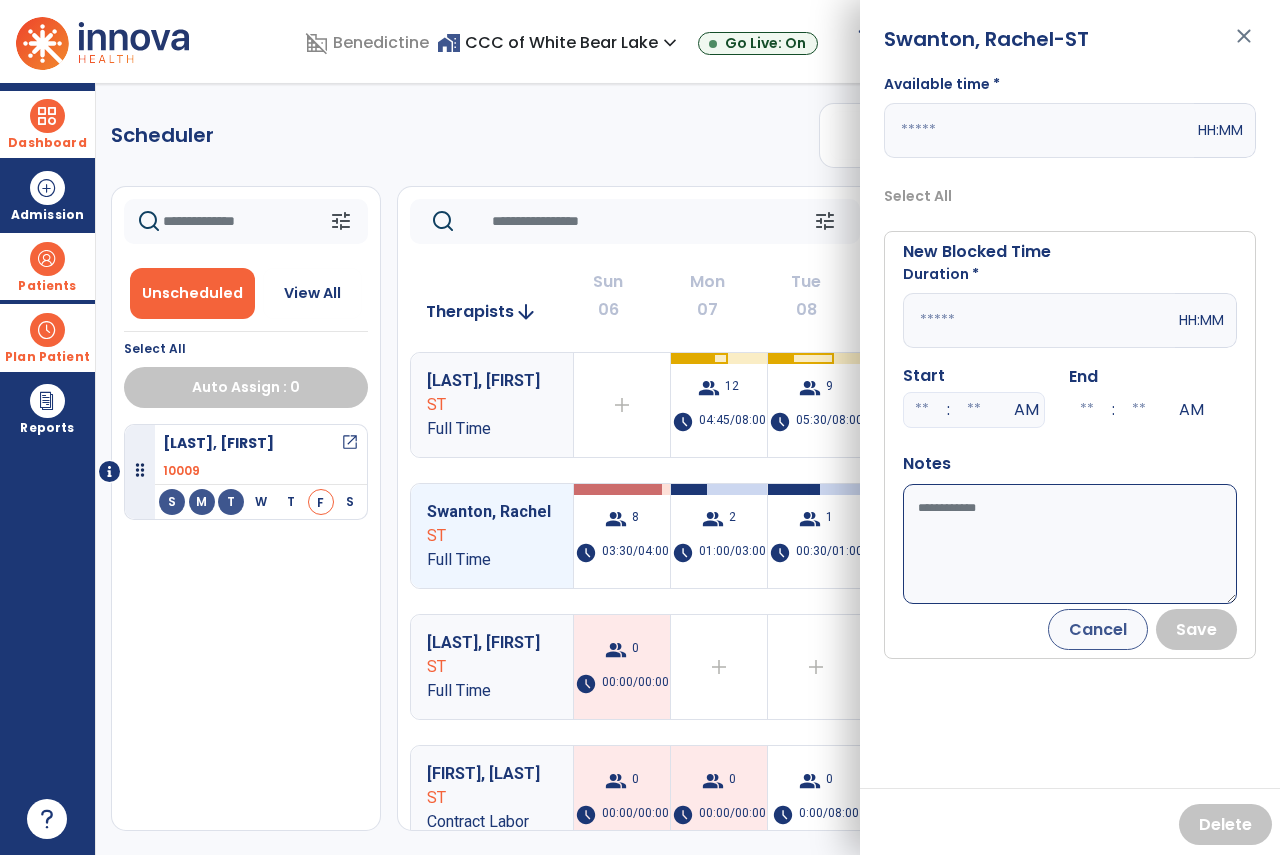 click at bounding box center (1039, 320) 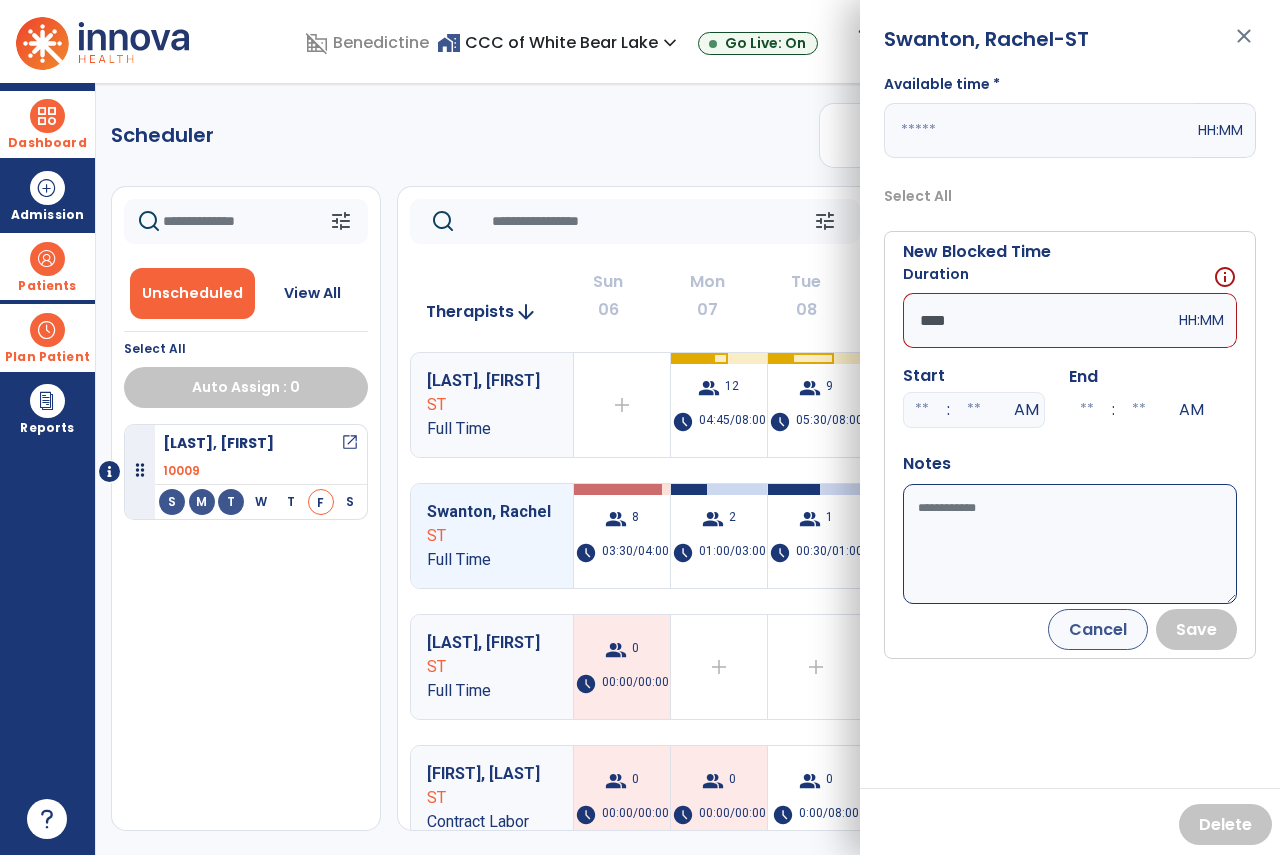 type on "*****" 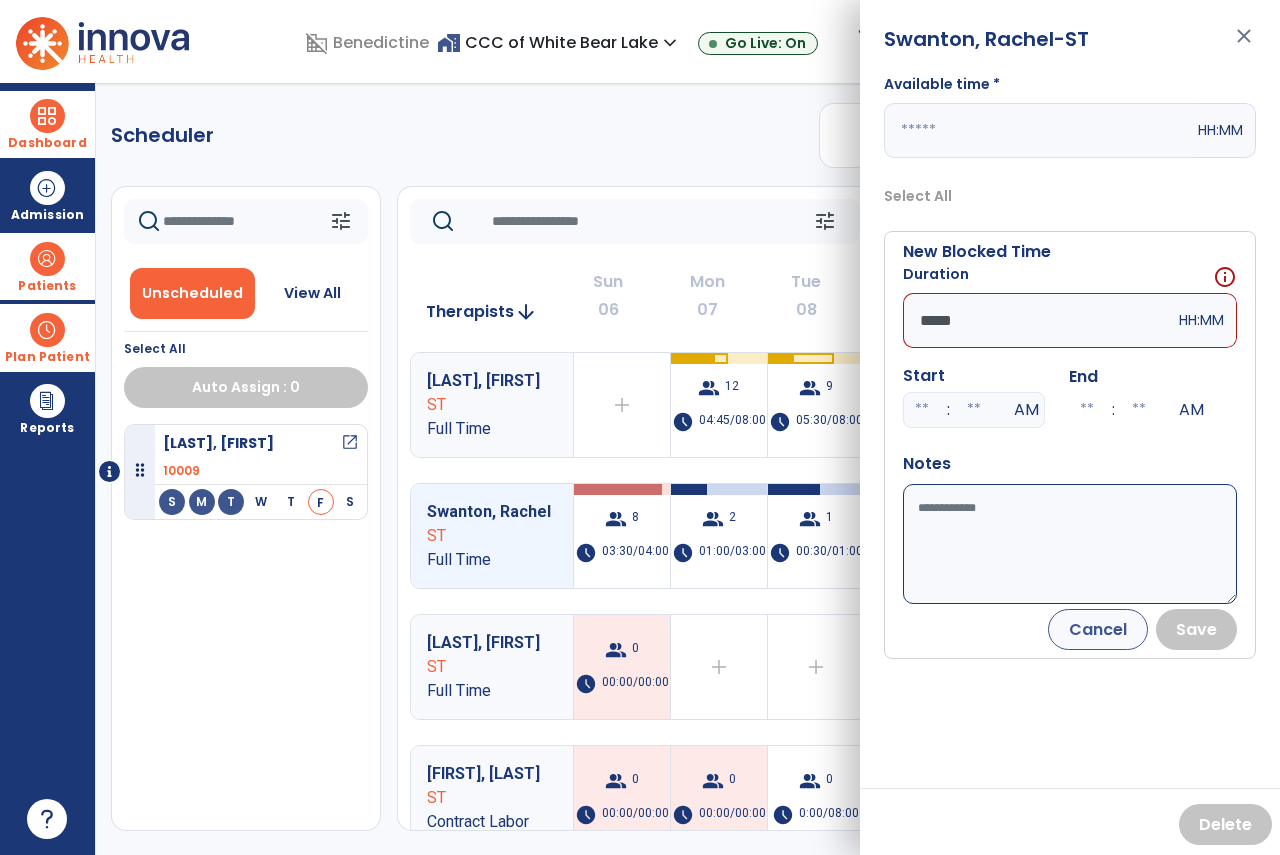 drag, startPoint x: 1054, startPoint y: 334, endPoint x: 456, endPoint y: 272, distance: 601.20544 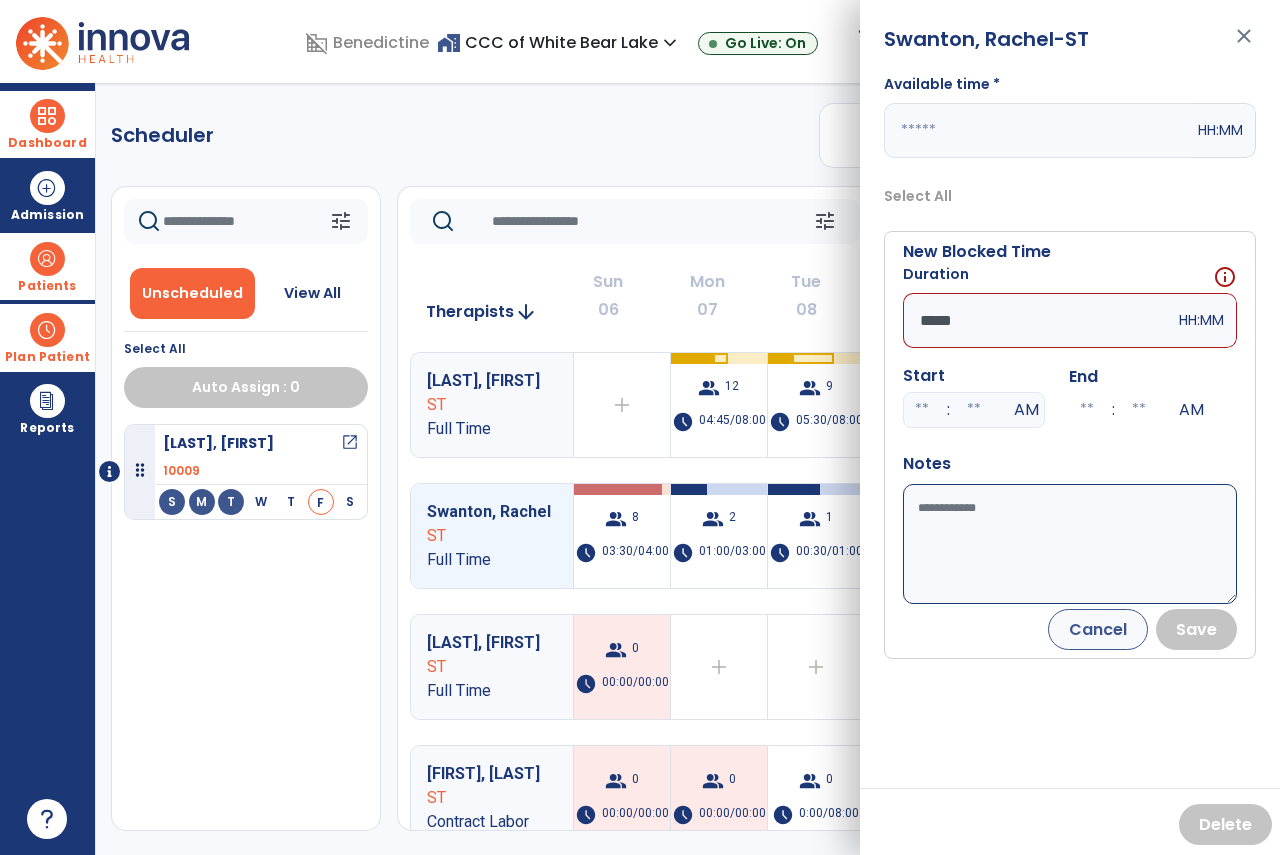 click on "domain_disabled Benedictine home_work CCC of White Bear Lake expand_more BHC Minneapolis BLC New Brighton BLC Regina BLC Shakopee Show All Go Live: On schedule My Time: Friday, Jul 11 ***** stop Stop Open your timecard arrow_right Notifications No Notifications yet EV [LAST], [FIRST] expand_more home Home person Profile help Help logout Log out Dashboard dashboard Therapist Dashboard Admission Patients format_list_bulleted Patient List space_dashboard Patient Board insert_chart PDPM Board Plan Patient event_note Planner content_paste_go Scheduler content_paste_go Whiteboard Reports export_notes Billing Exports note_alt EOM Report event_note Minutes By Payor inbox_customize Service Log playlist_add_check Triple Check Report Scheduler PT OT ST **** *** more_vert Manage Labor View All Therapists Print tune Unscheduled View All Select All Auto Assign : 0 [LAST], [FIRST] open_in_new 10009 S M T W T F" at bounding box center [640, 427] 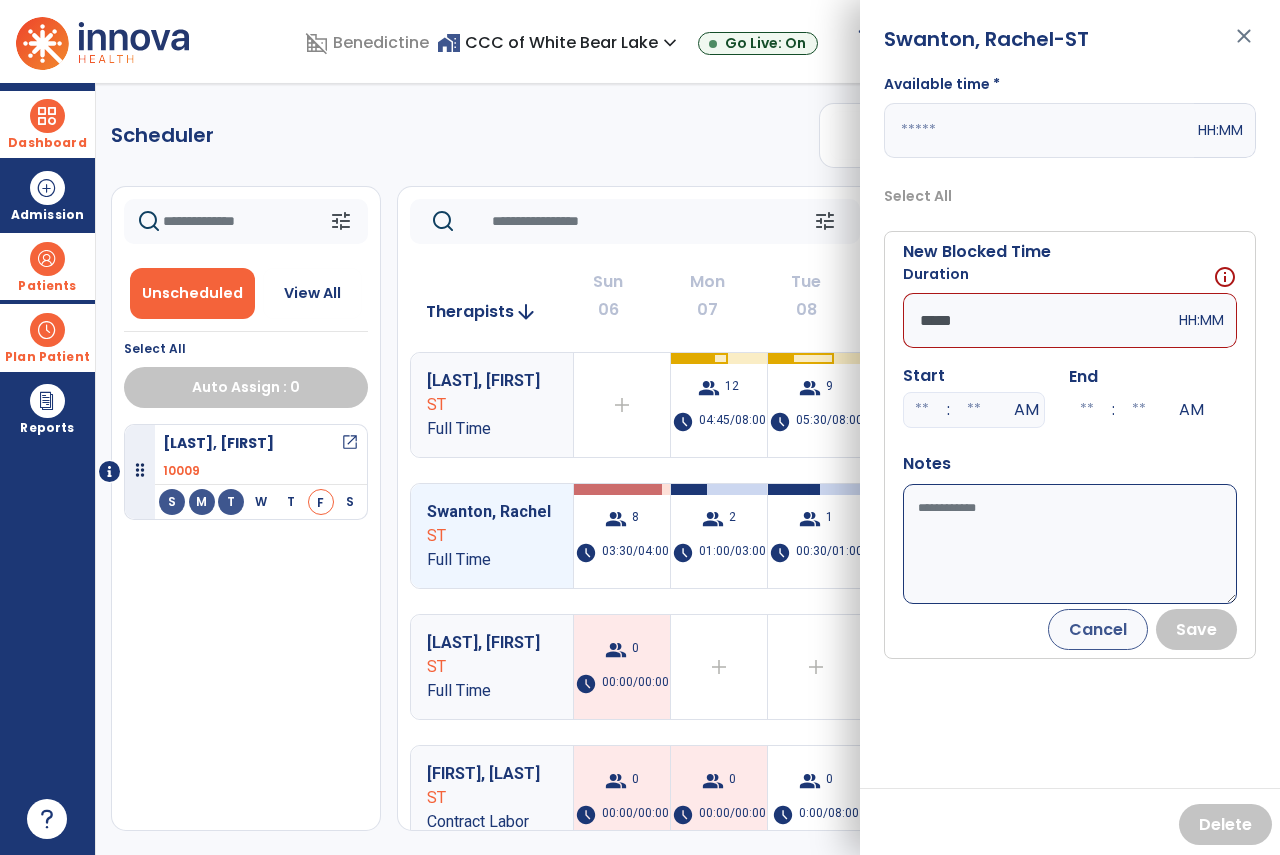 type 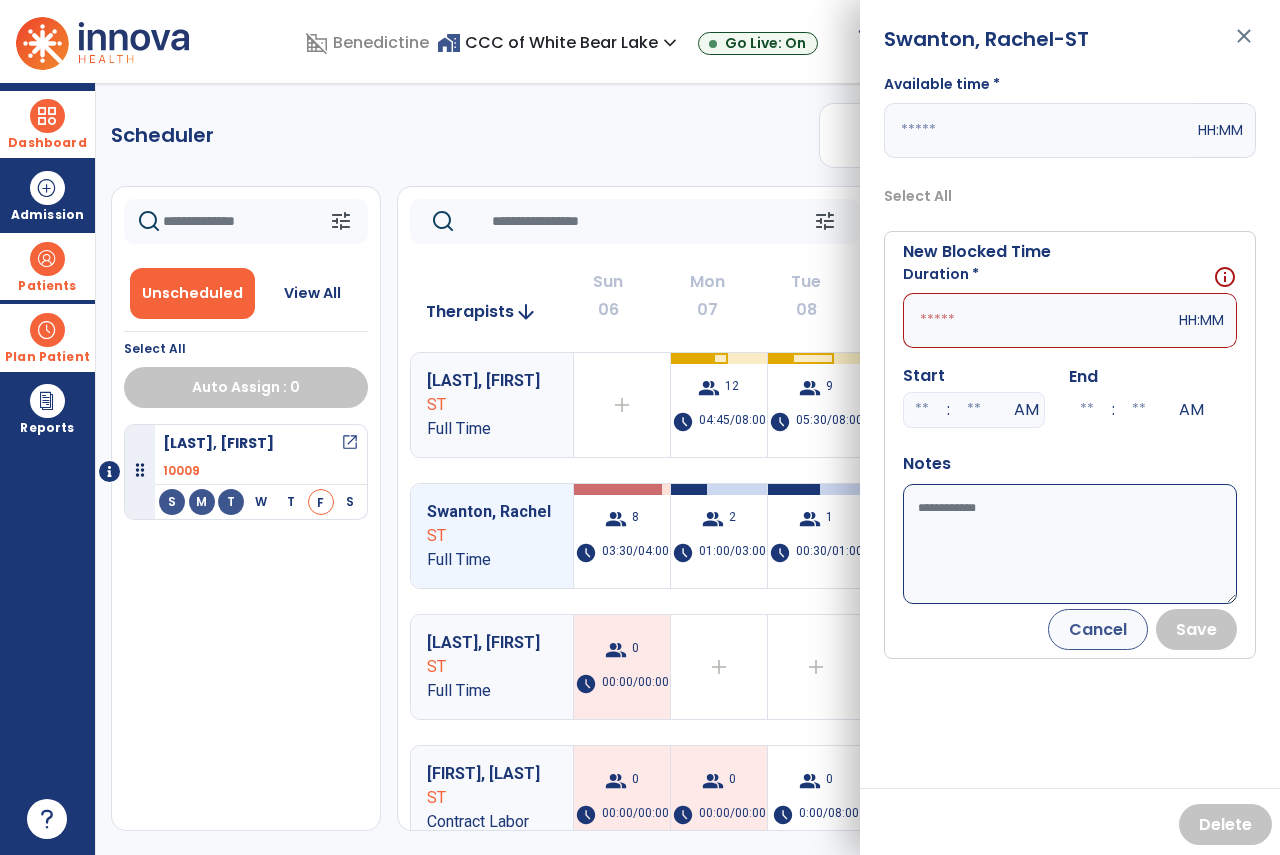 click at bounding box center [1039, 130] 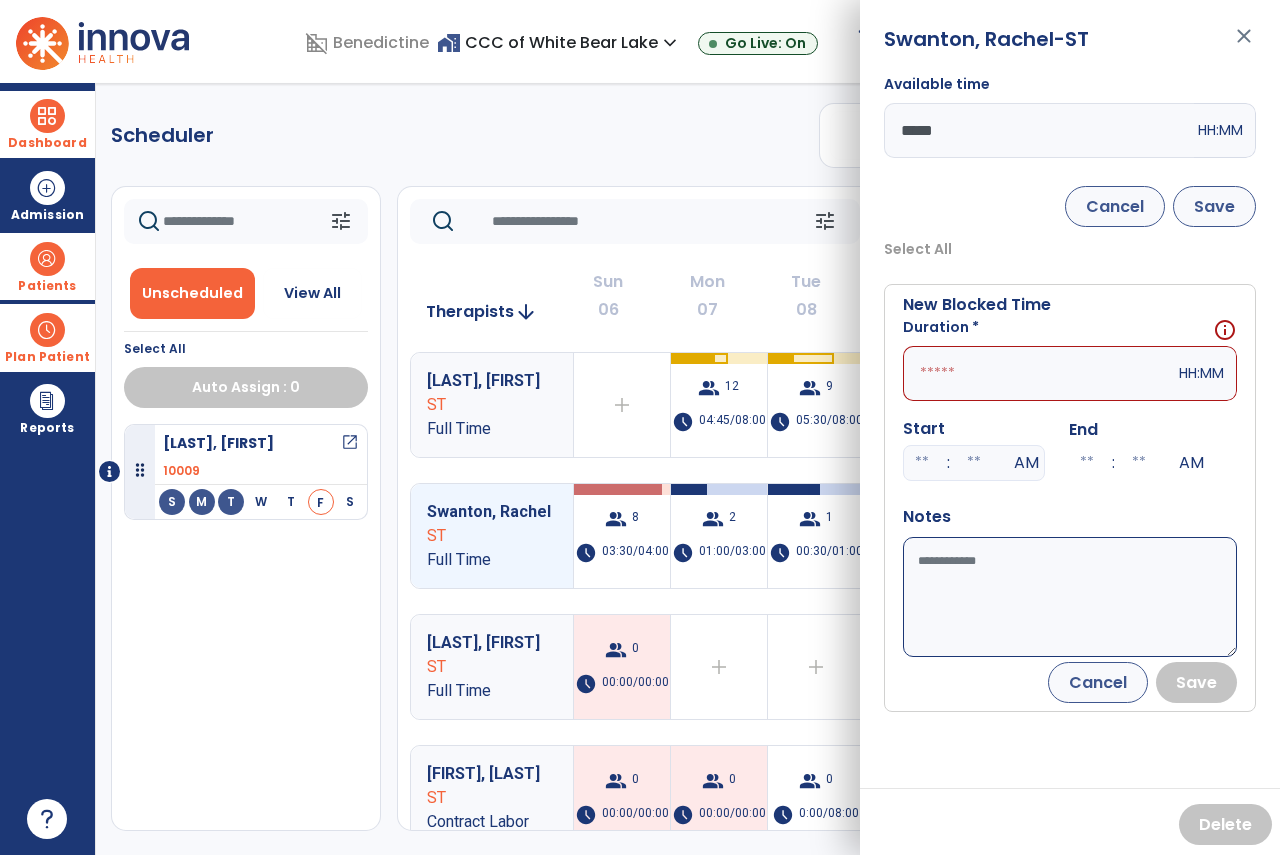 type on "*****" 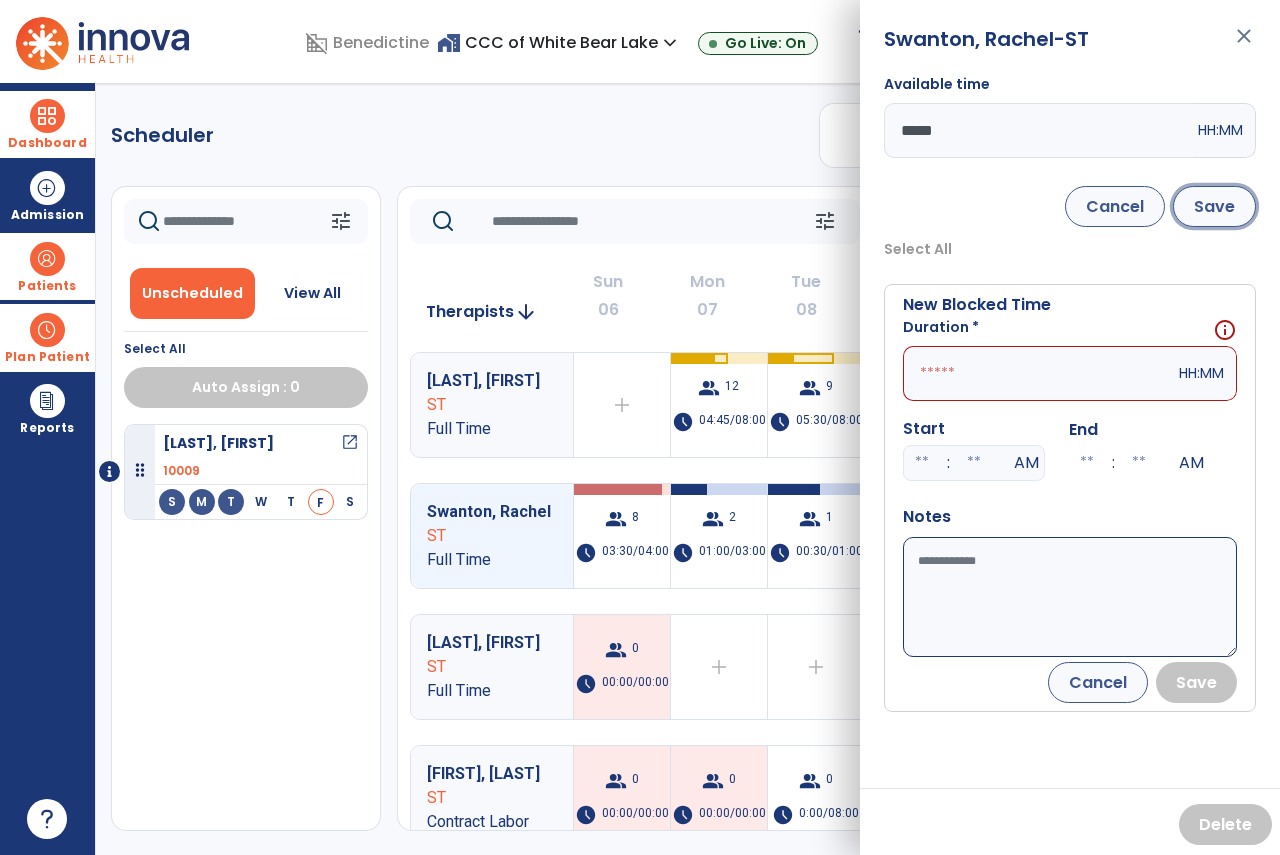 click on "Save" at bounding box center [1214, 206] 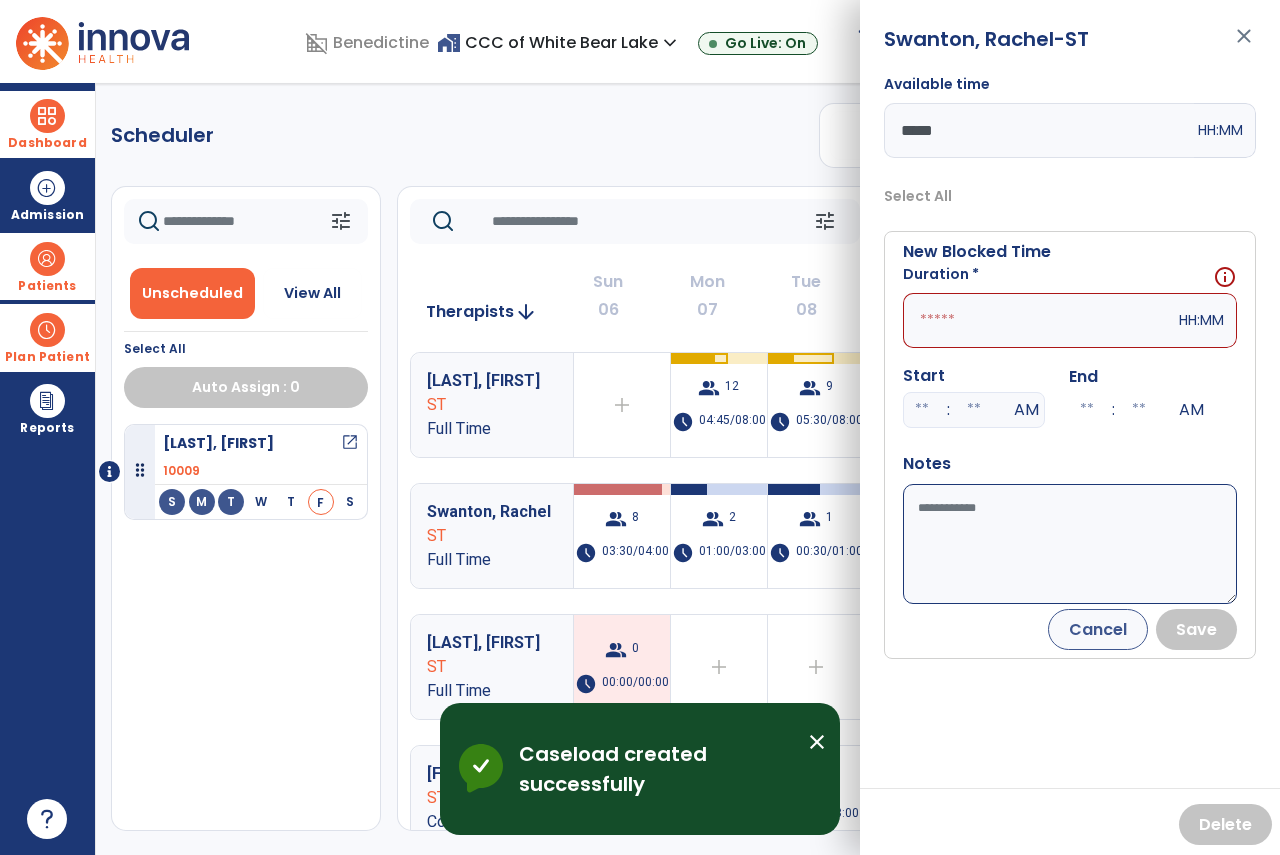 click on "close" at bounding box center (1244, 45) 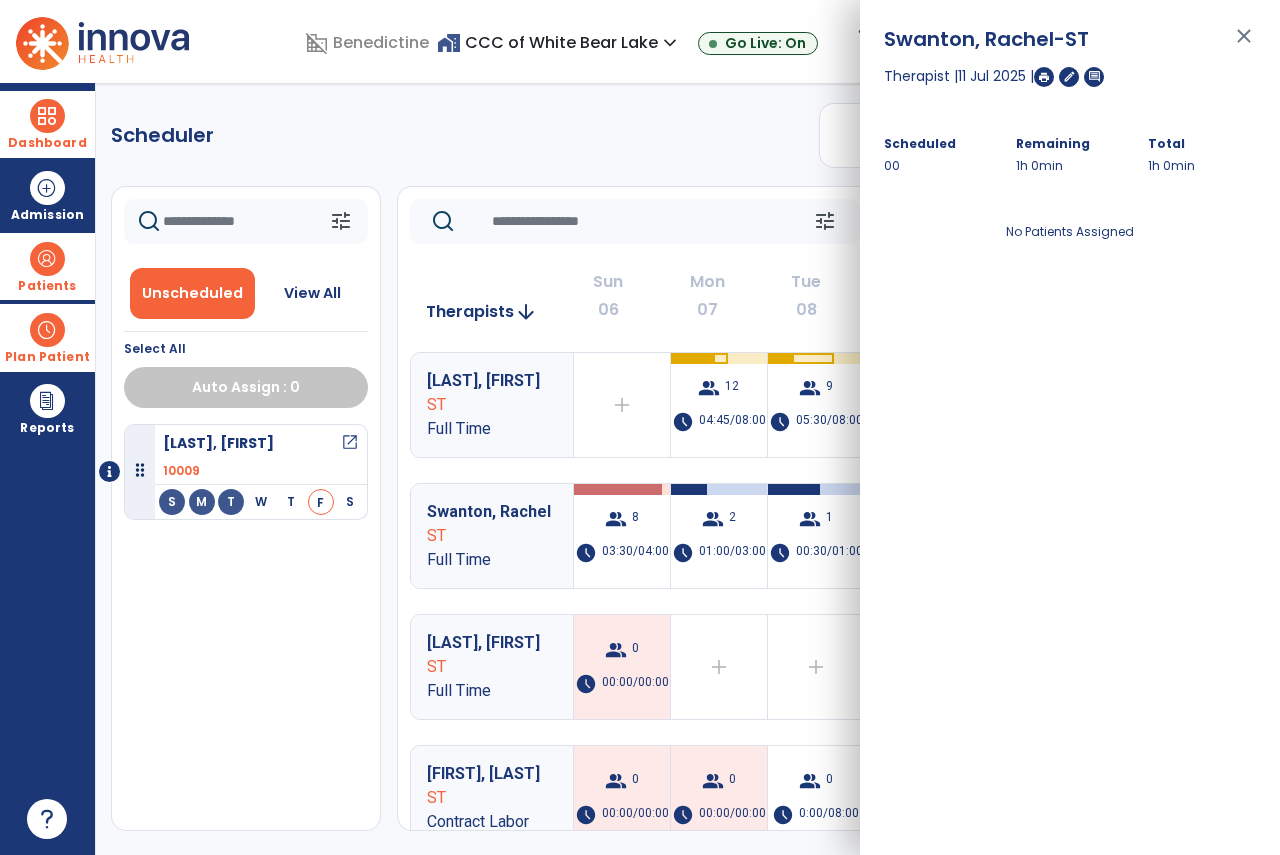 click on "close" at bounding box center [1244, 45] 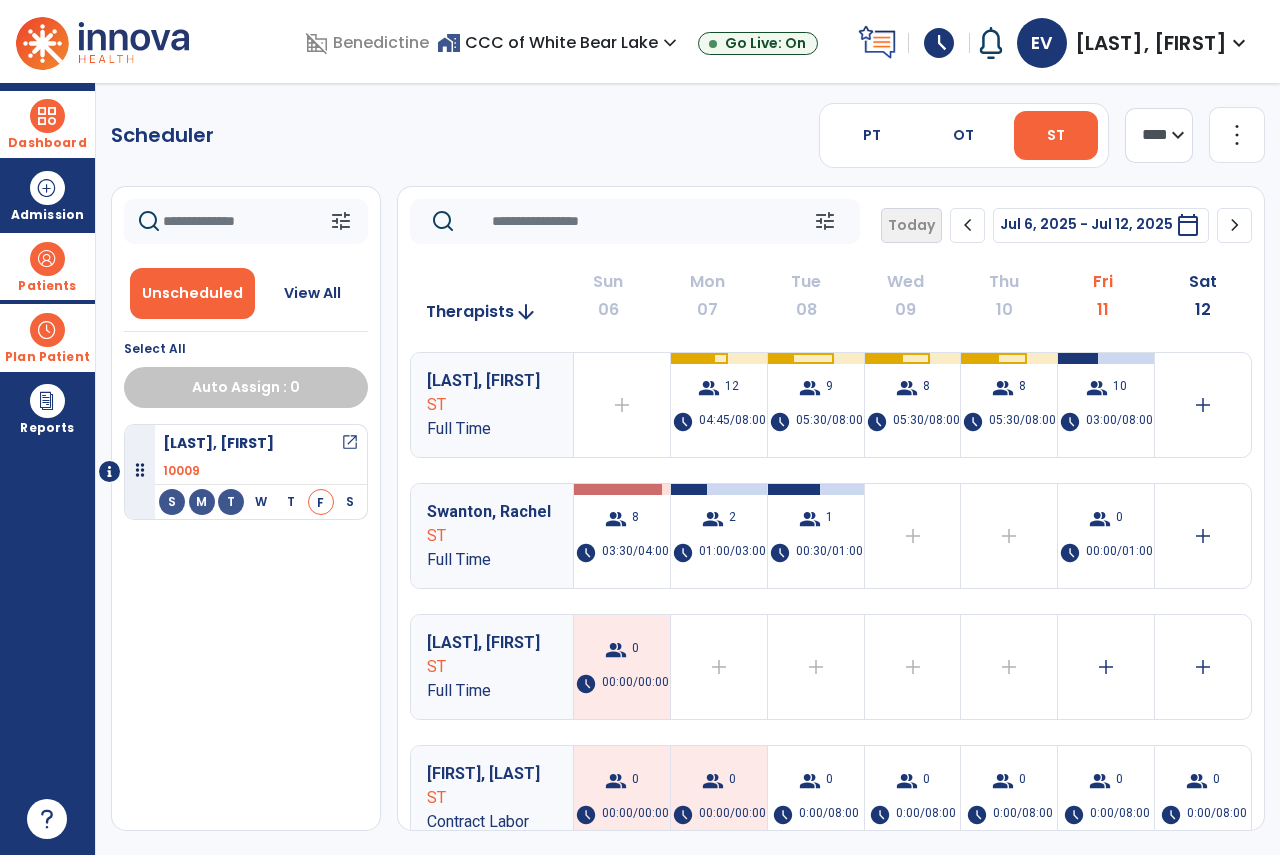 click on "Dashboard" at bounding box center (47, 124) 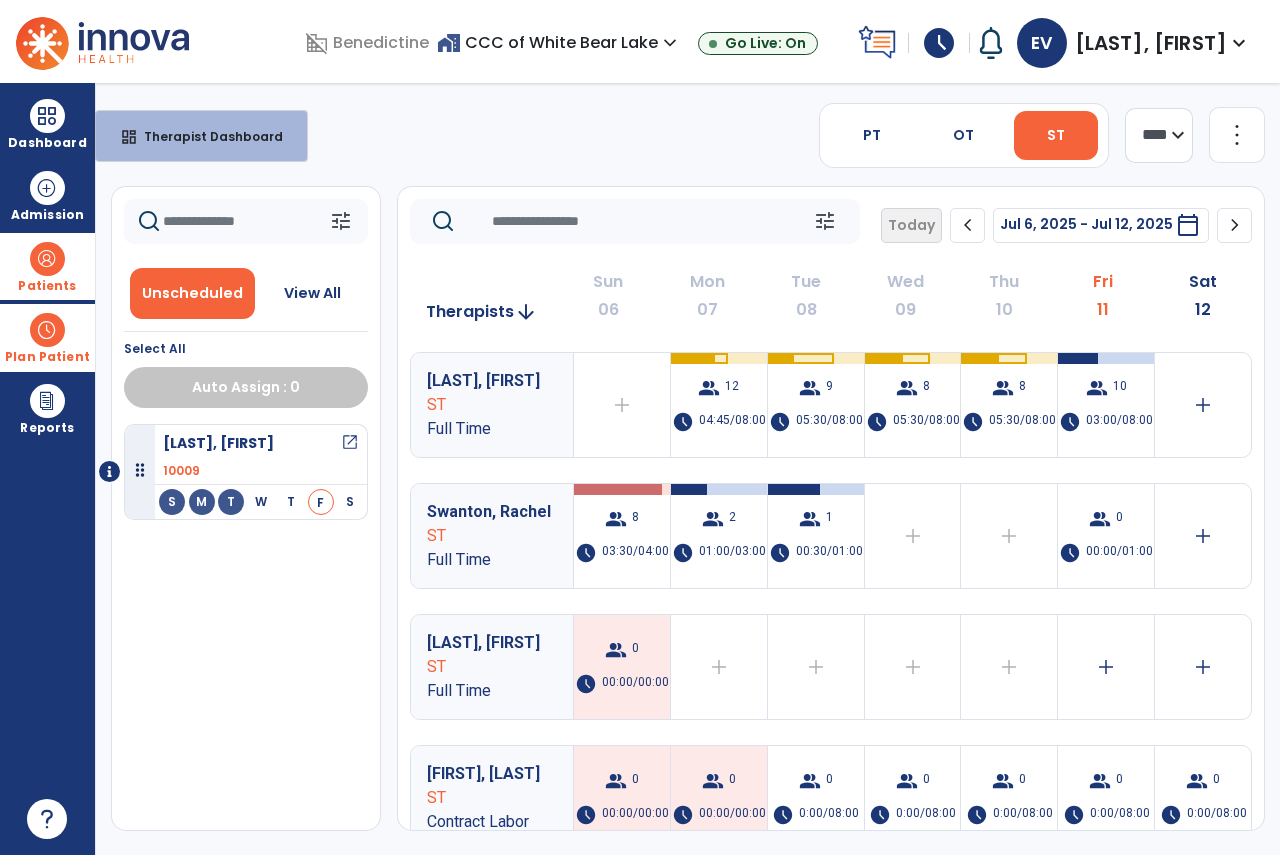 drag, startPoint x: 1122, startPoint y: 120, endPoint x: 1134, endPoint y: 160, distance: 41.761227 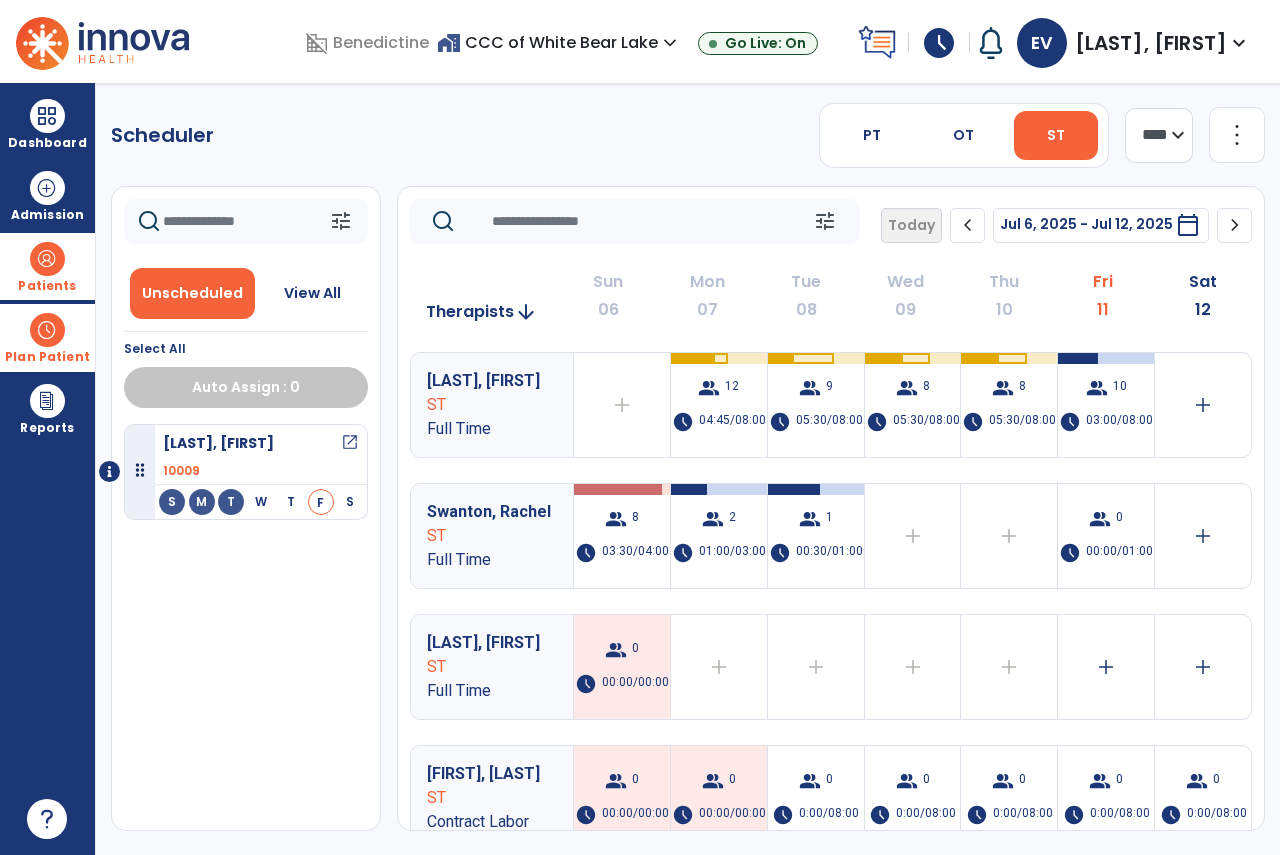 select on "*******" 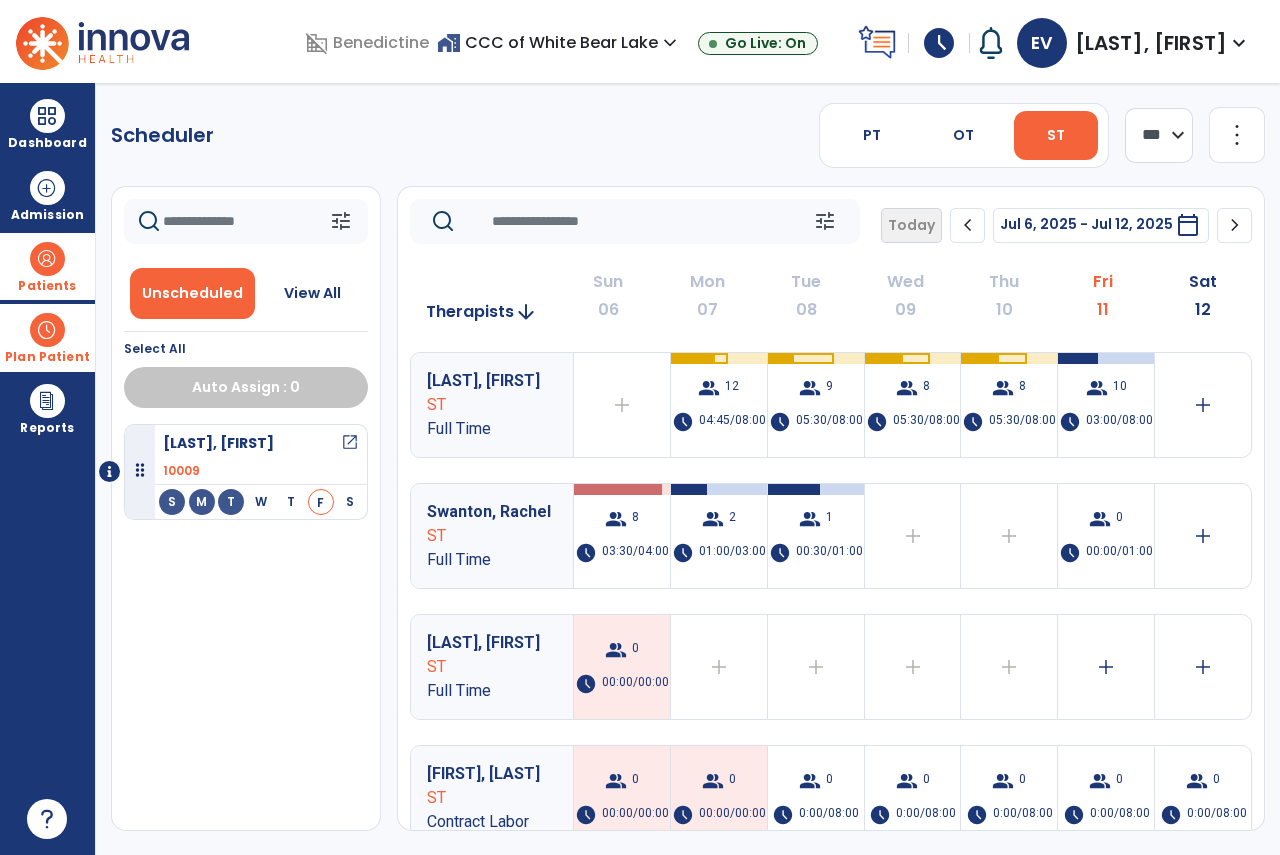click on "**** ***" 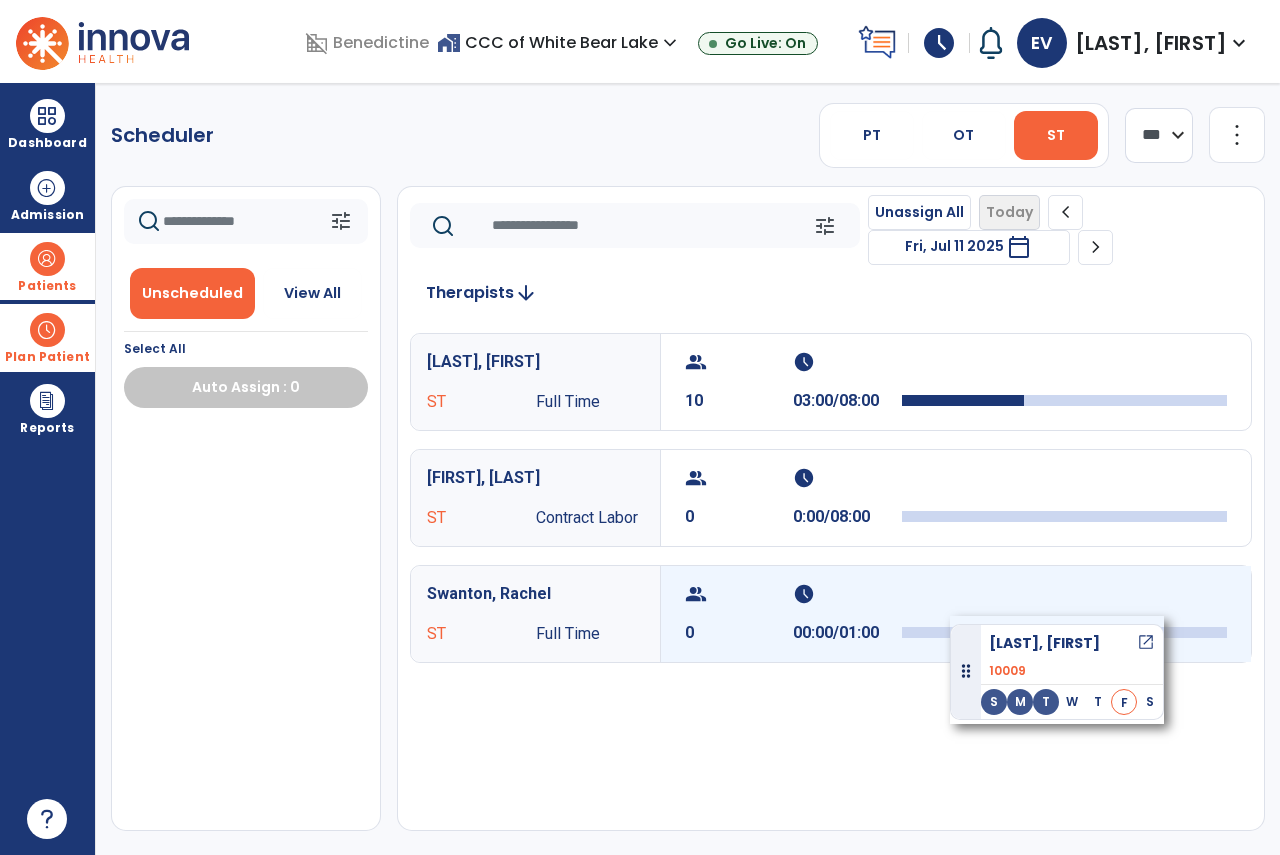 drag, startPoint x: 233, startPoint y: 466, endPoint x: 950, endPoint y: 616, distance: 732.52234 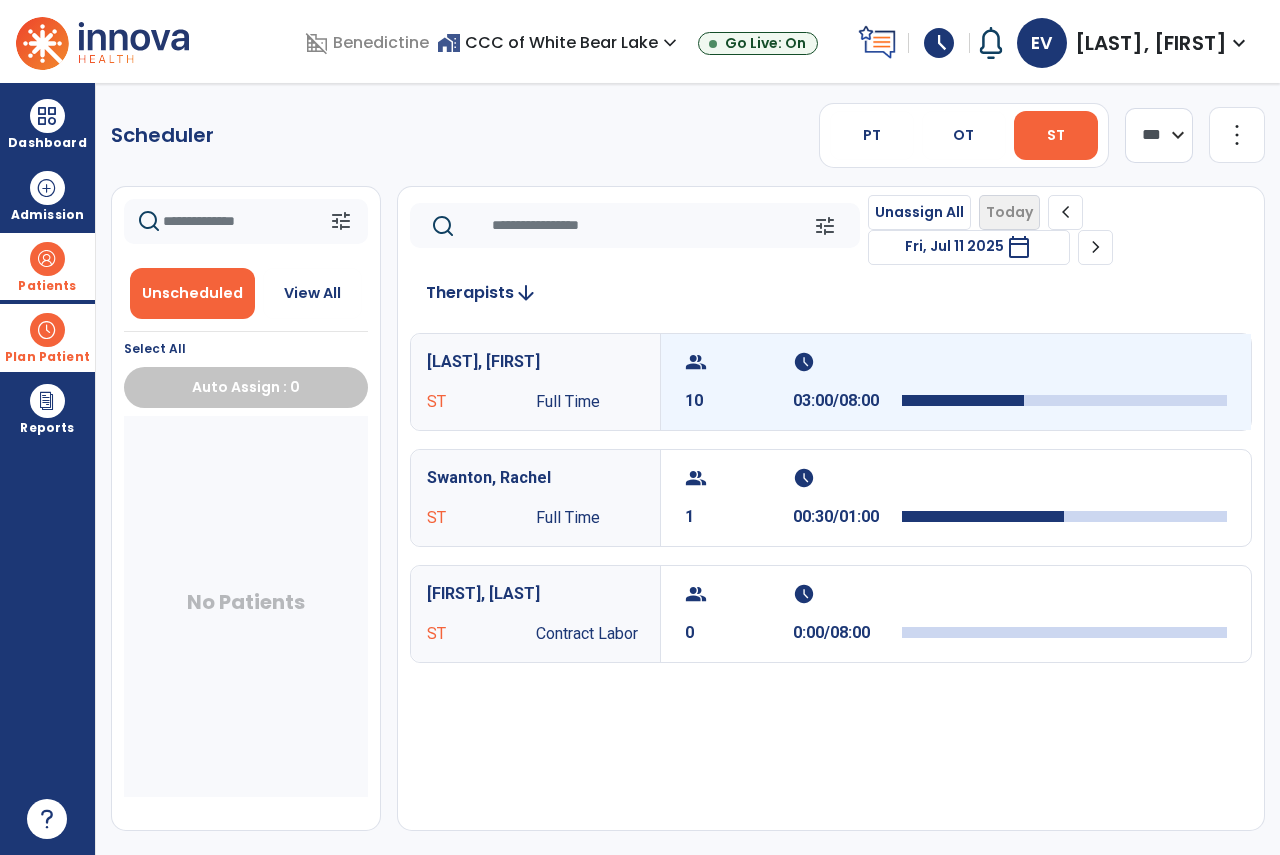 click at bounding box center (1064, 368) 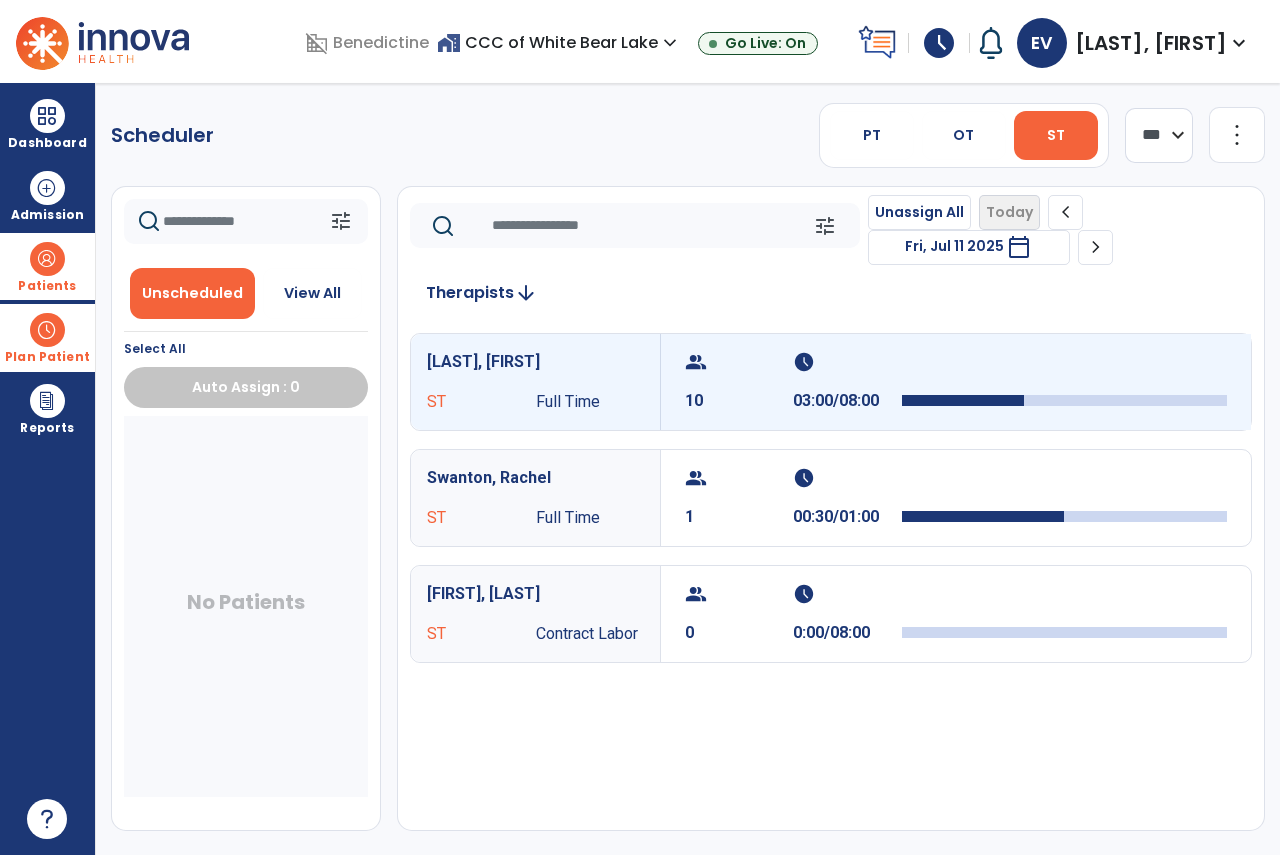 click at bounding box center [1064, 368] 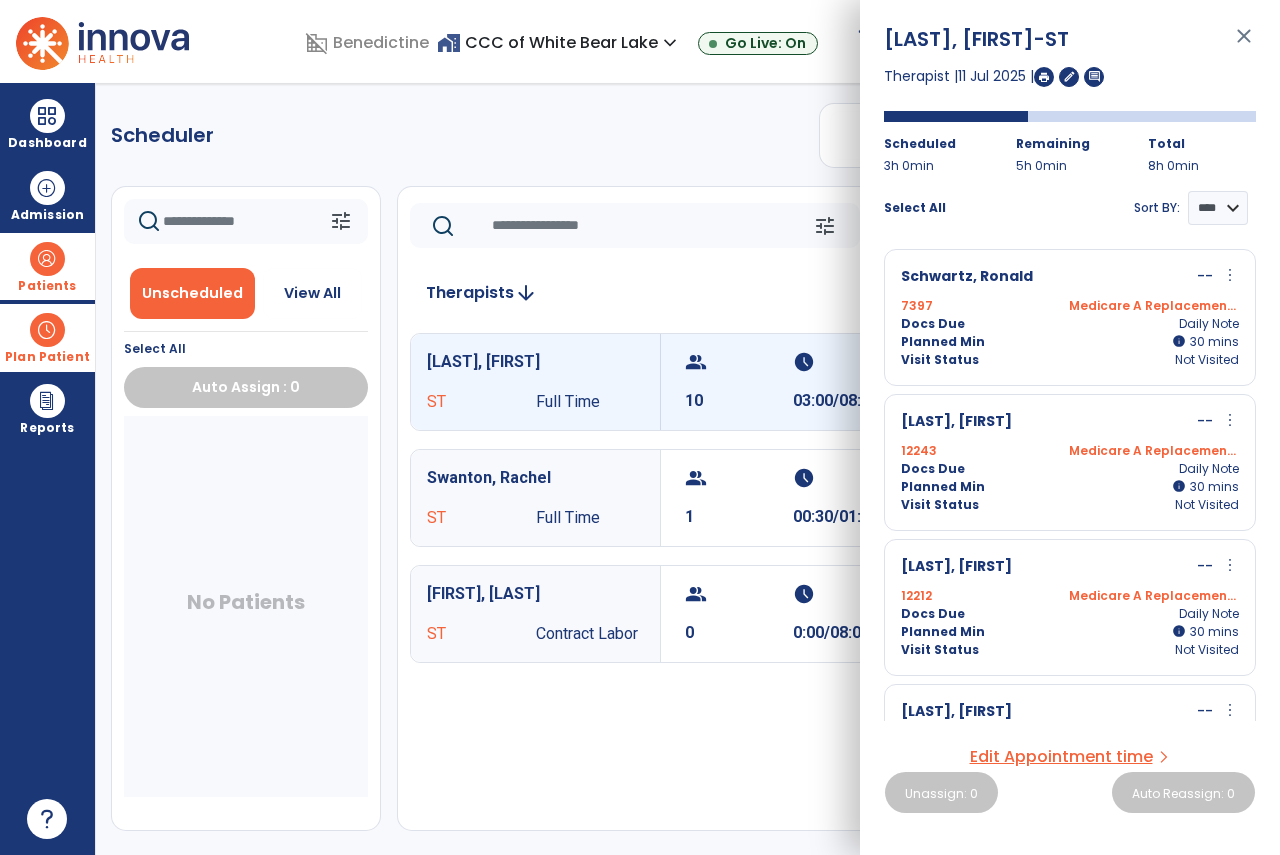 click at bounding box center (1044, 77) 